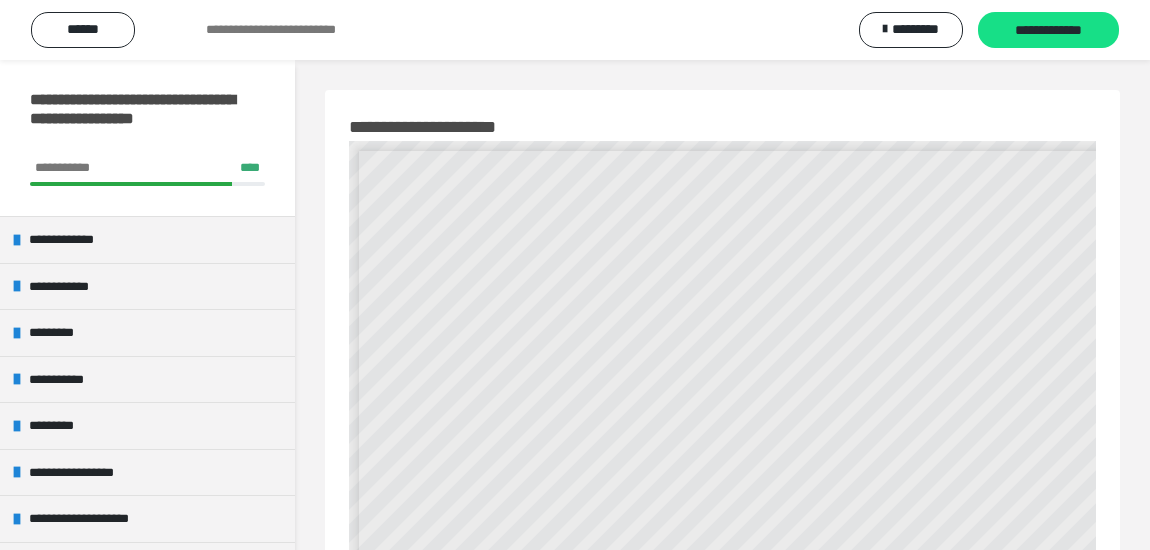 scroll, scrollTop: 0, scrollLeft: 0, axis: both 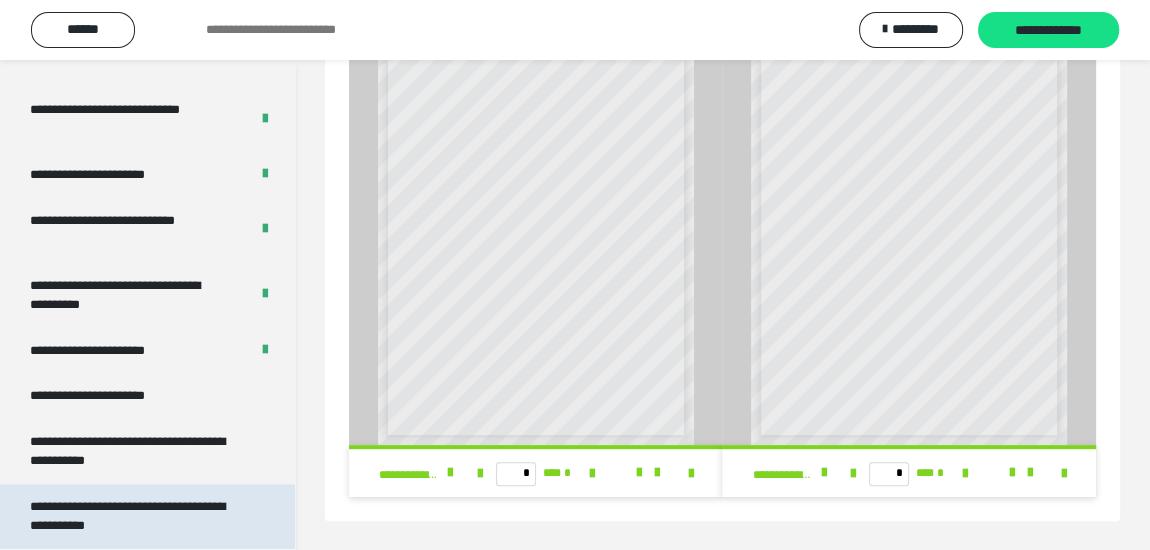 click on "**********" at bounding box center [132, 516] 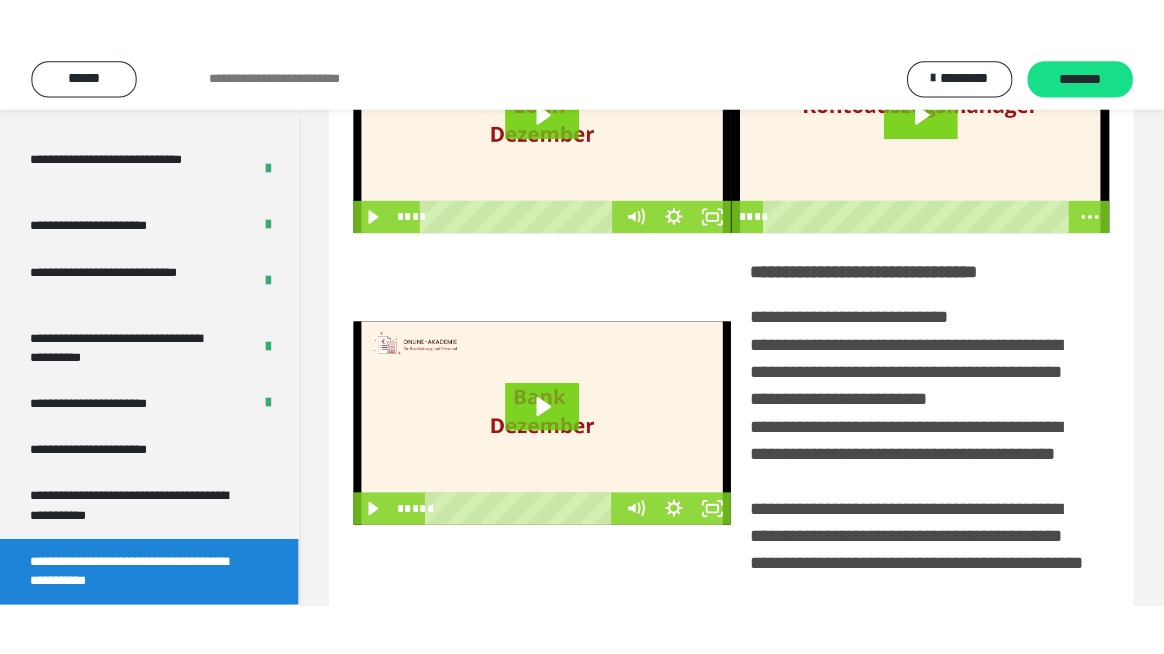 scroll, scrollTop: 0, scrollLeft: 0, axis: both 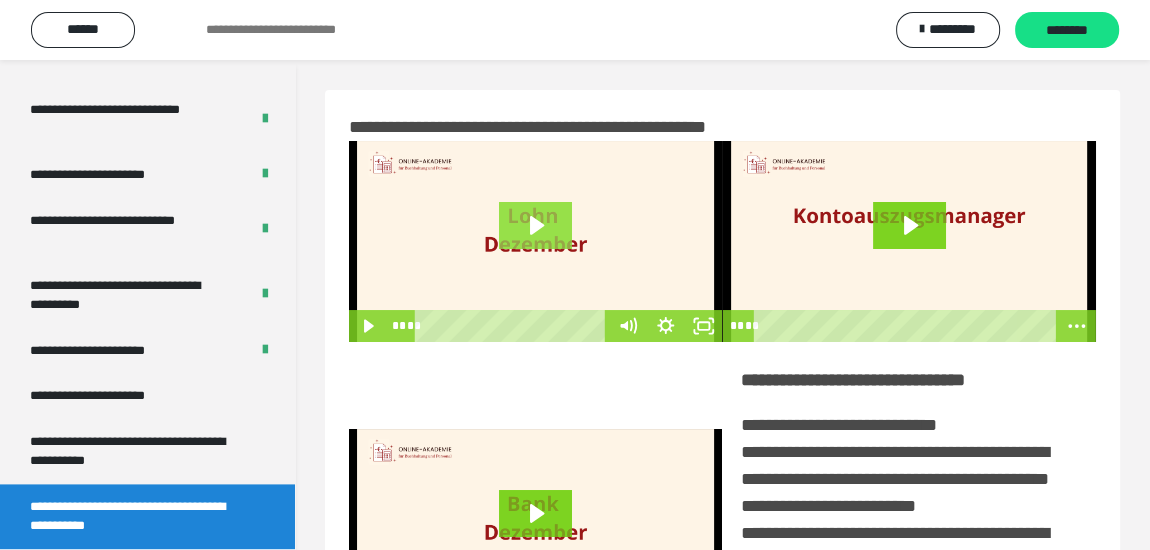 click 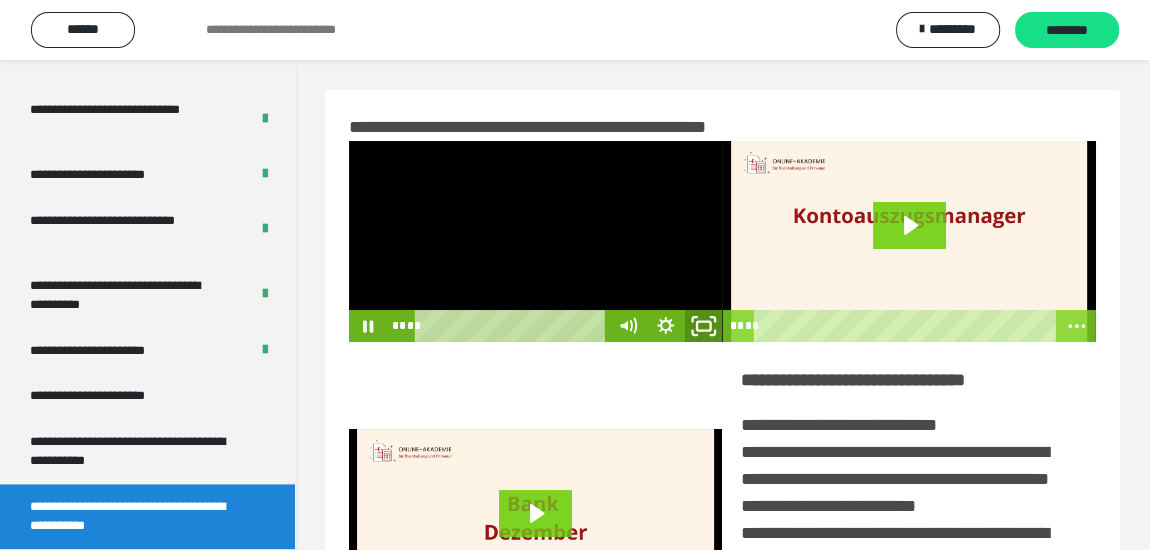 click 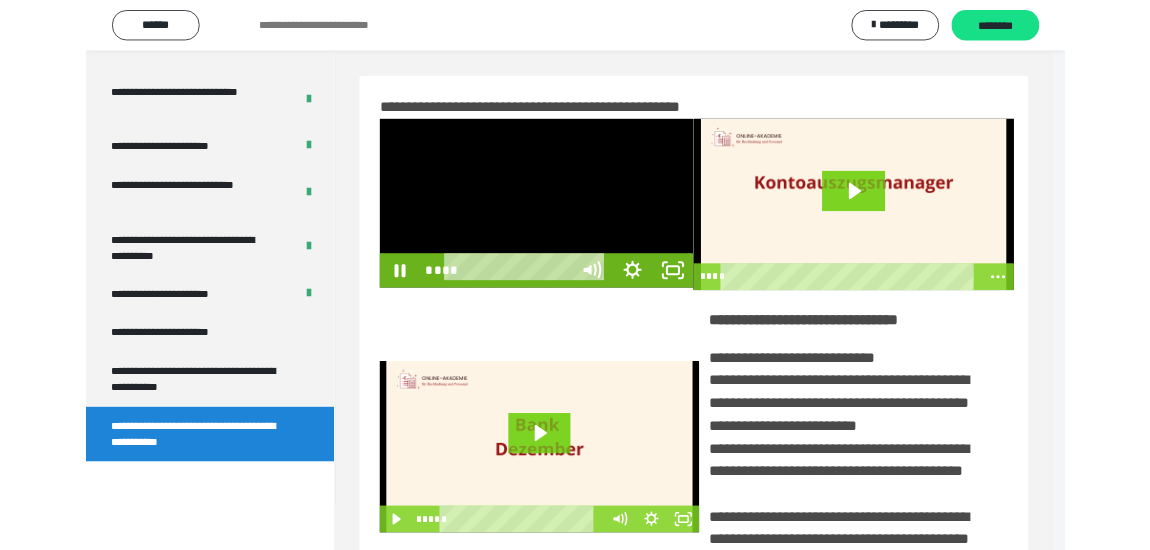 scroll, scrollTop: 2063, scrollLeft: 0, axis: vertical 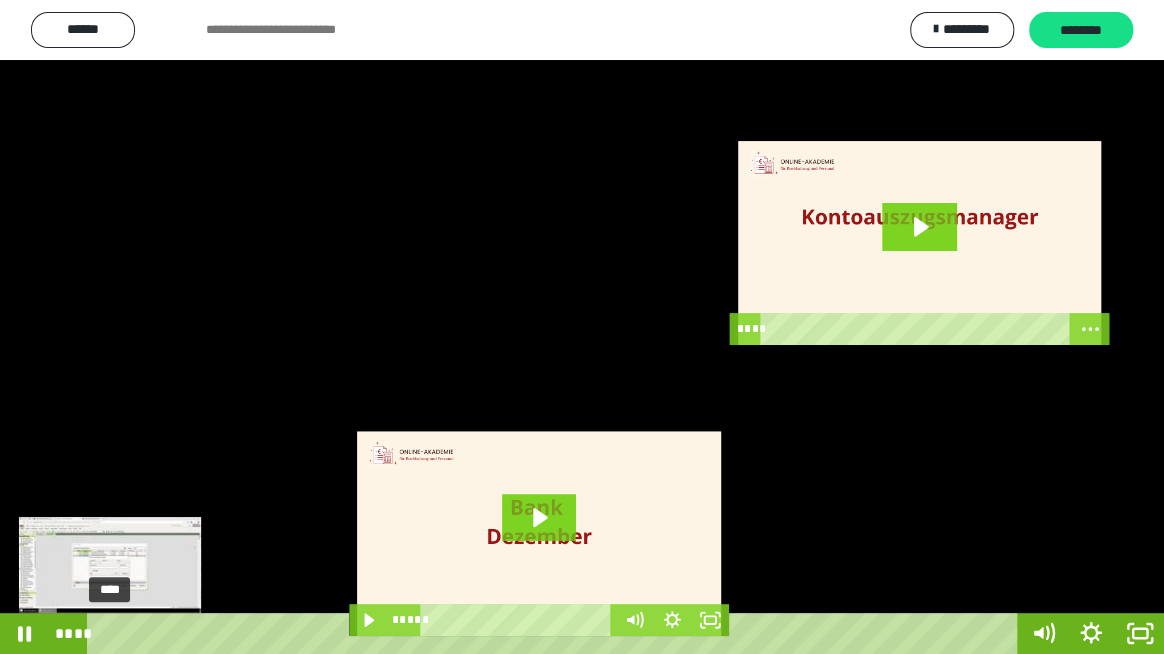 click on "****" at bounding box center [555, 633] 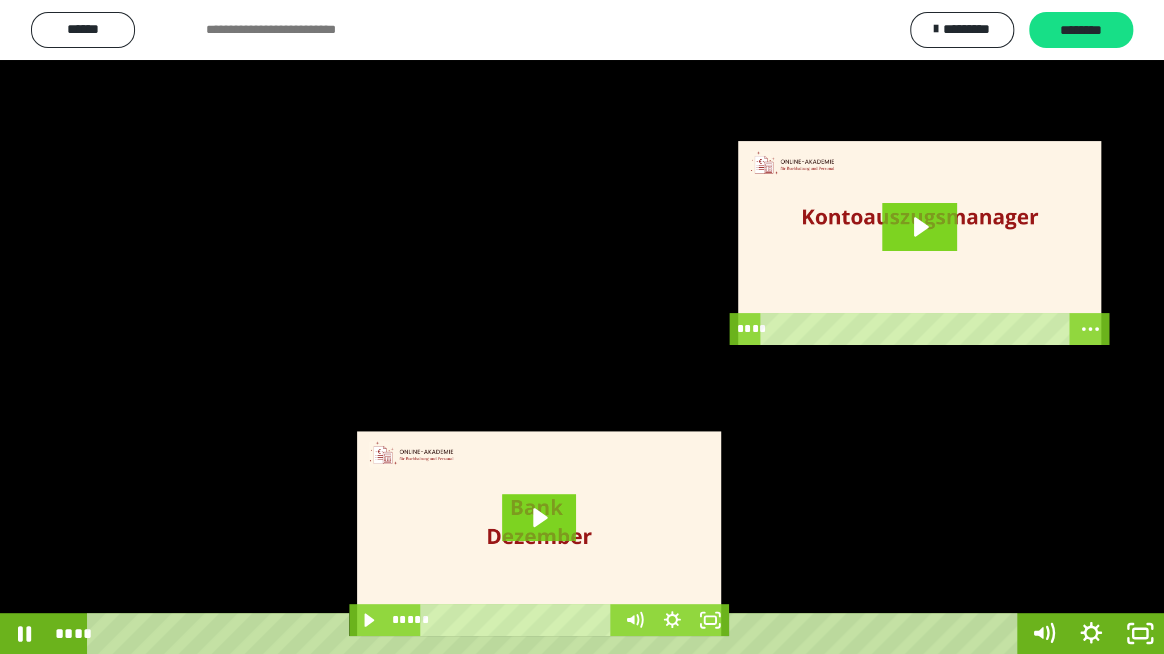 click at bounding box center (582, 327) 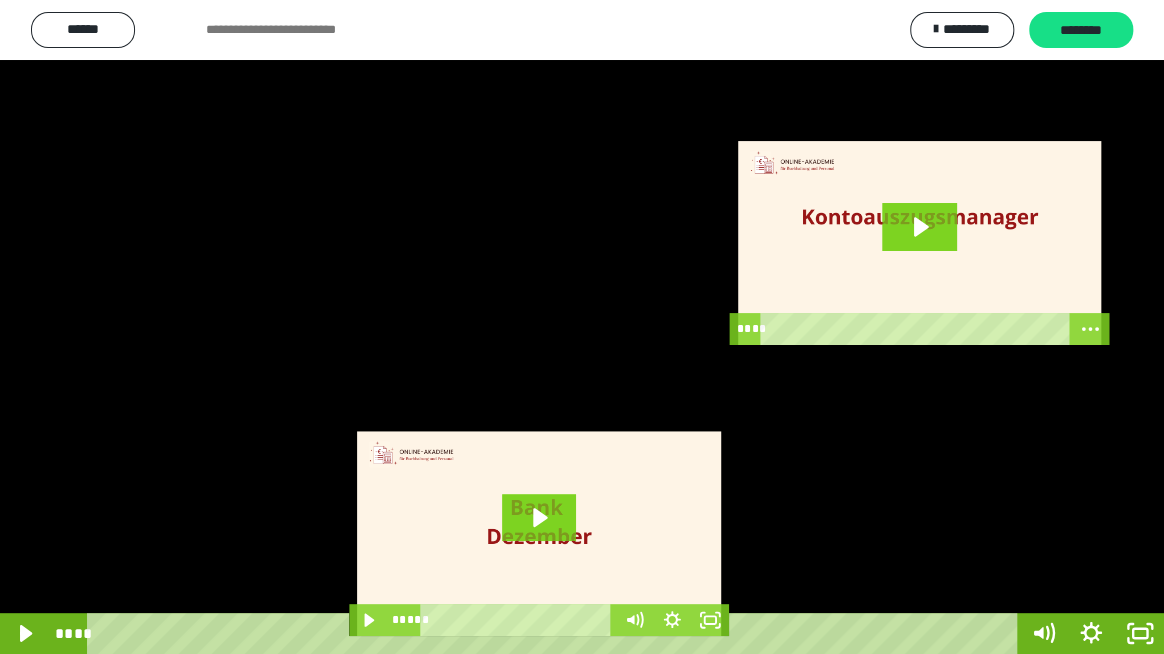 type 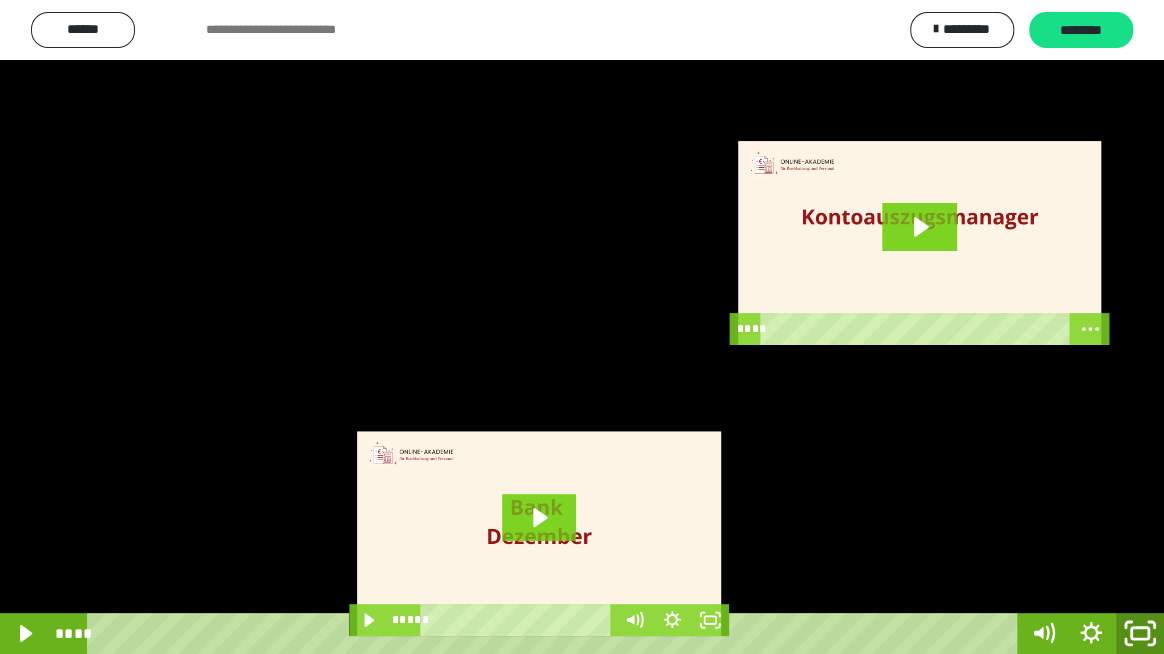 click 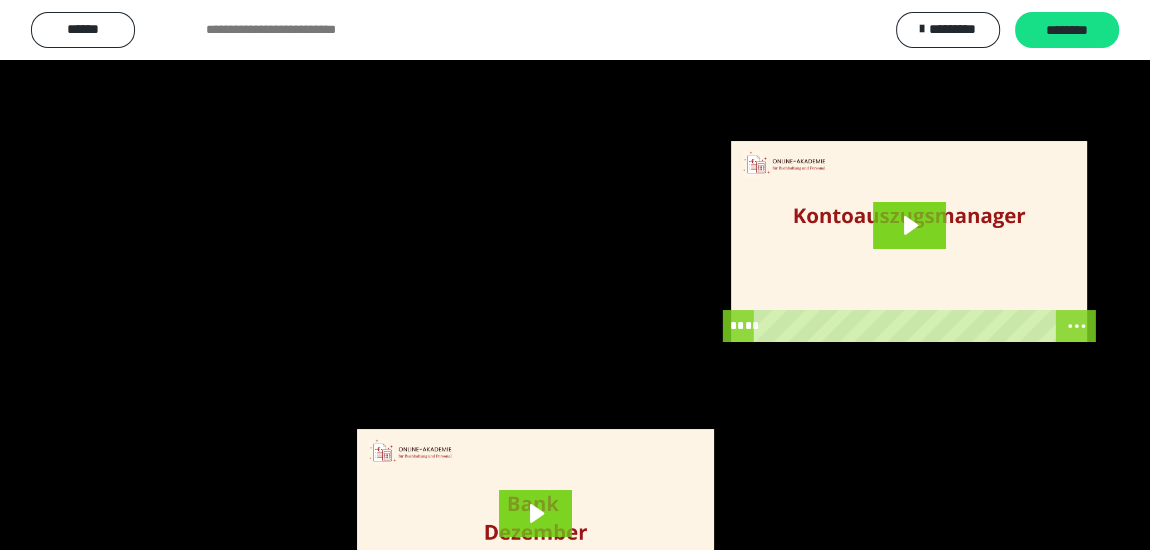 scroll, scrollTop: 2166, scrollLeft: 0, axis: vertical 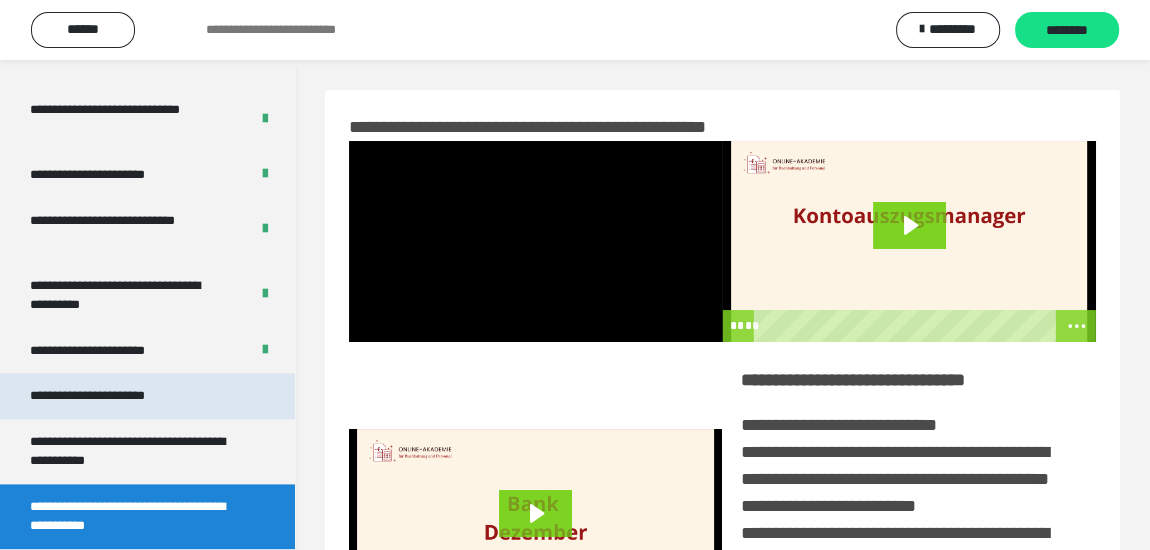 click on "**********" at bounding box center [111, 396] 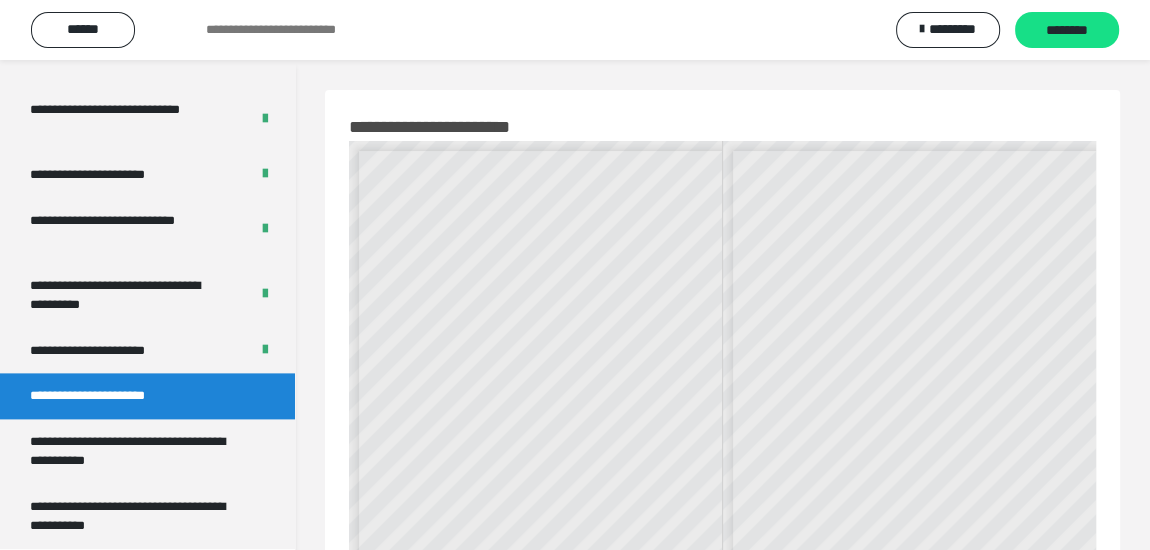 scroll, scrollTop: 6, scrollLeft: 0, axis: vertical 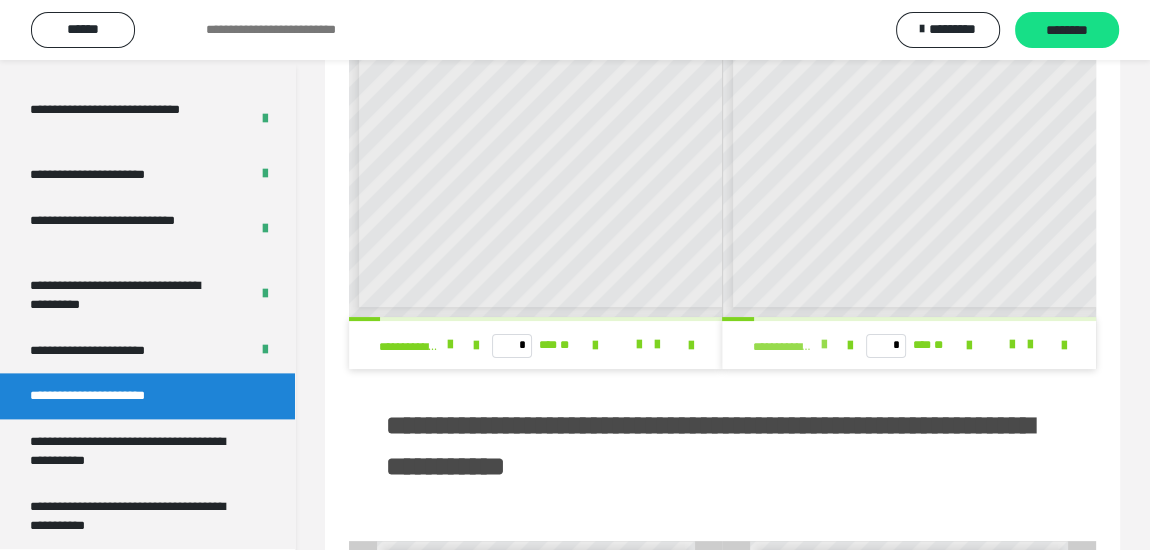 click at bounding box center (824, 345) 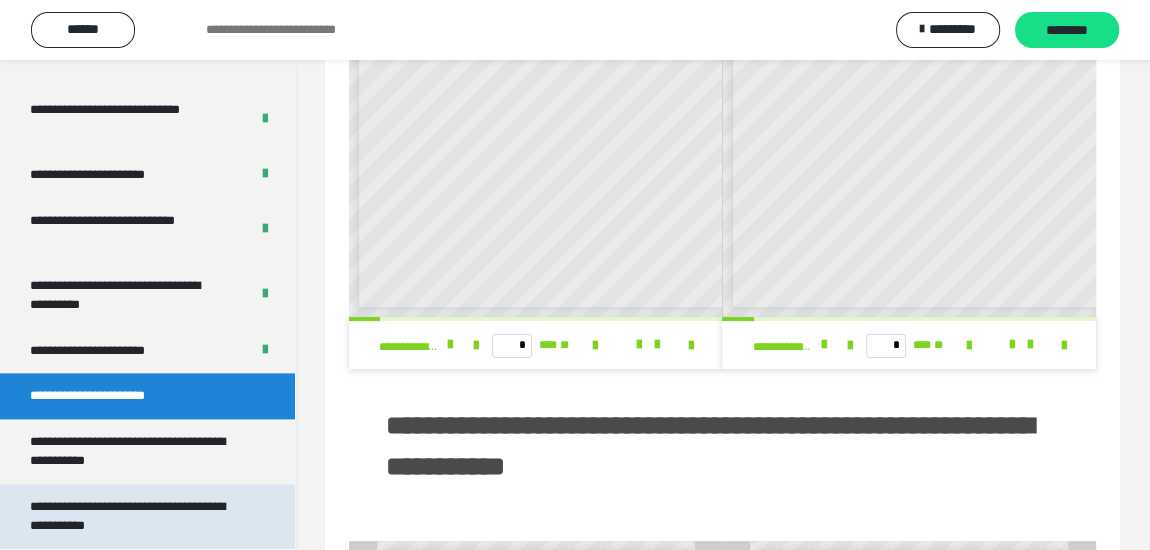 click on "**********" at bounding box center (132, 516) 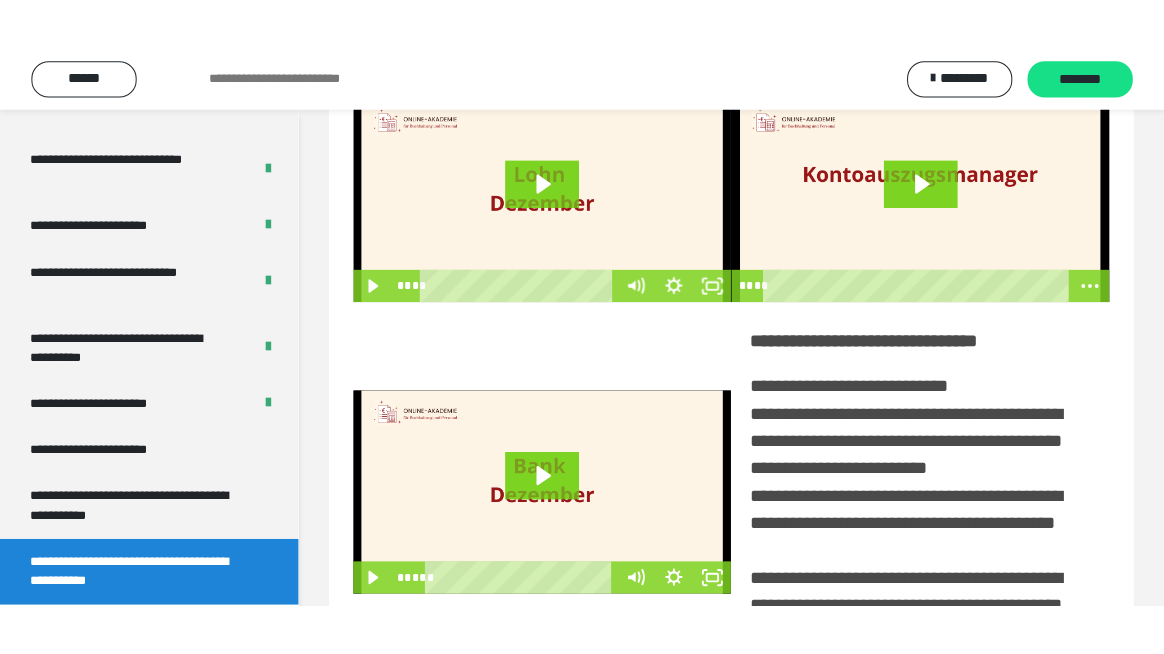 scroll, scrollTop: 0, scrollLeft: 0, axis: both 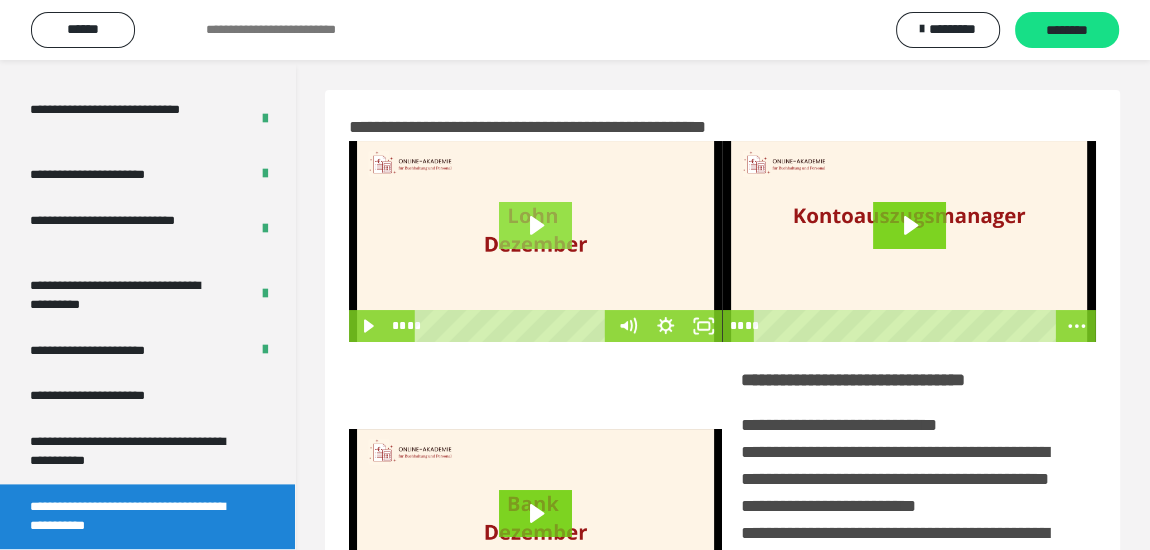 drag, startPoint x: 544, startPoint y: 224, endPoint x: 610, endPoint y: 270, distance: 80.44874 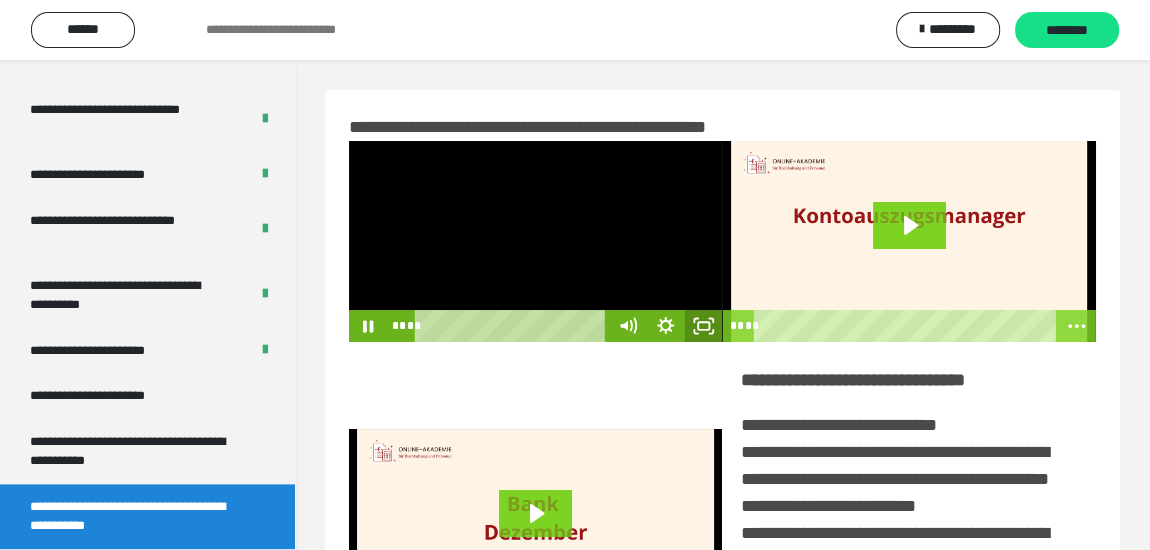 drag, startPoint x: 703, startPoint y: 329, endPoint x: 480, endPoint y: 329, distance: 223 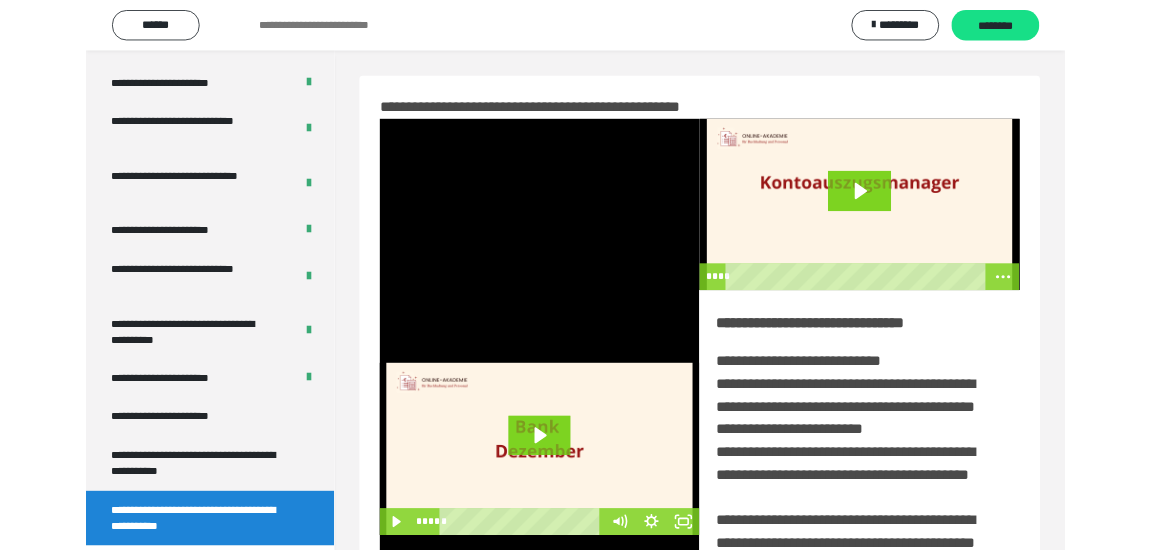 scroll, scrollTop: 2063, scrollLeft: 0, axis: vertical 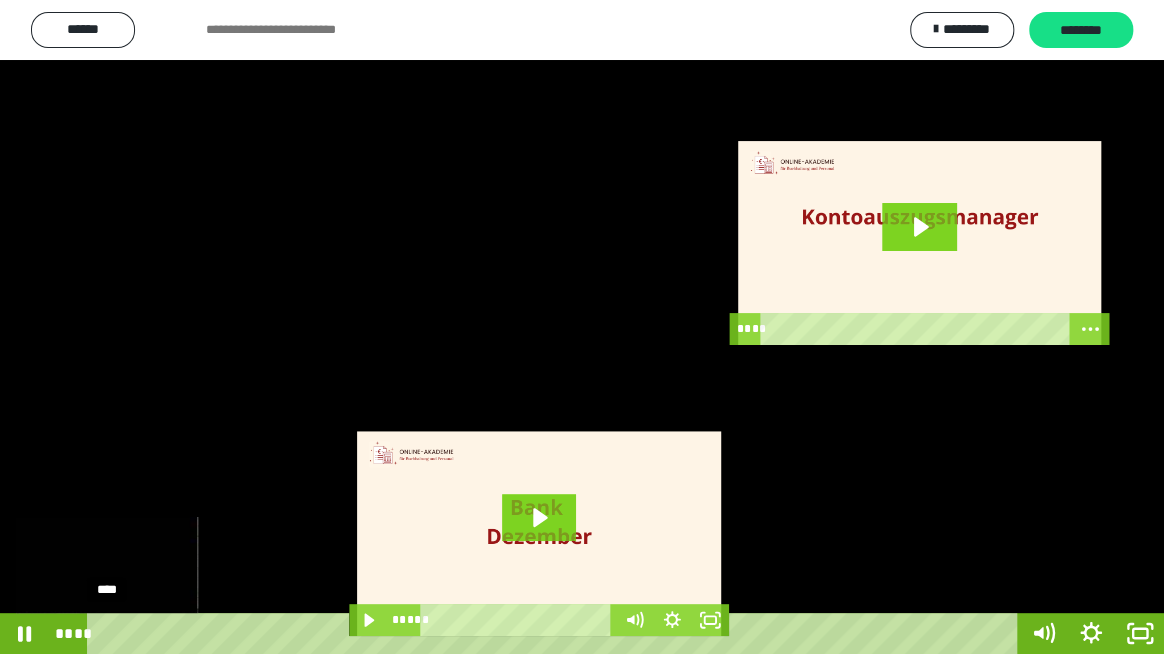 click on "****" at bounding box center [555, 633] 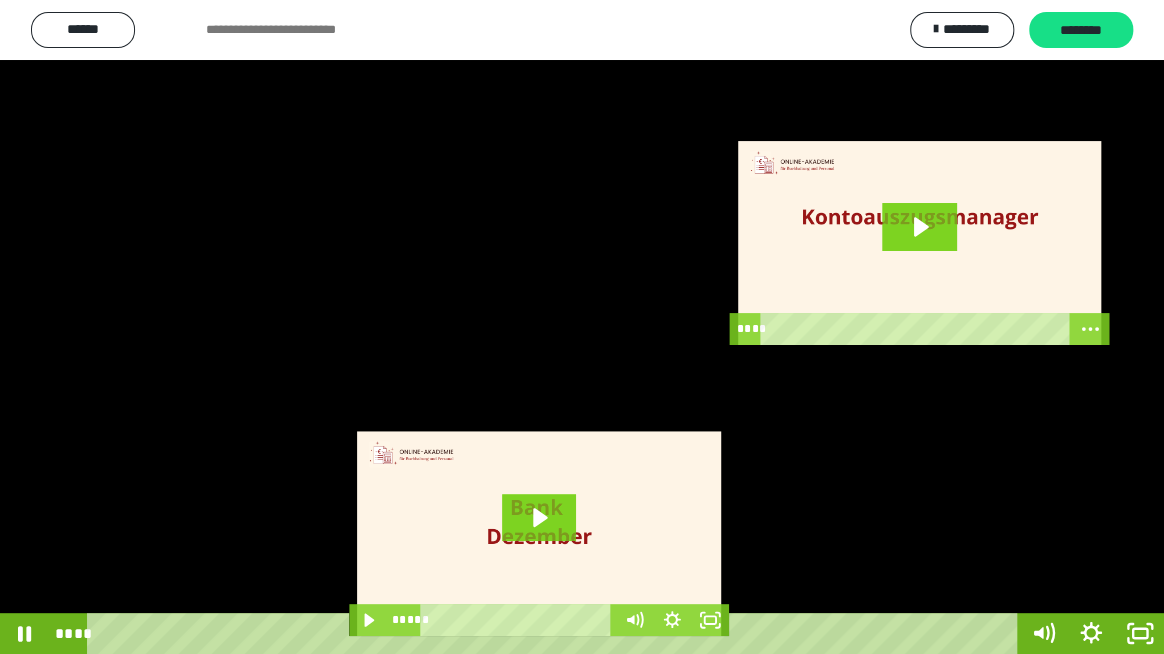 click at bounding box center [582, 327] 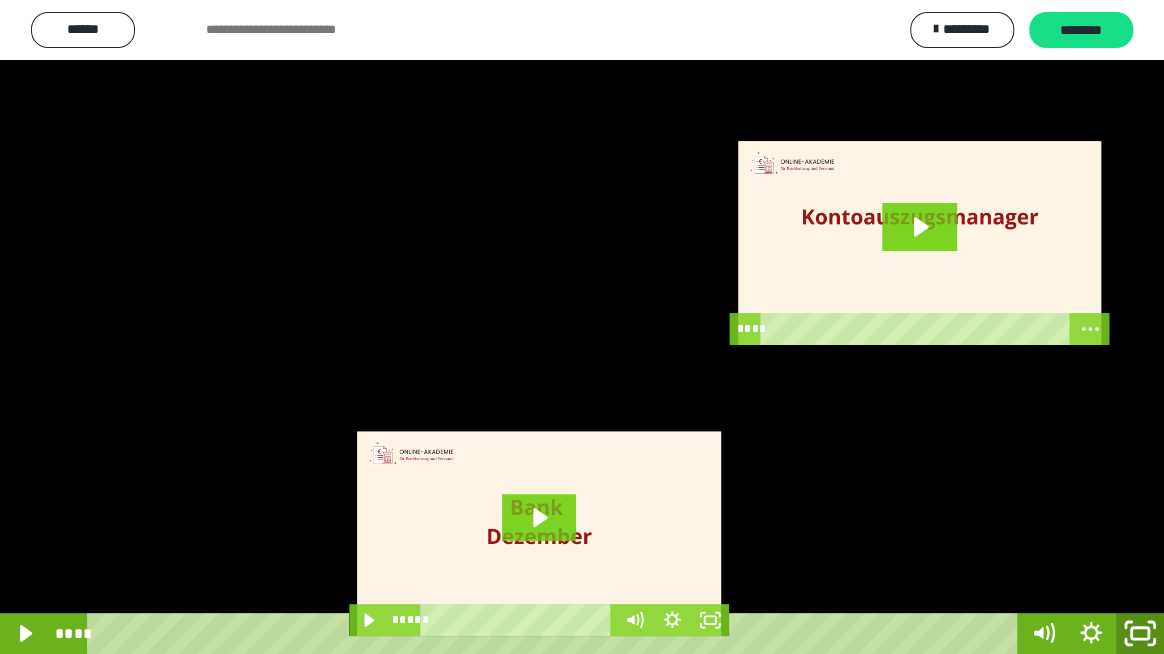 drag, startPoint x: 1146, startPoint y: 629, endPoint x: 403, endPoint y: 199, distance: 858.45734 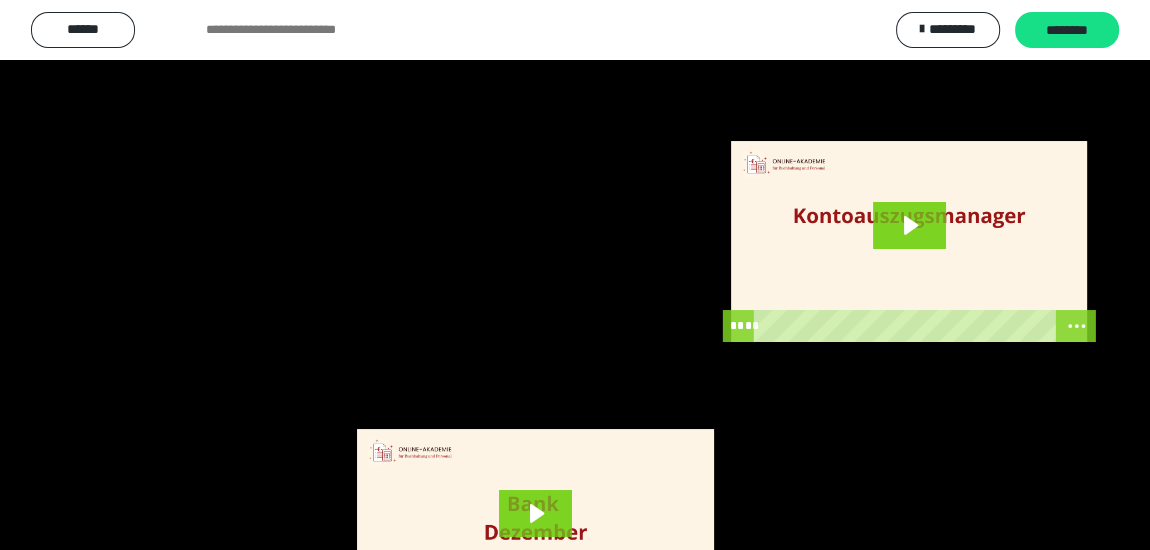 scroll, scrollTop: 166, scrollLeft: 0, axis: vertical 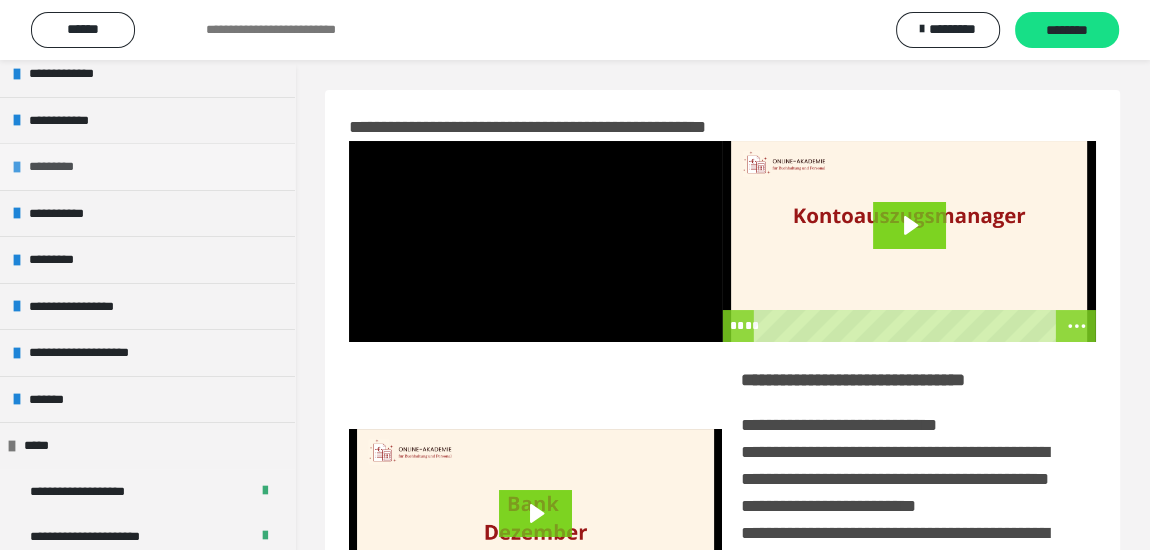 click on "*********" at bounding box center [147, 166] 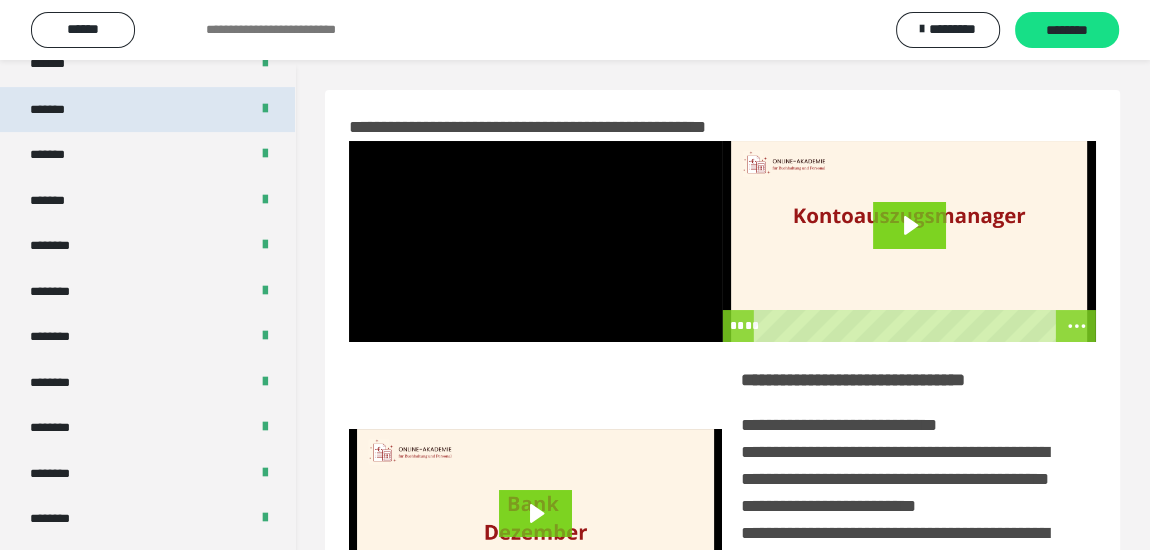 scroll, scrollTop: 531, scrollLeft: 0, axis: vertical 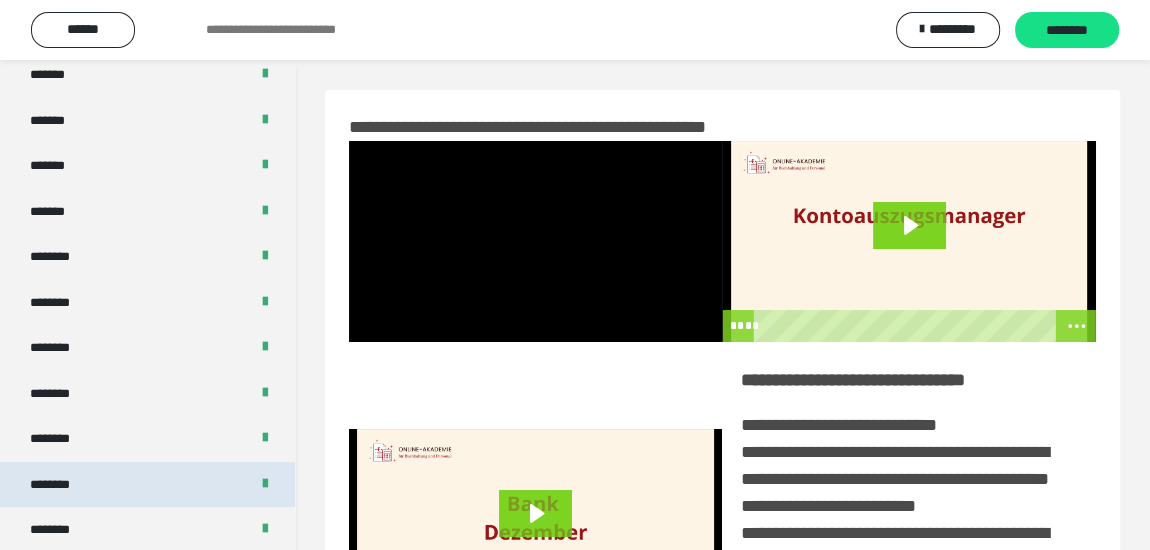 click on "********" at bounding box center [60, 485] 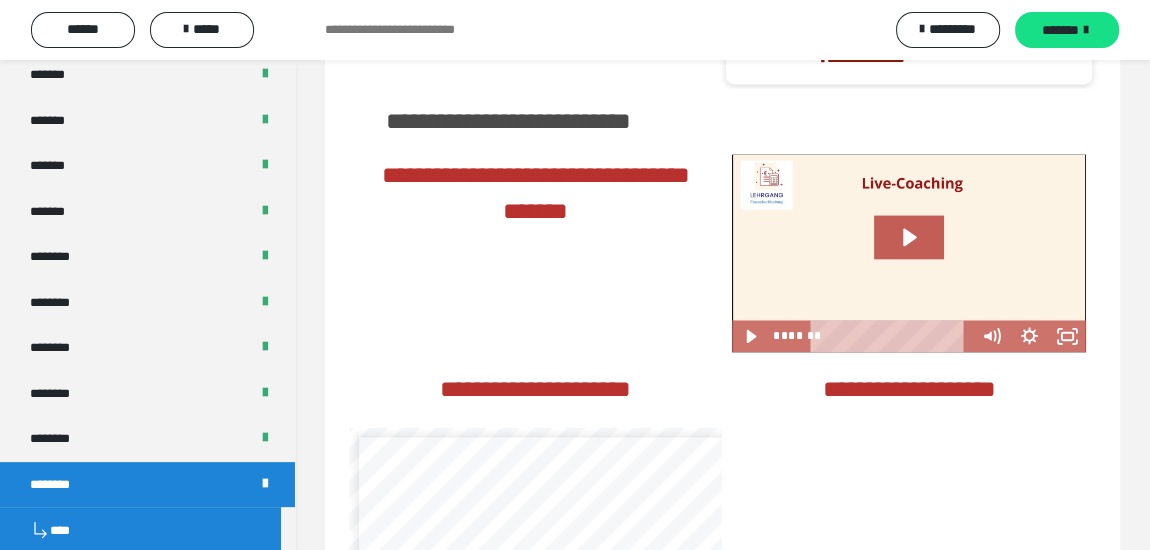 scroll, scrollTop: 2636, scrollLeft: 0, axis: vertical 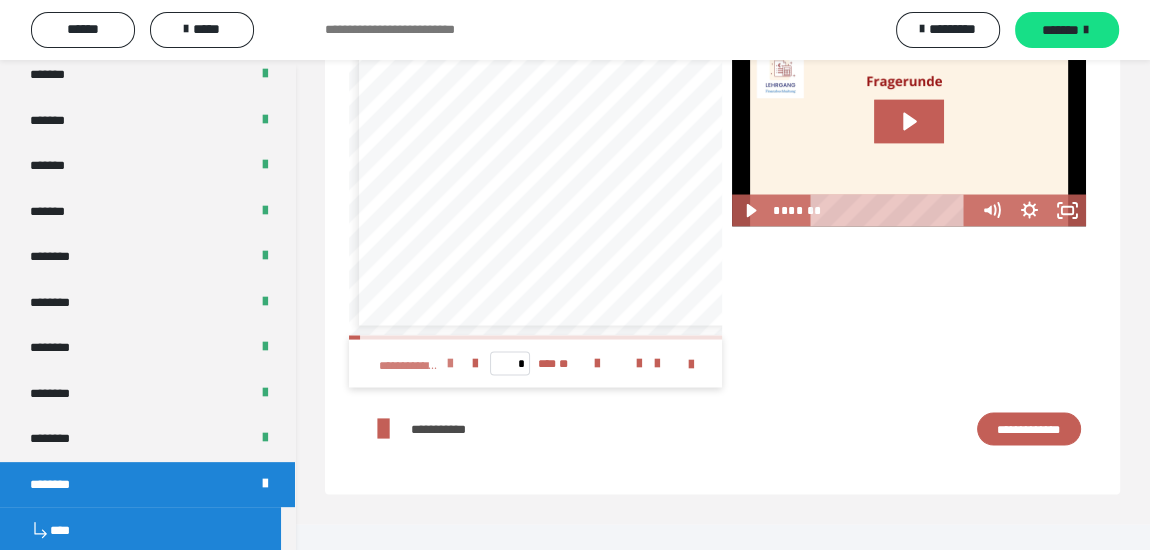 click at bounding box center [450, 363] 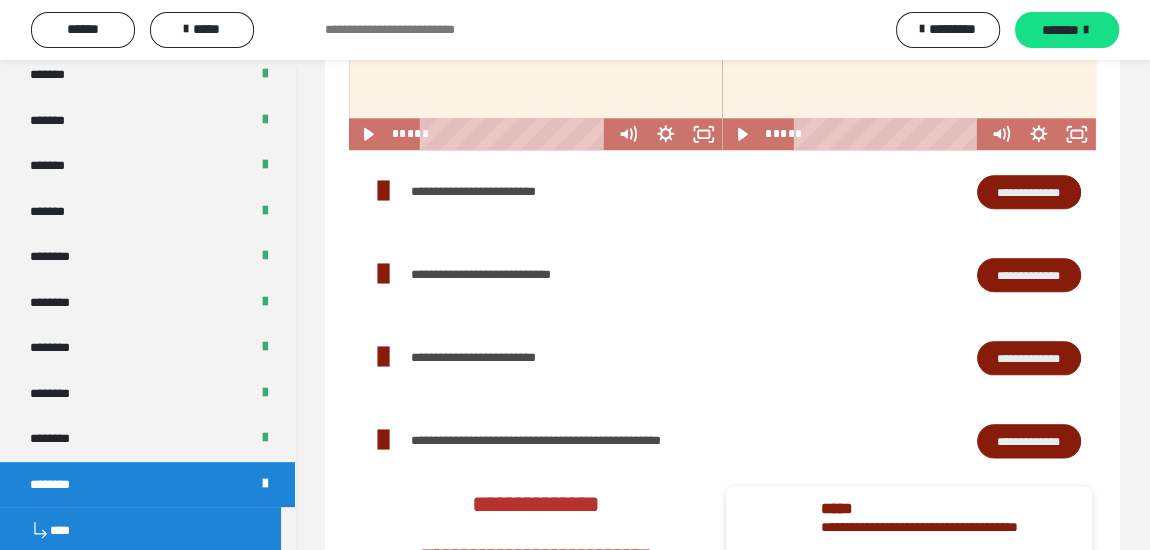 scroll, scrollTop: 1909, scrollLeft: 0, axis: vertical 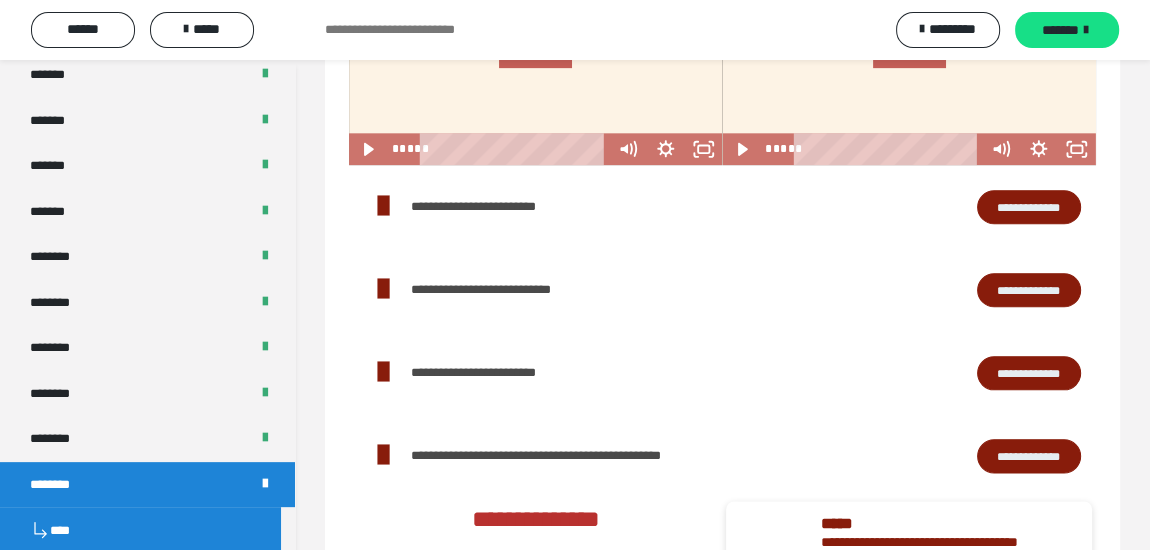 click on "**********" at bounding box center (1029, 206) 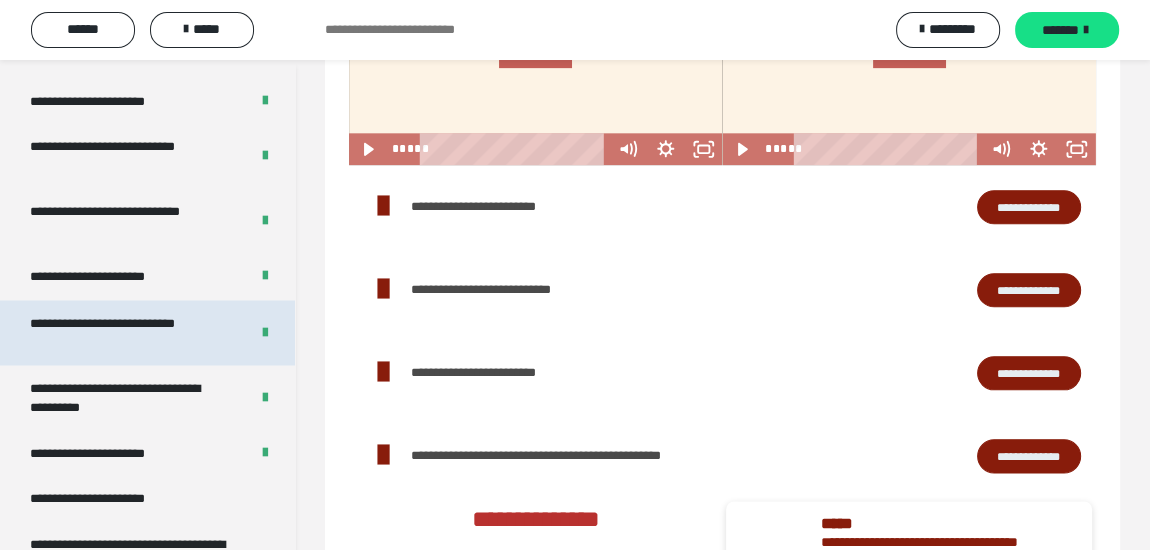 scroll, scrollTop: 3032, scrollLeft: 0, axis: vertical 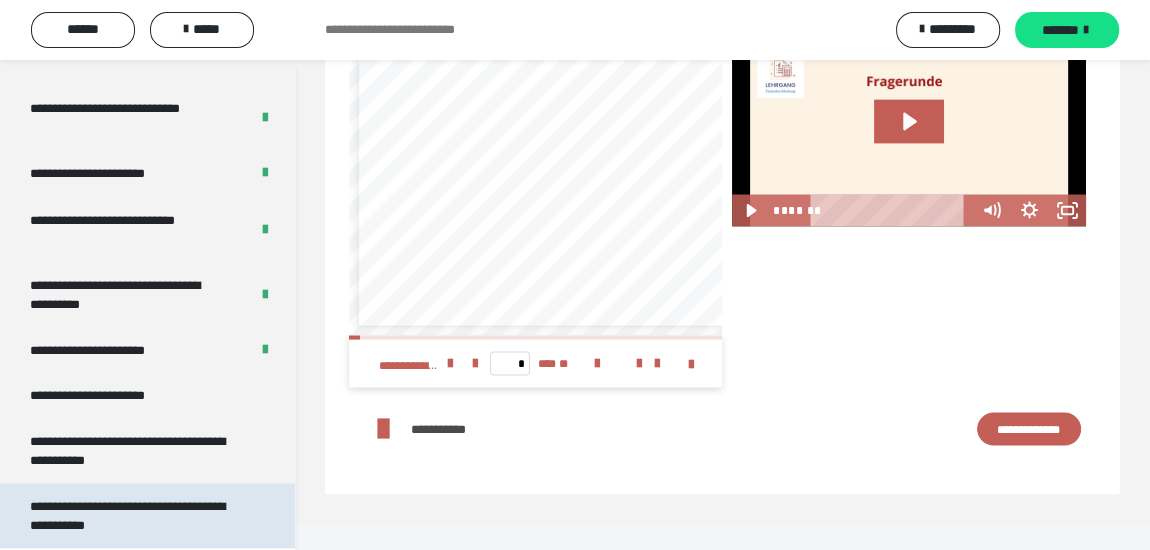click on "**********" at bounding box center [132, 515] 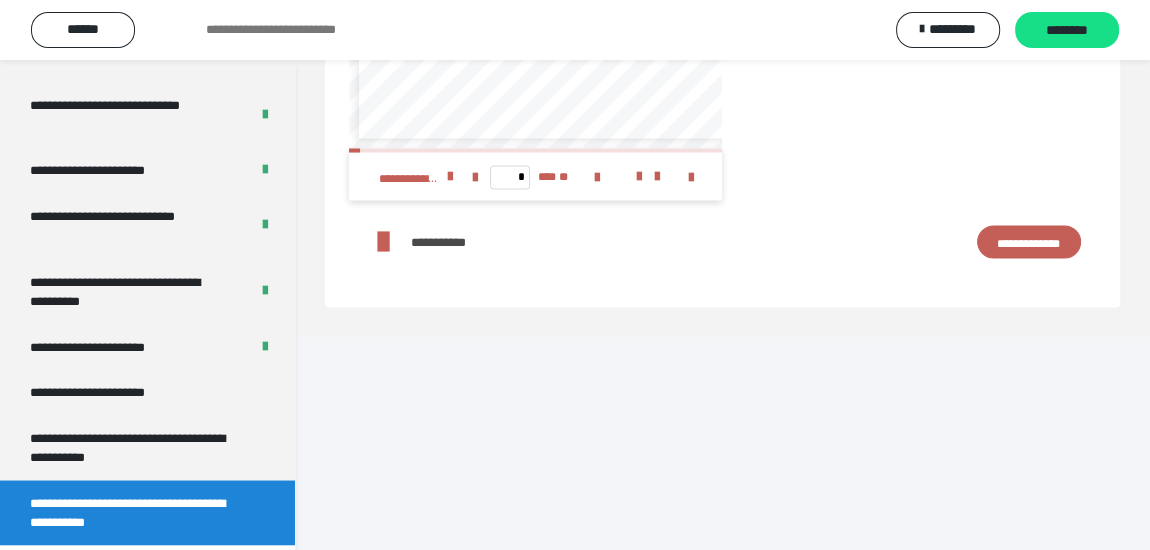 scroll, scrollTop: 166, scrollLeft: 0, axis: vertical 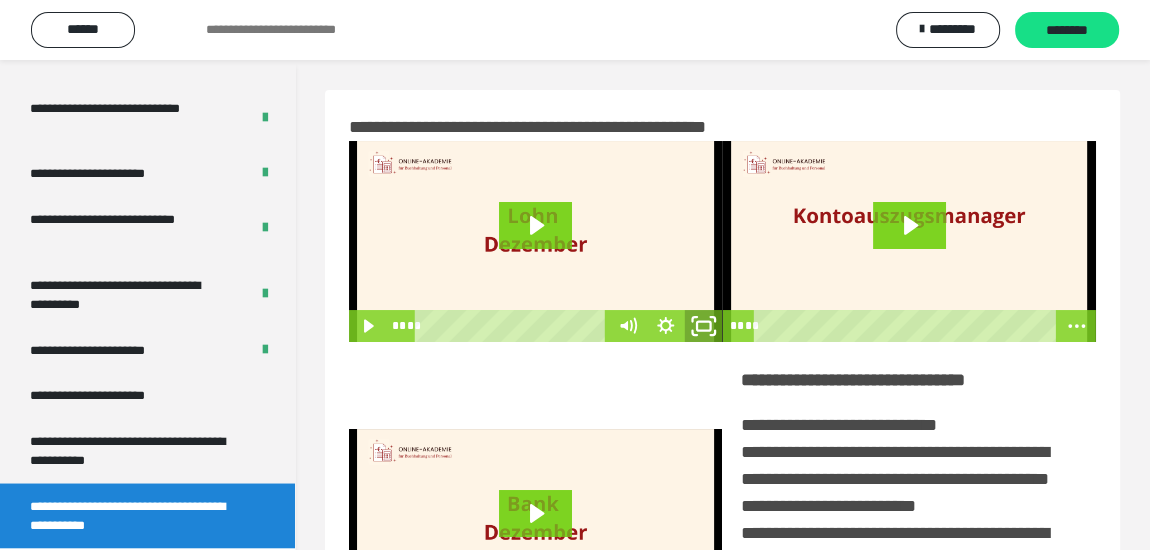 click 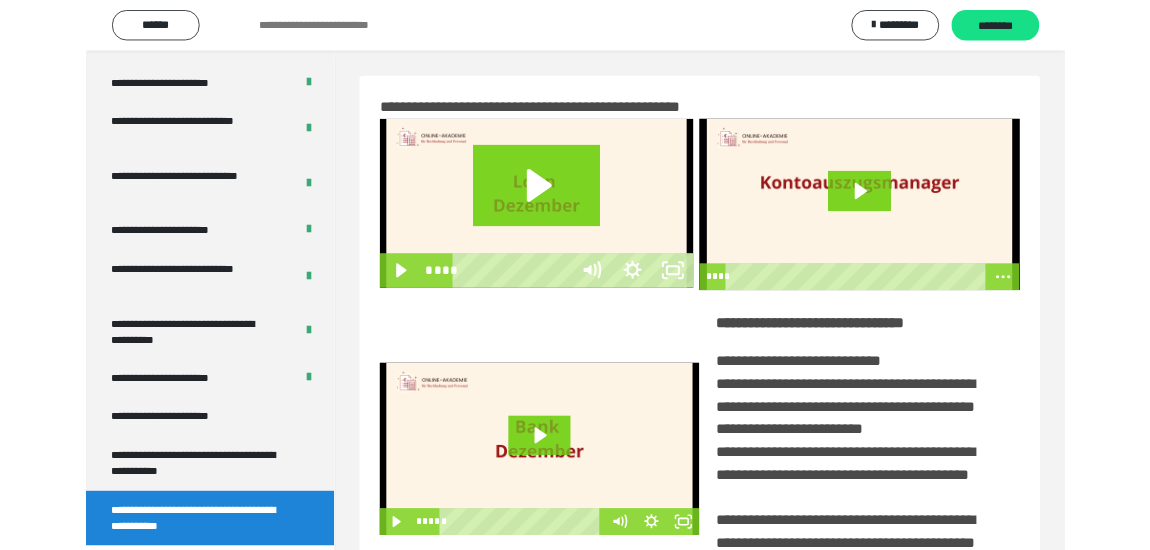 scroll, scrollTop: 2882, scrollLeft: 0, axis: vertical 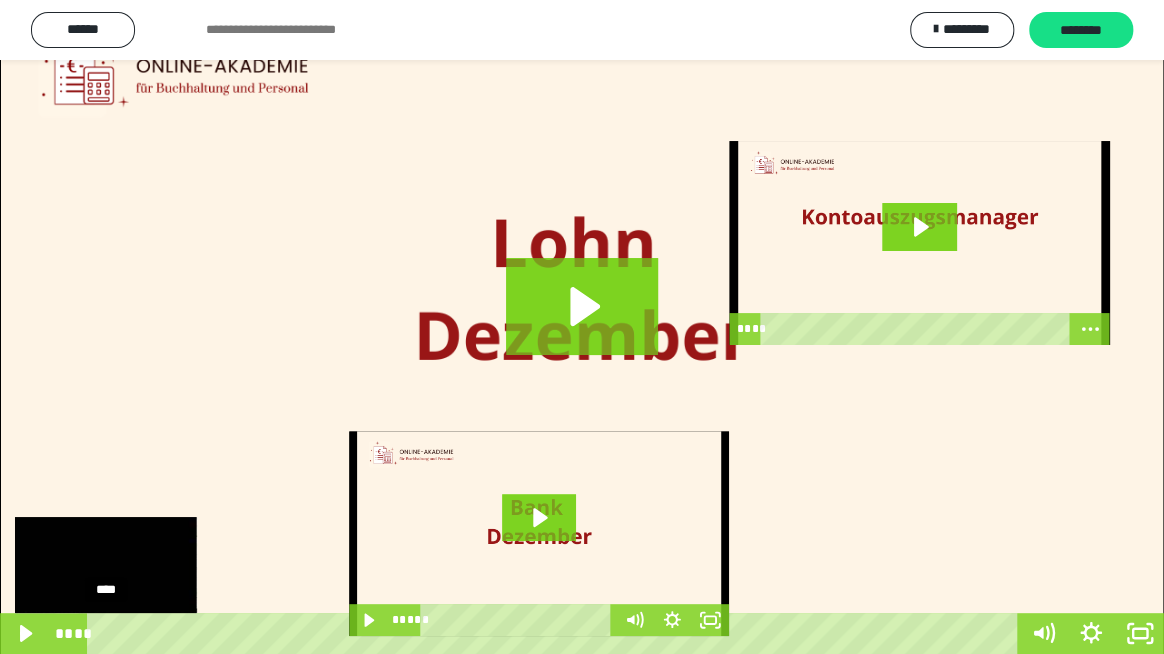 click on "****" at bounding box center (555, 633) 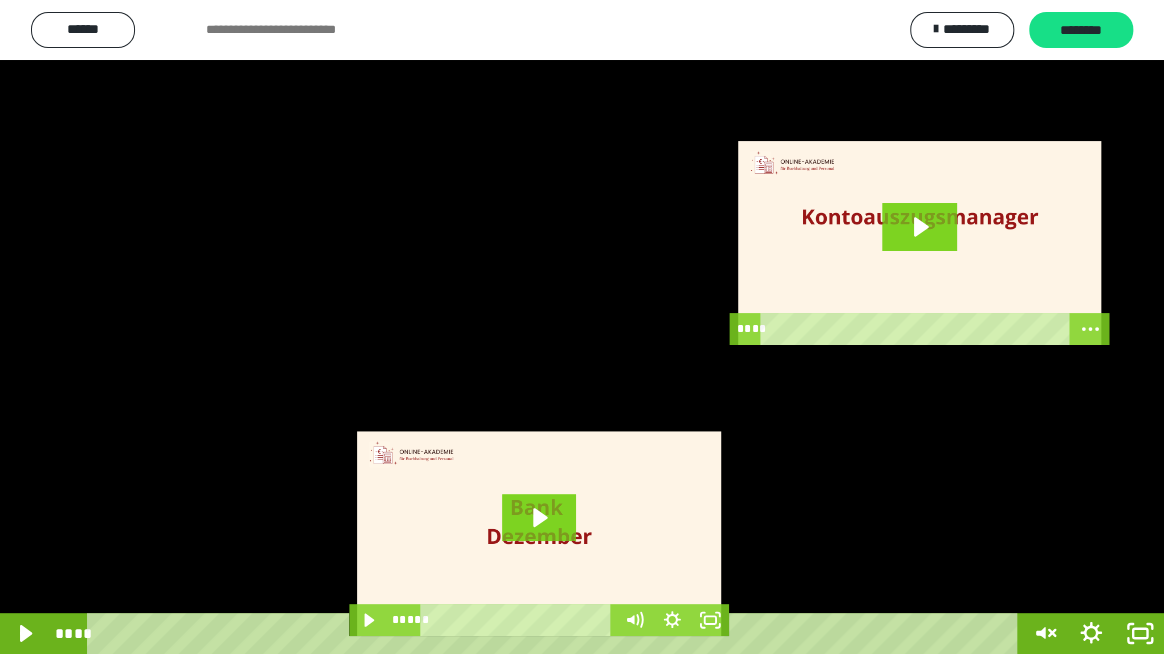 click at bounding box center (582, 327) 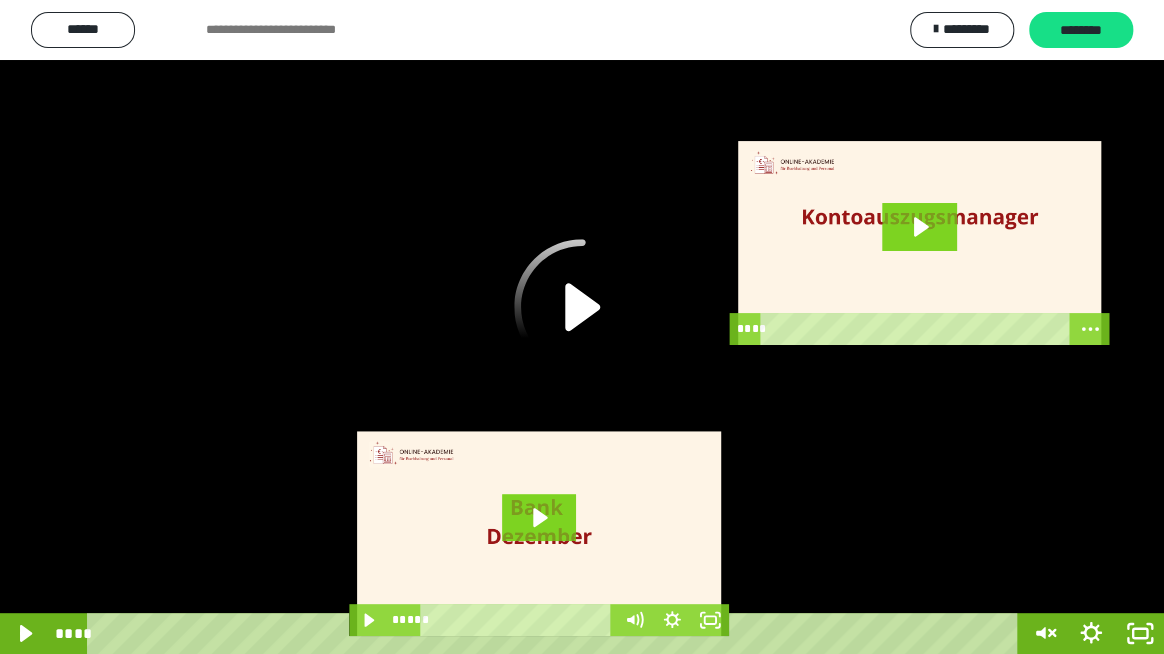 click 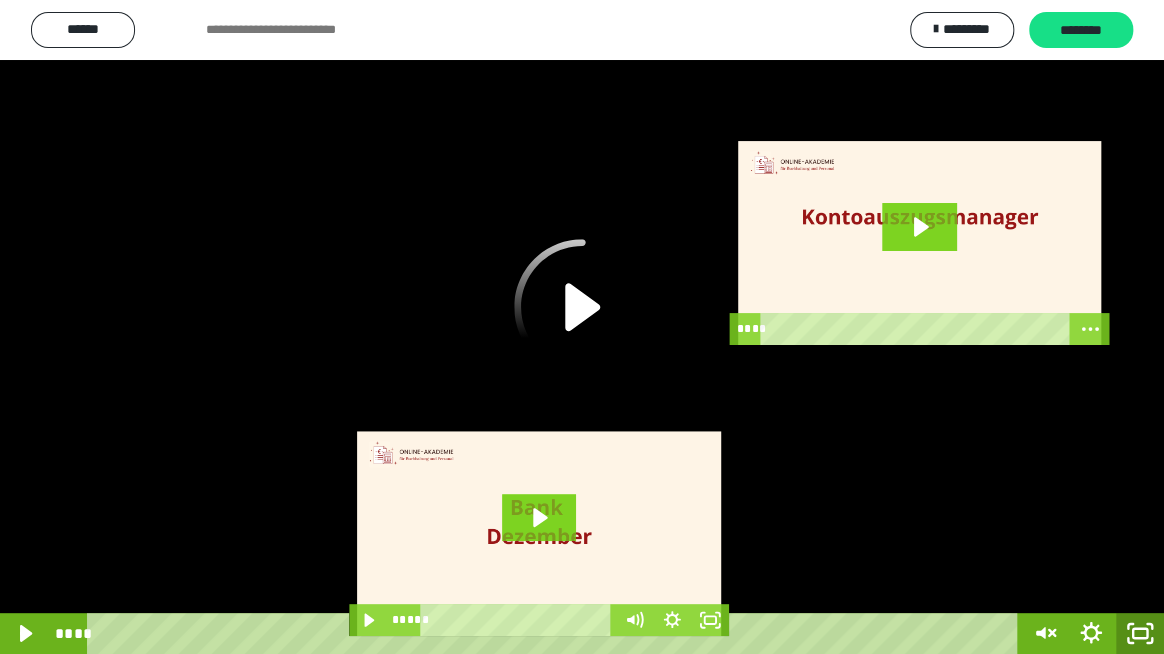 click 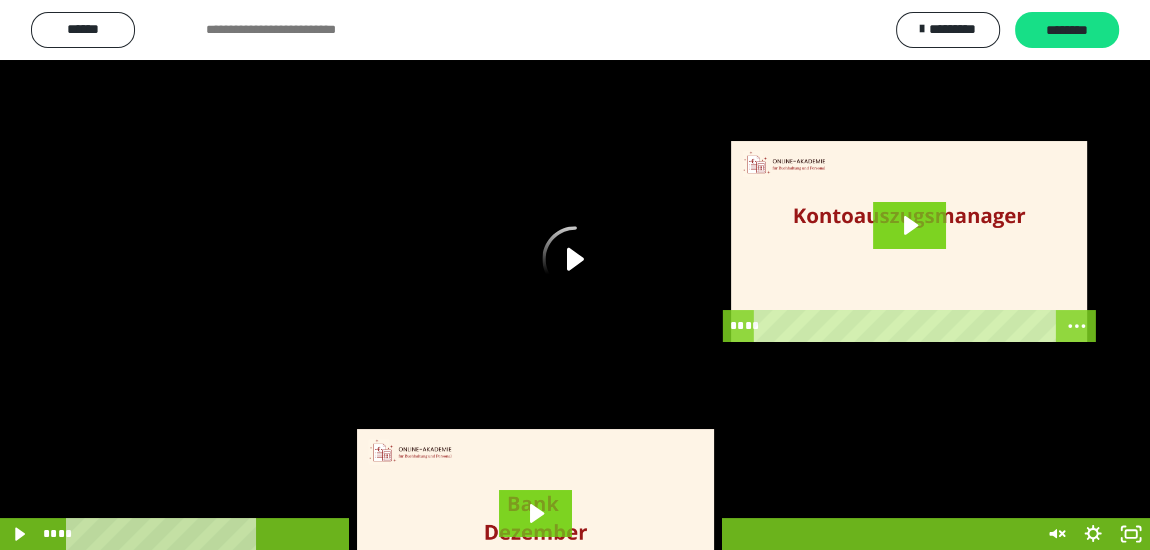 scroll, scrollTop: 2986, scrollLeft: 0, axis: vertical 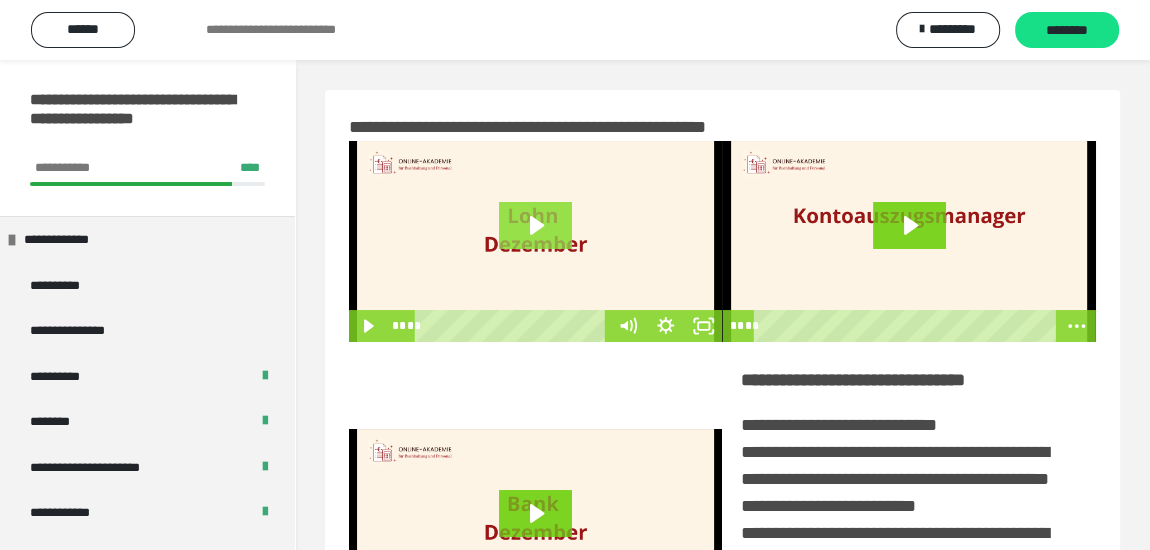 click 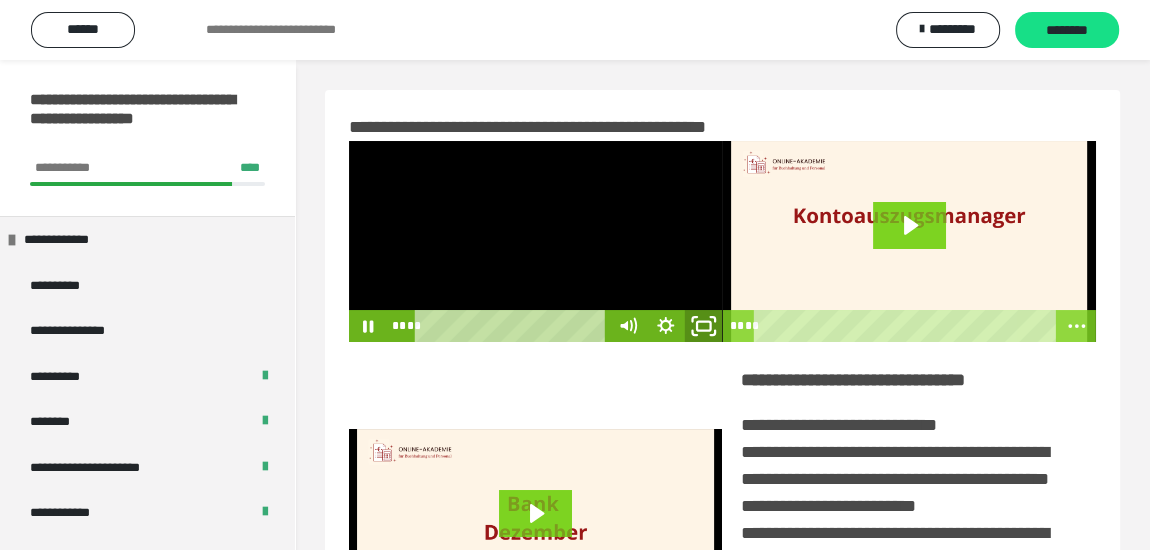 drag, startPoint x: 706, startPoint y: 328, endPoint x: 417, endPoint y: 393, distance: 296.2195 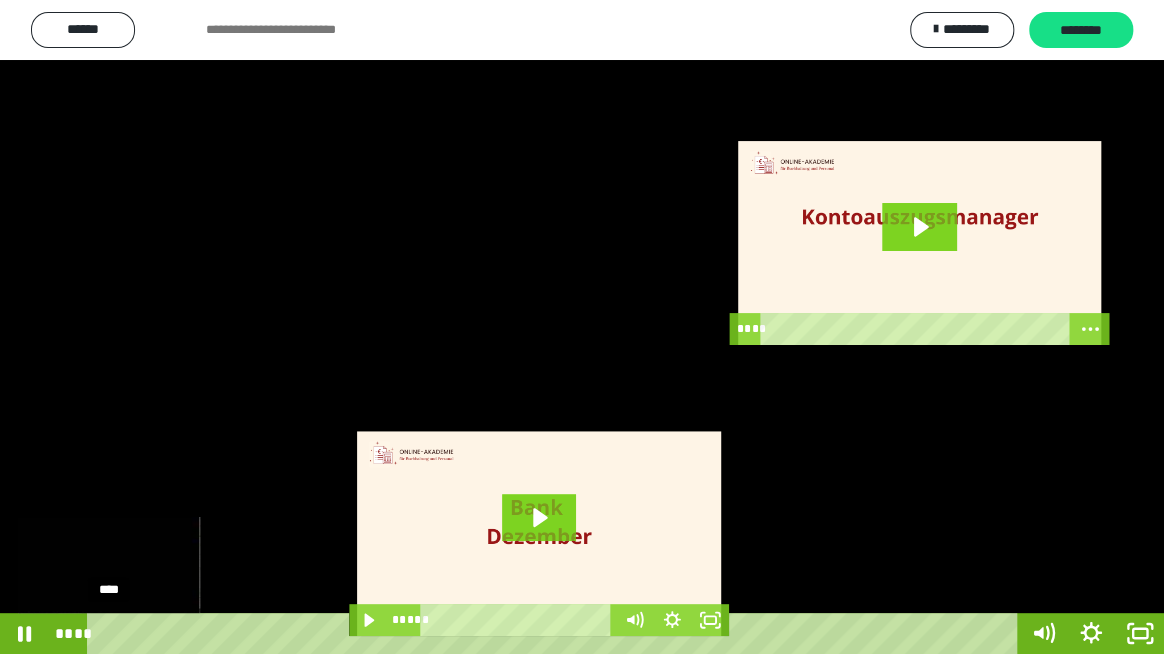click on "****" at bounding box center [555, 633] 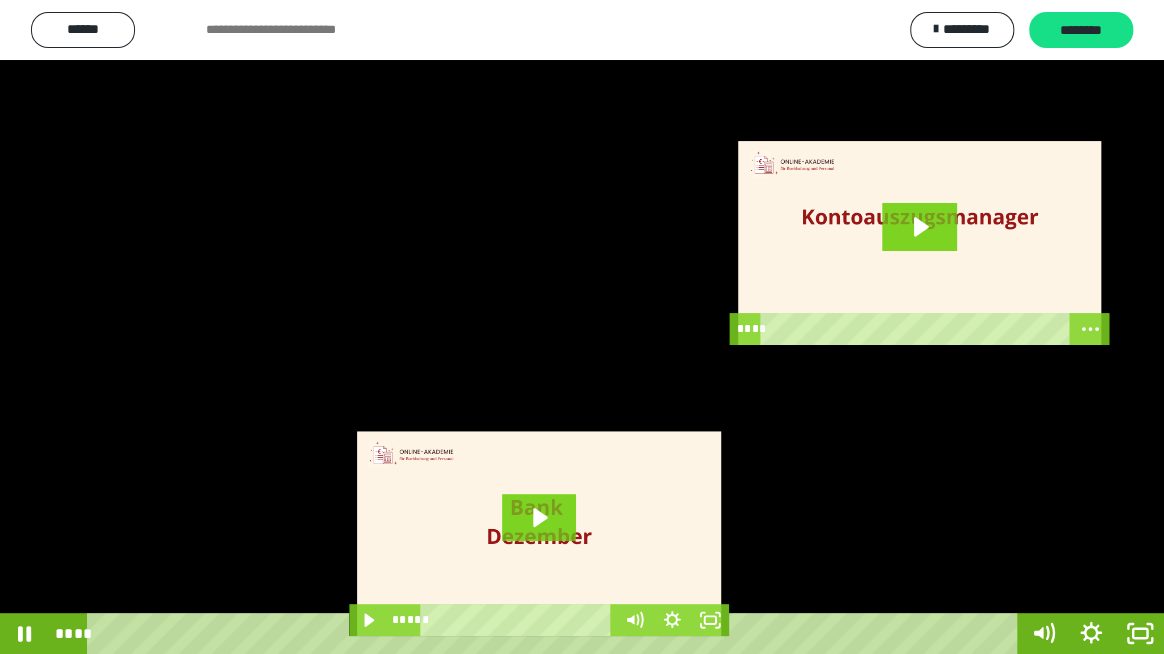 click at bounding box center [582, 327] 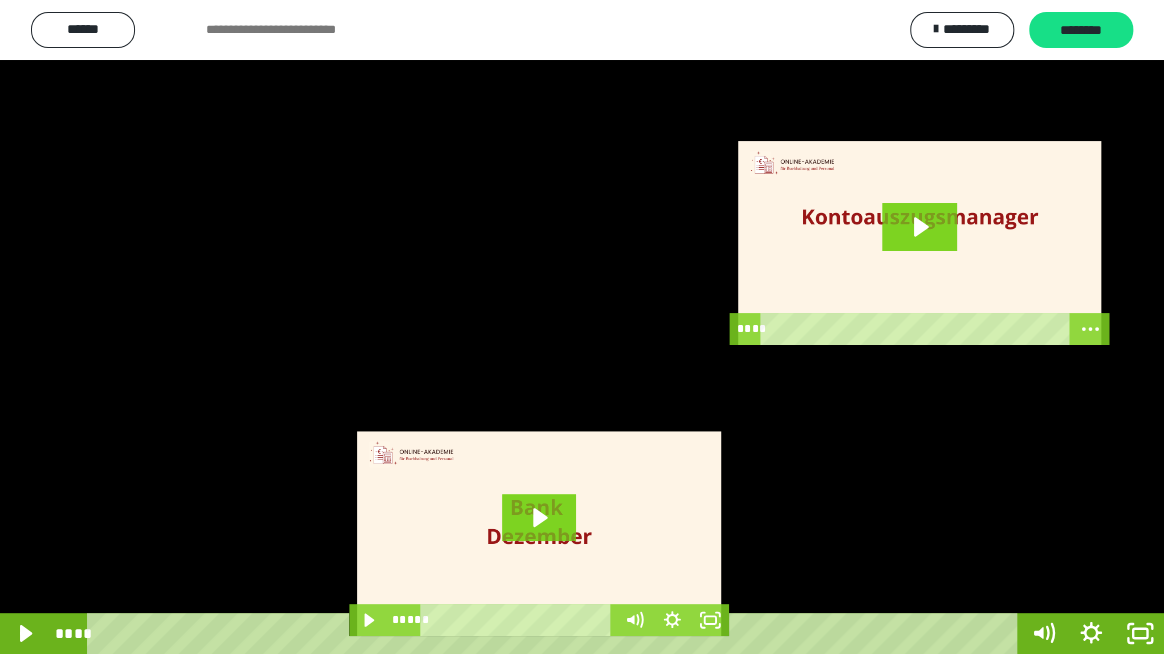 click at bounding box center (582, 327) 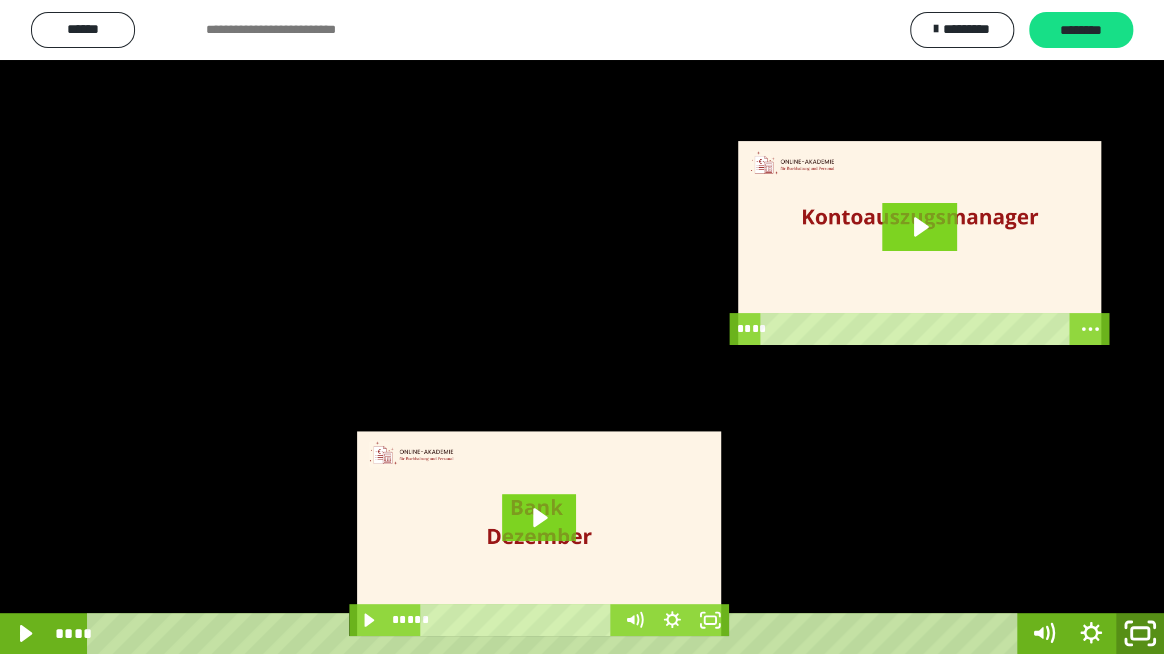 click 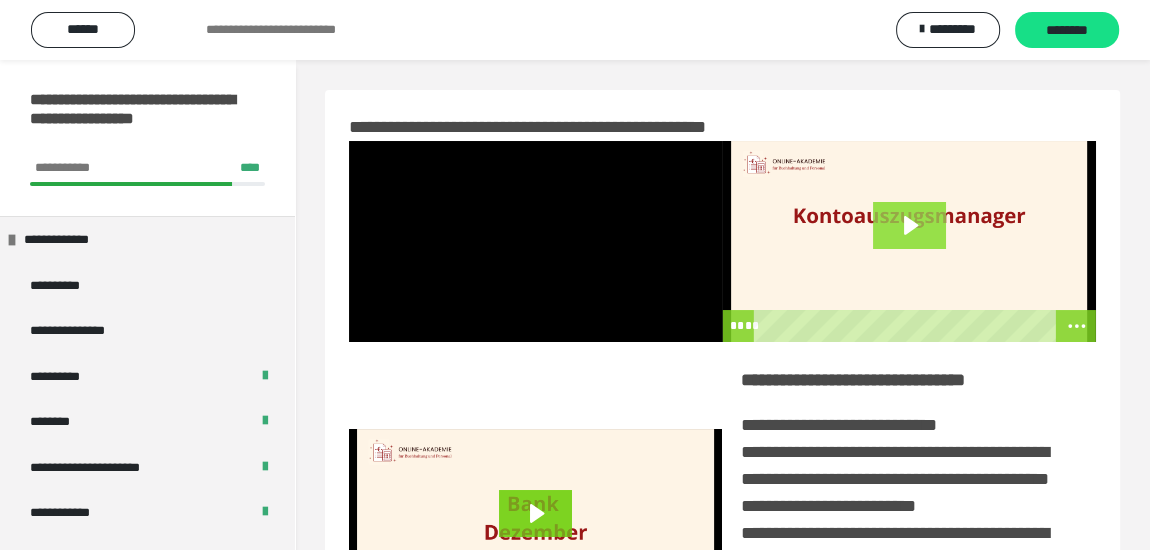 click 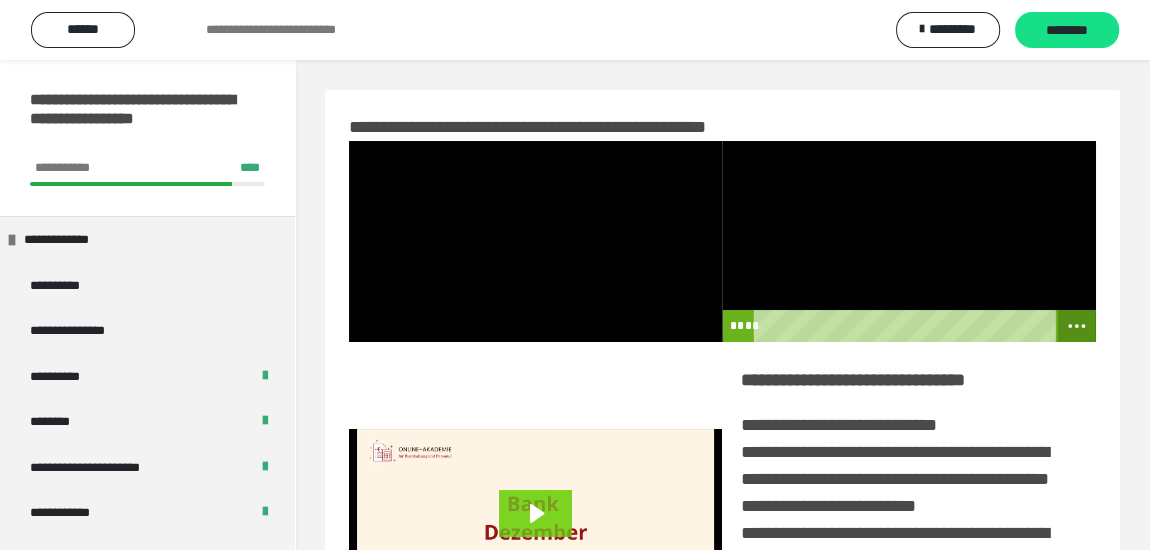 click 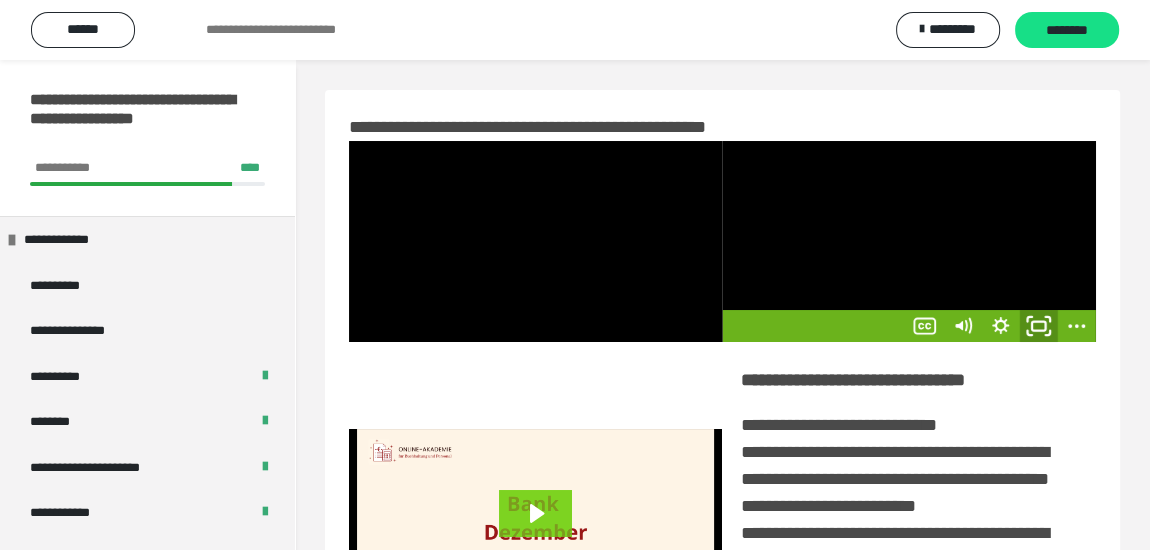 click 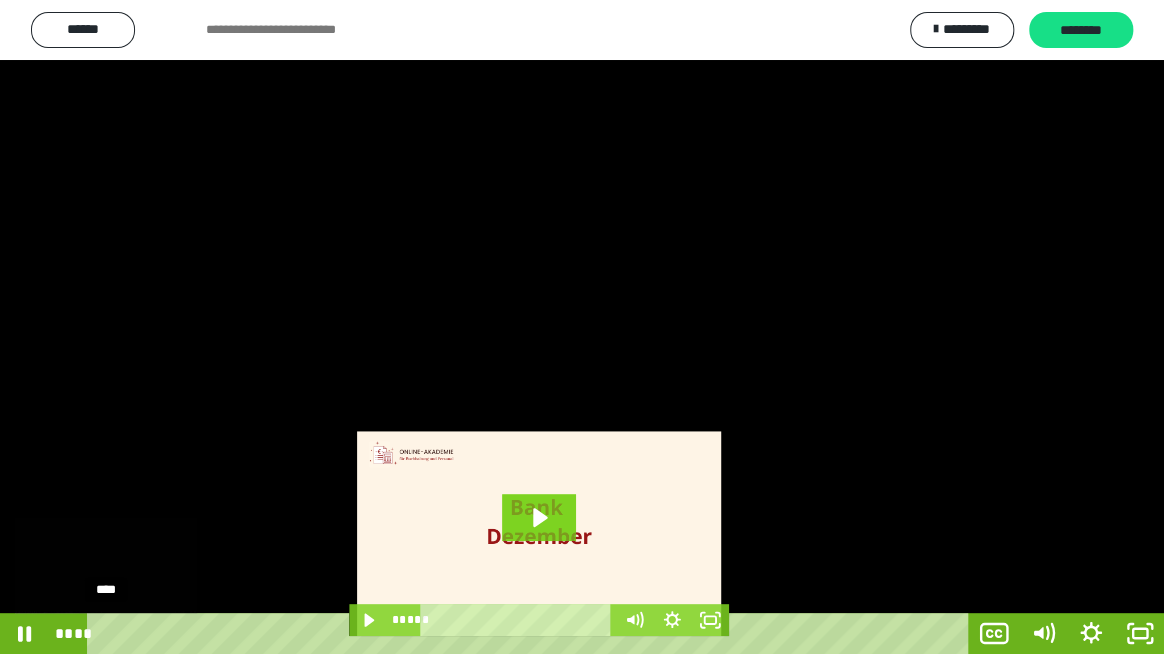 click on "****" at bounding box center (531, 633) 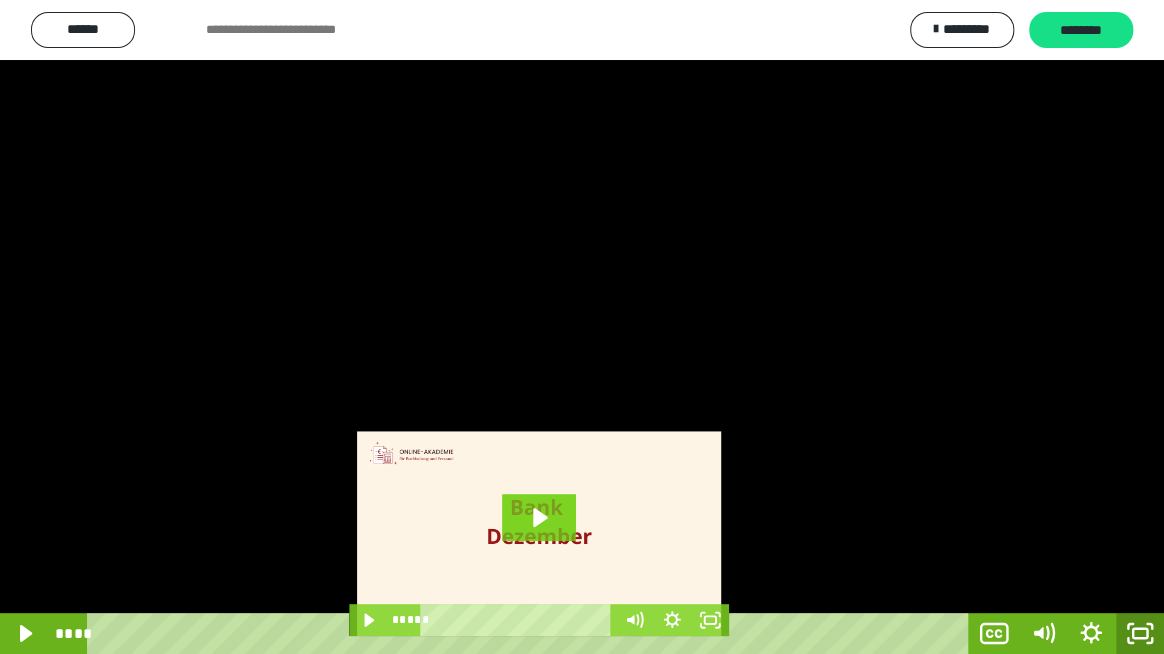 click 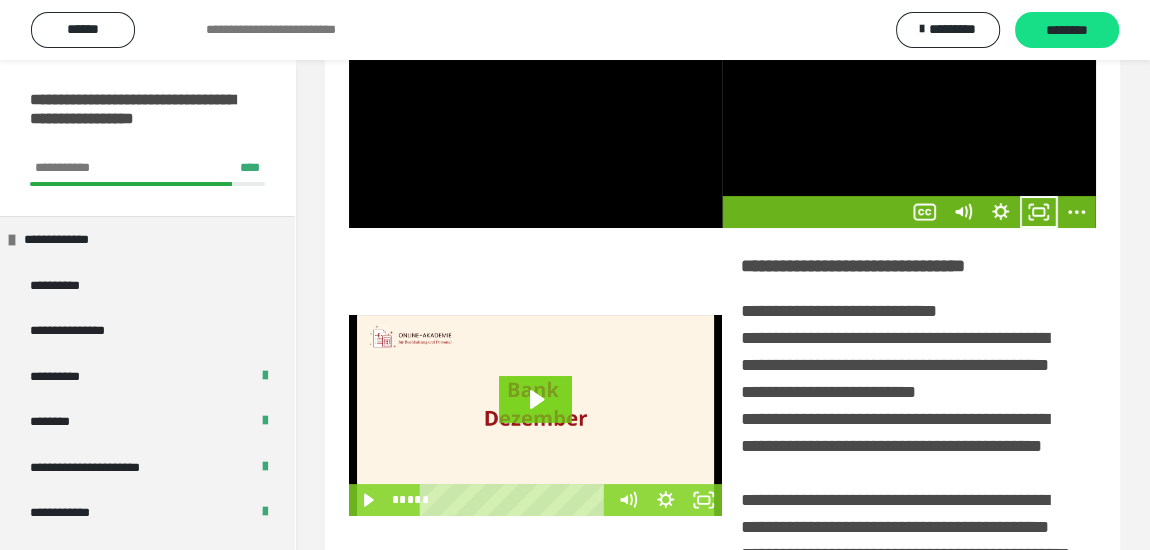 scroll, scrollTop: 74, scrollLeft: 0, axis: vertical 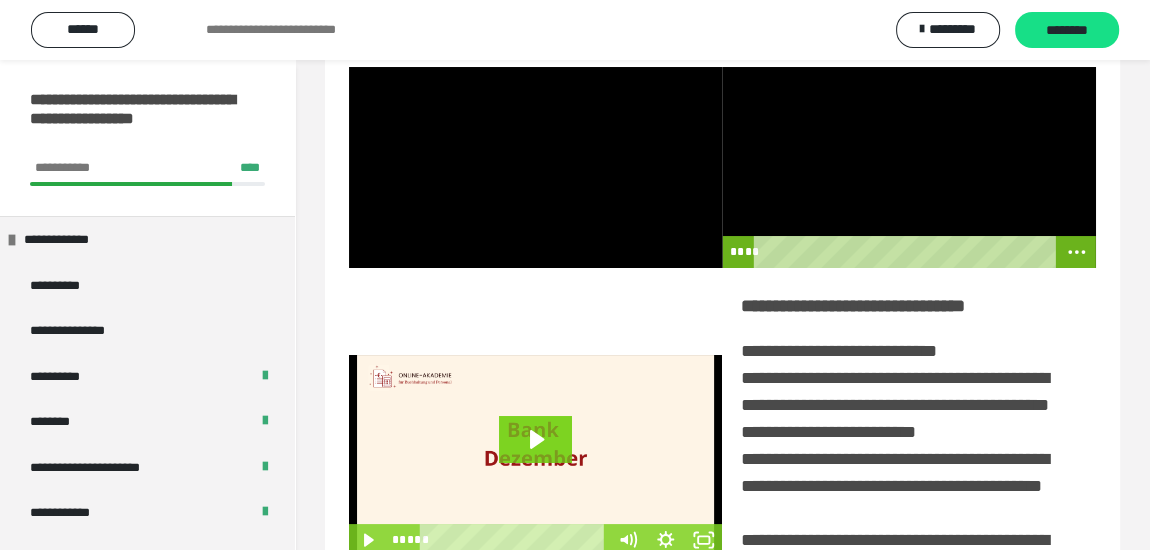 click at bounding box center [908, 167] 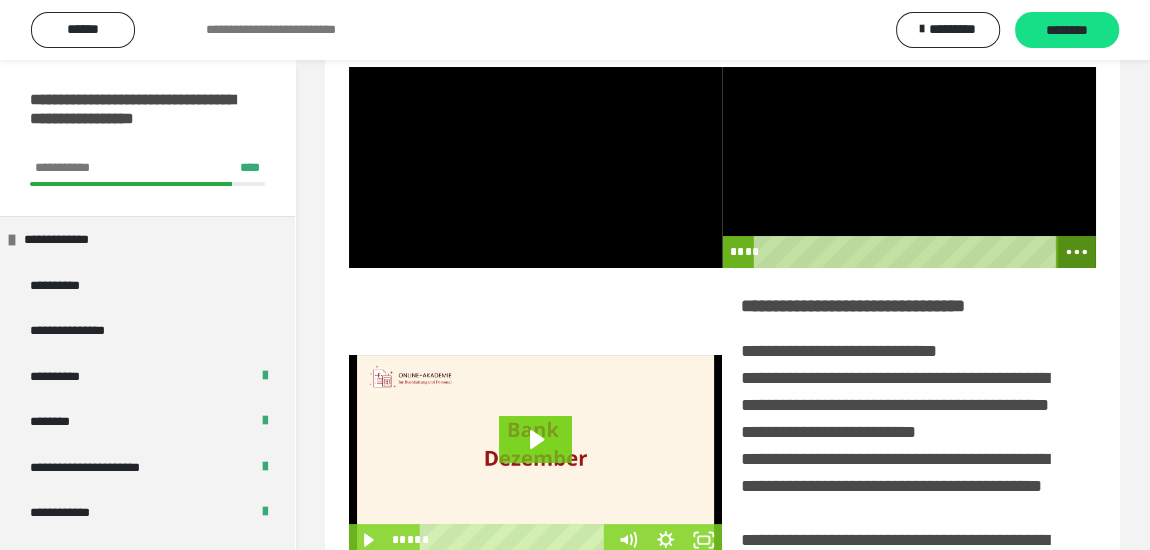 click 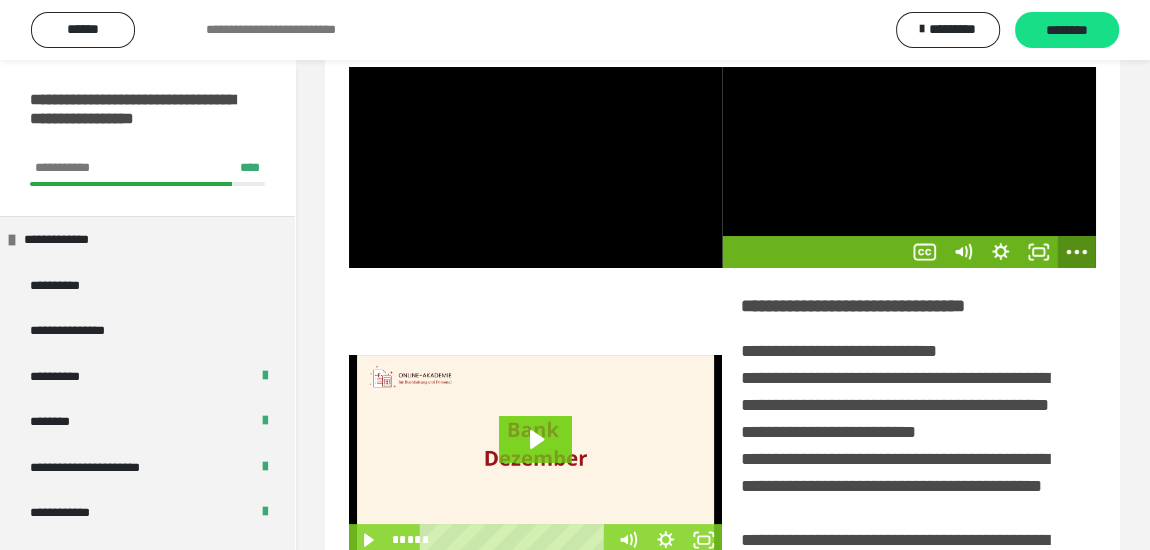 click 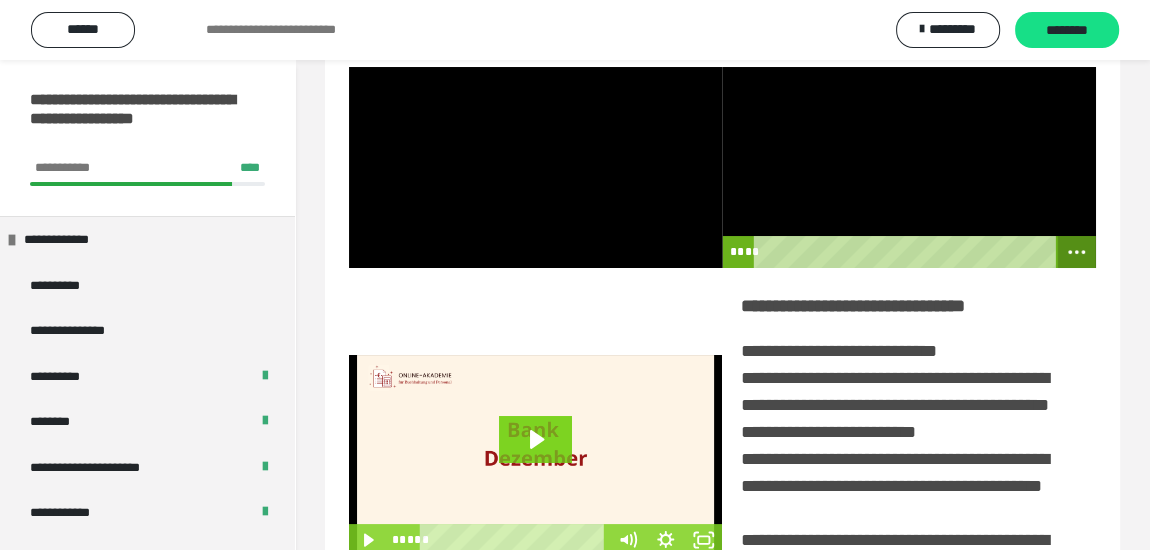 click 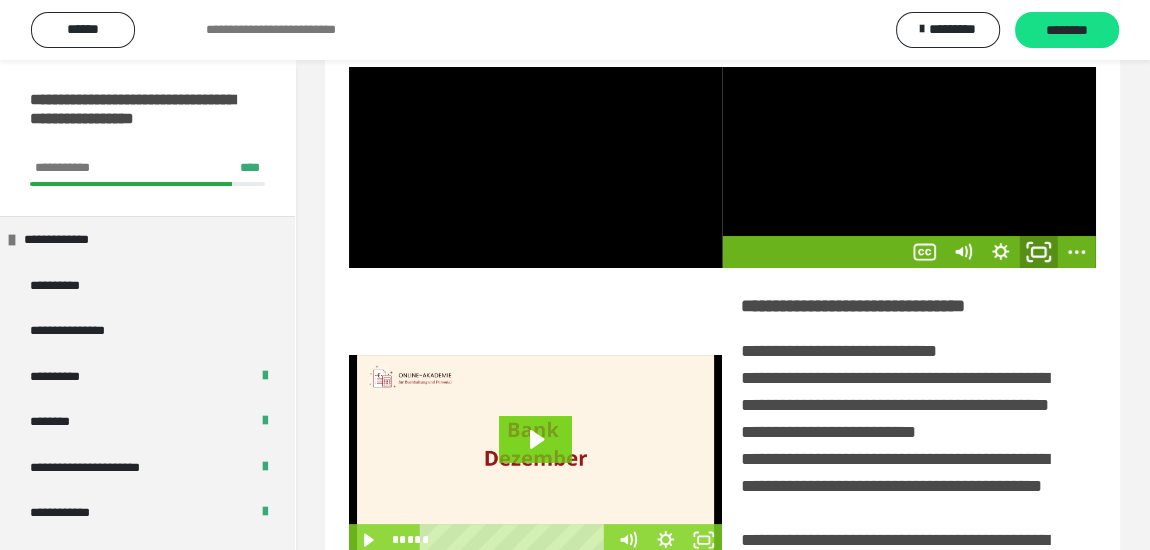 click 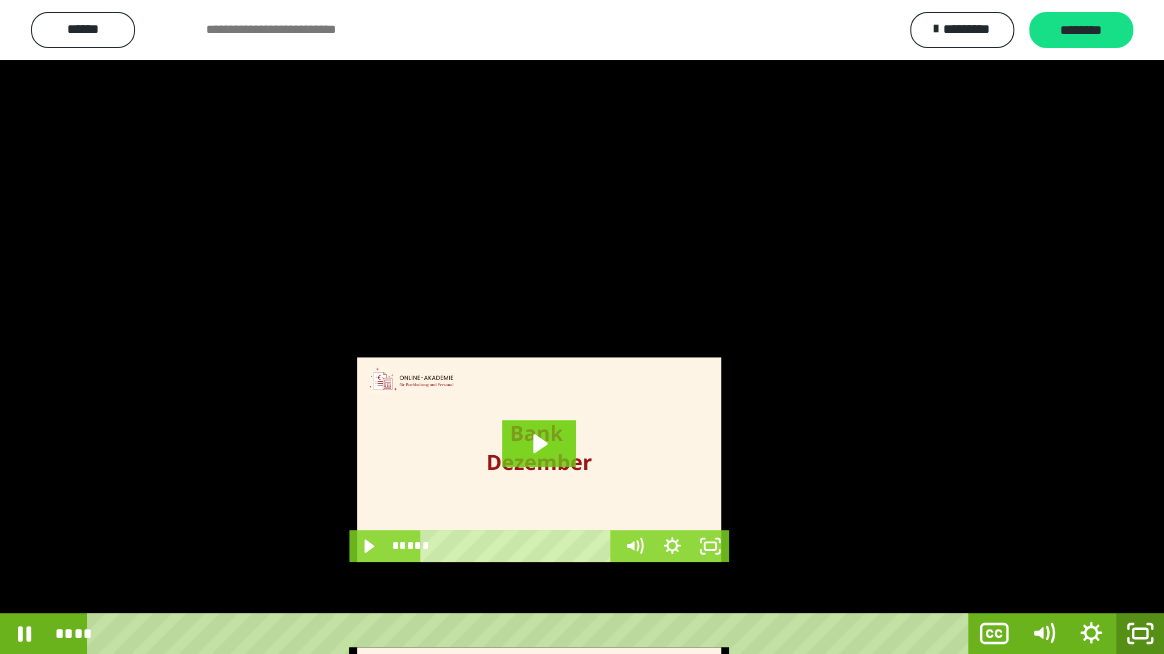 drag, startPoint x: 1140, startPoint y: 629, endPoint x: 1098, endPoint y: 628, distance: 42.0119 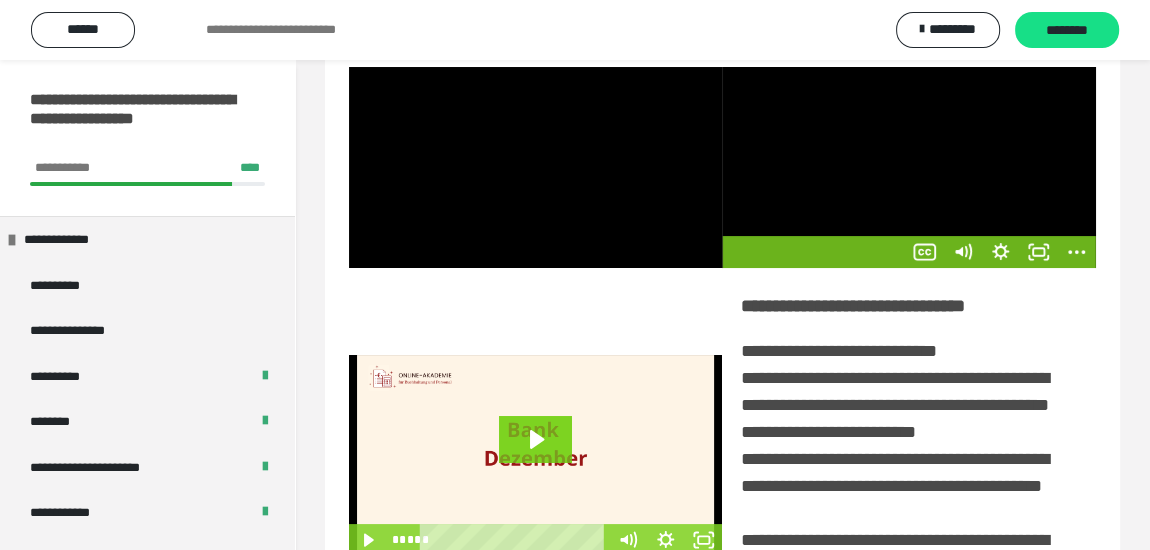 click at bounding box center (908, 167) 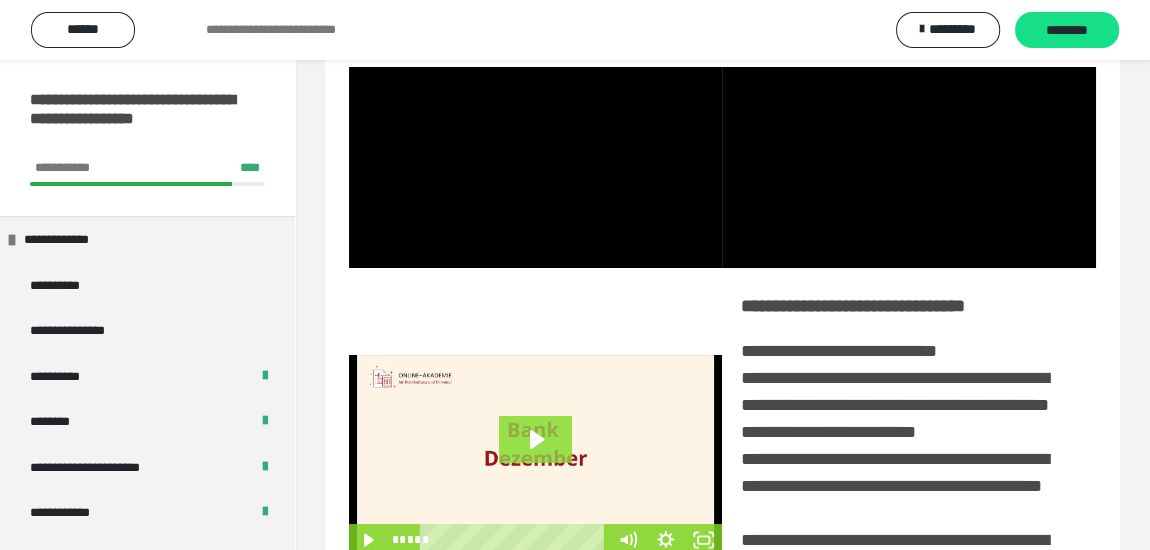 click 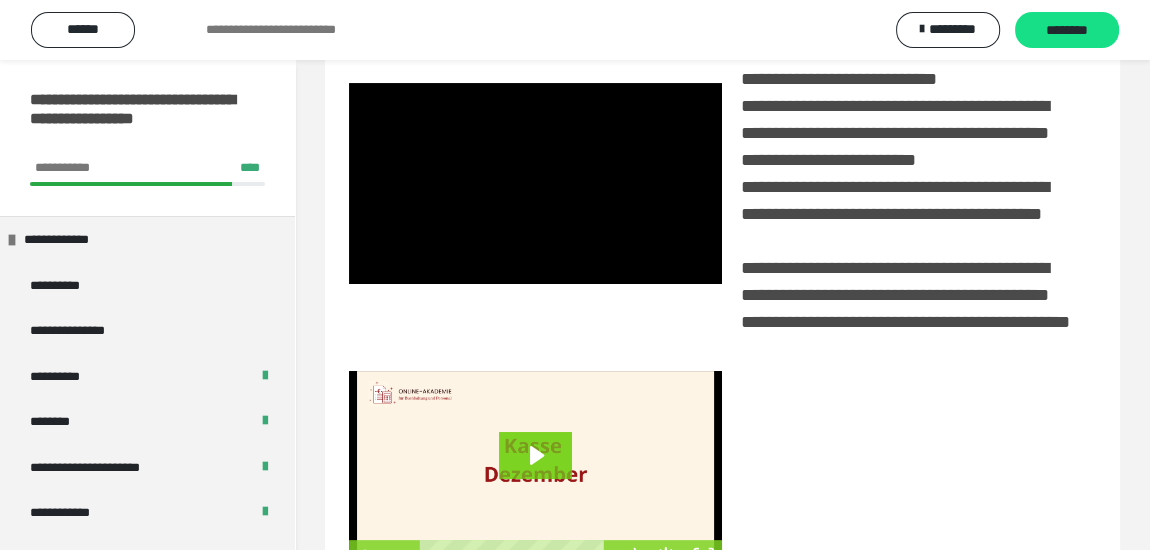 scroll, scrollTop: 347, scrollLeft: 0, axis: vertical 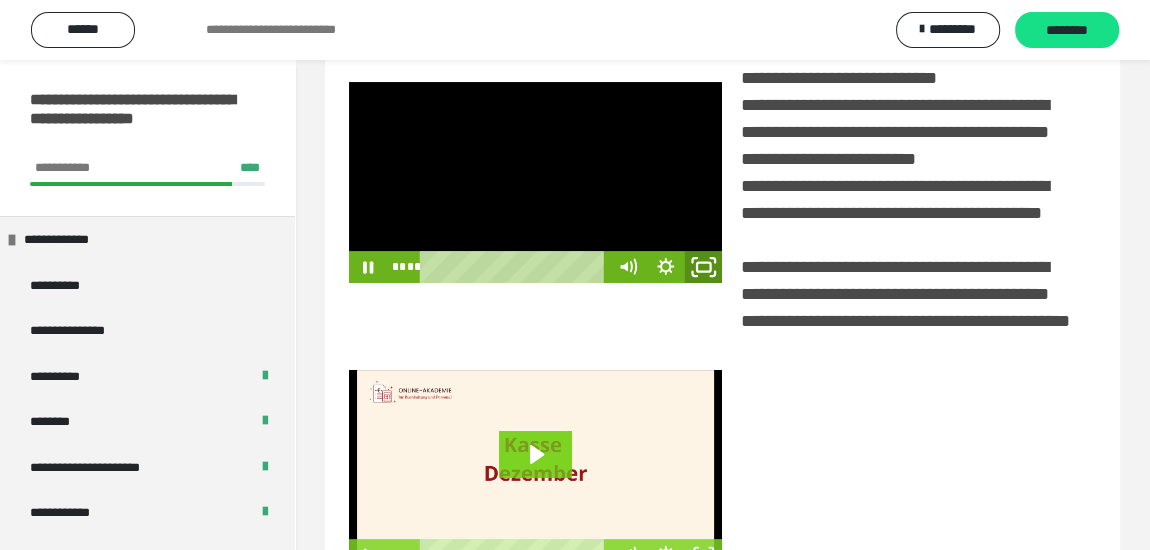 click 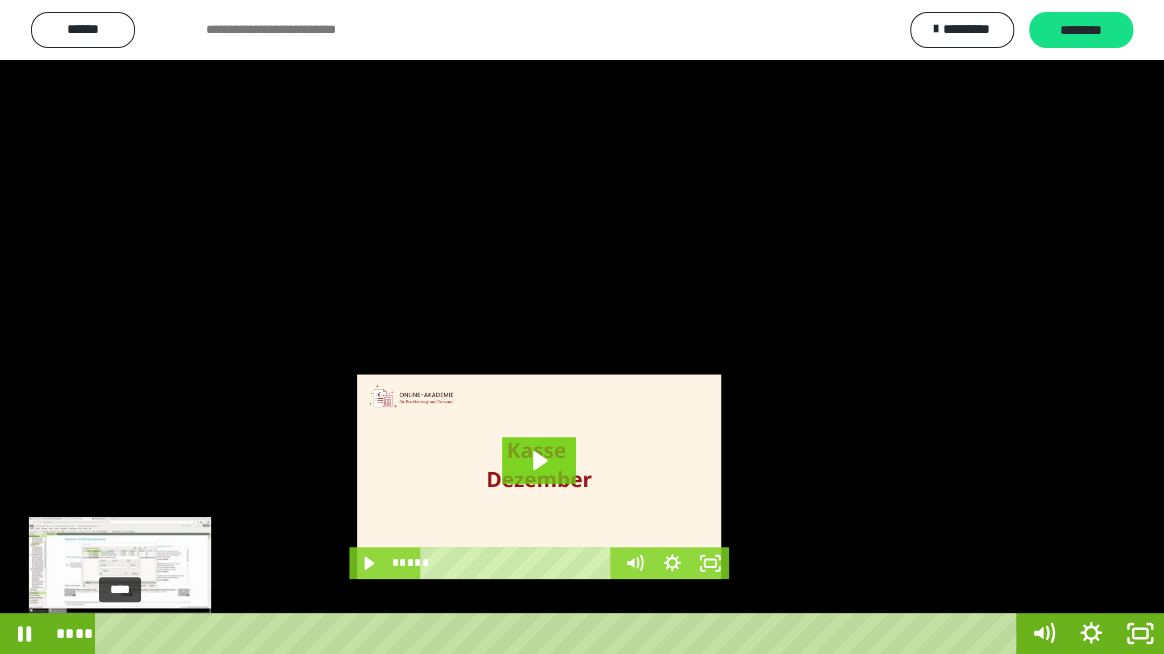 click on "****" at bounding box center [559, 633] 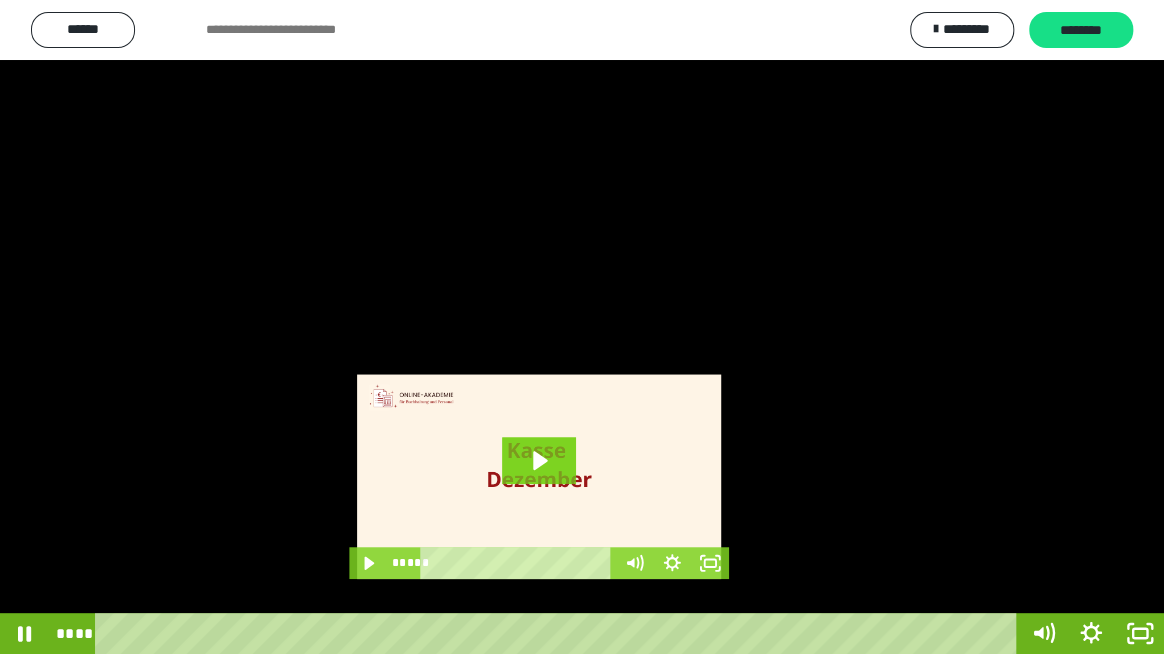 click at bounding box center [582, 327] 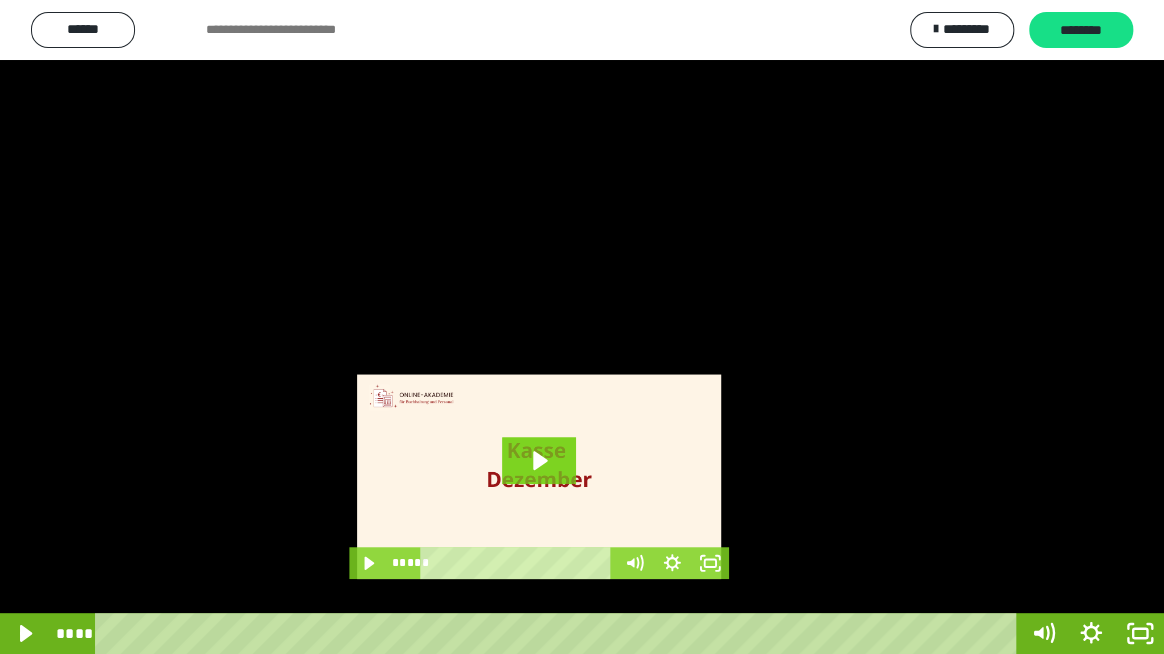 drag, startPoint x: 426, startPoint y: 542, endPoint x: 416, endPoint y: 525, distance: 19.723083 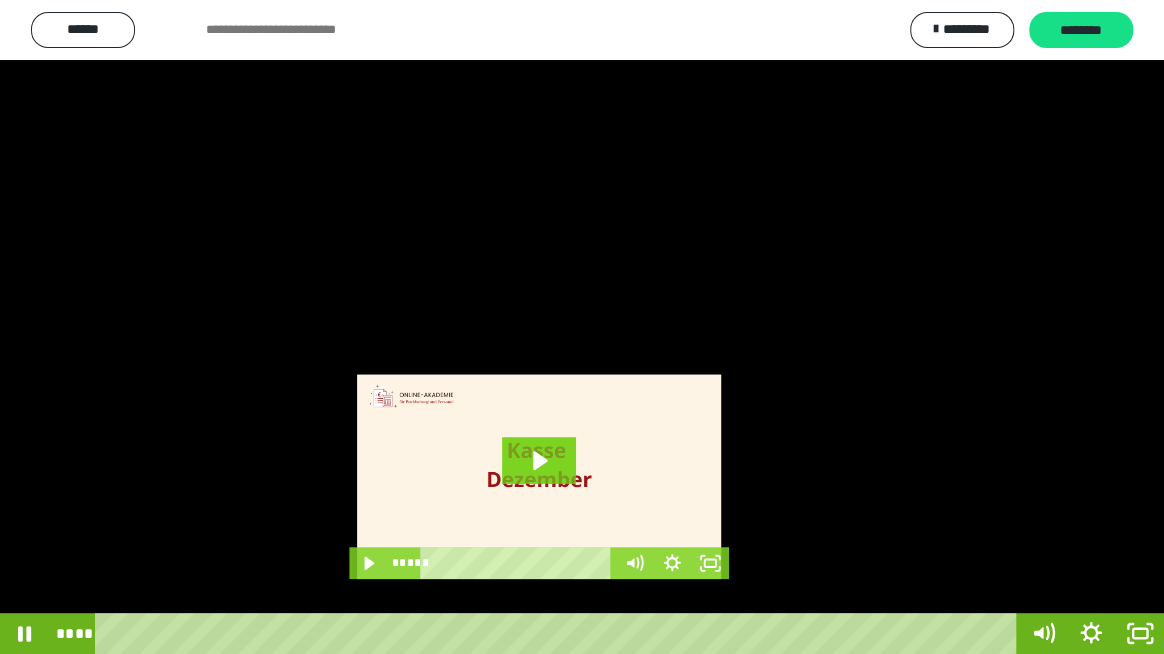 click at bounding box center [582, 327] 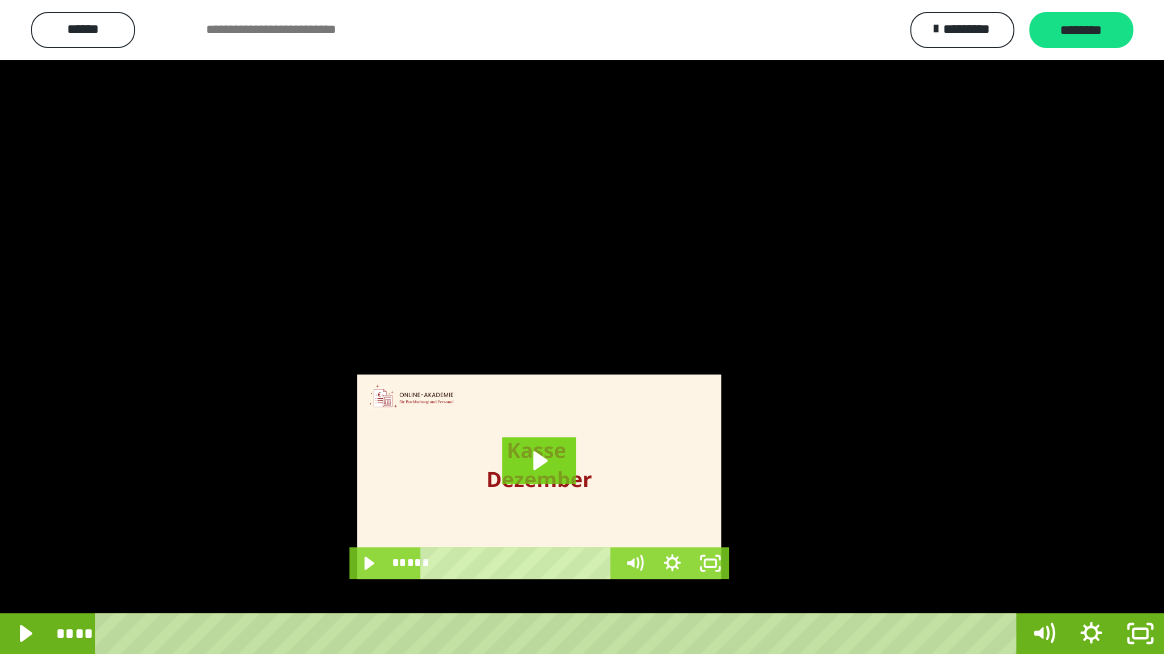 click at bounding box center (582, 327) 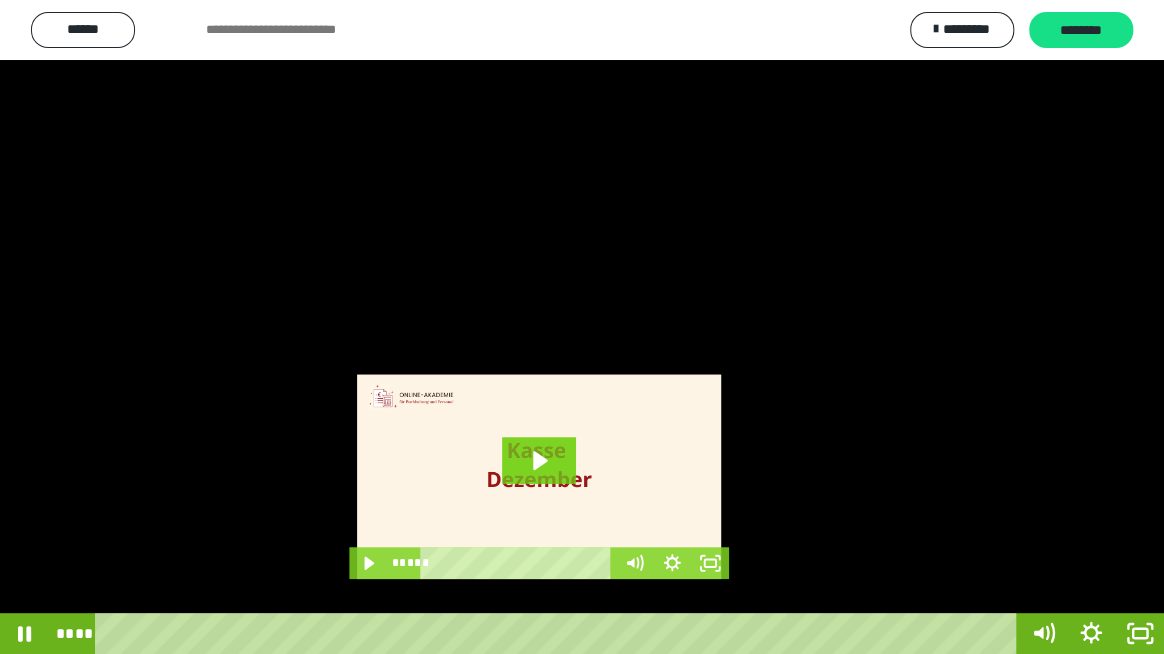 click at bounding box center [582, 327] 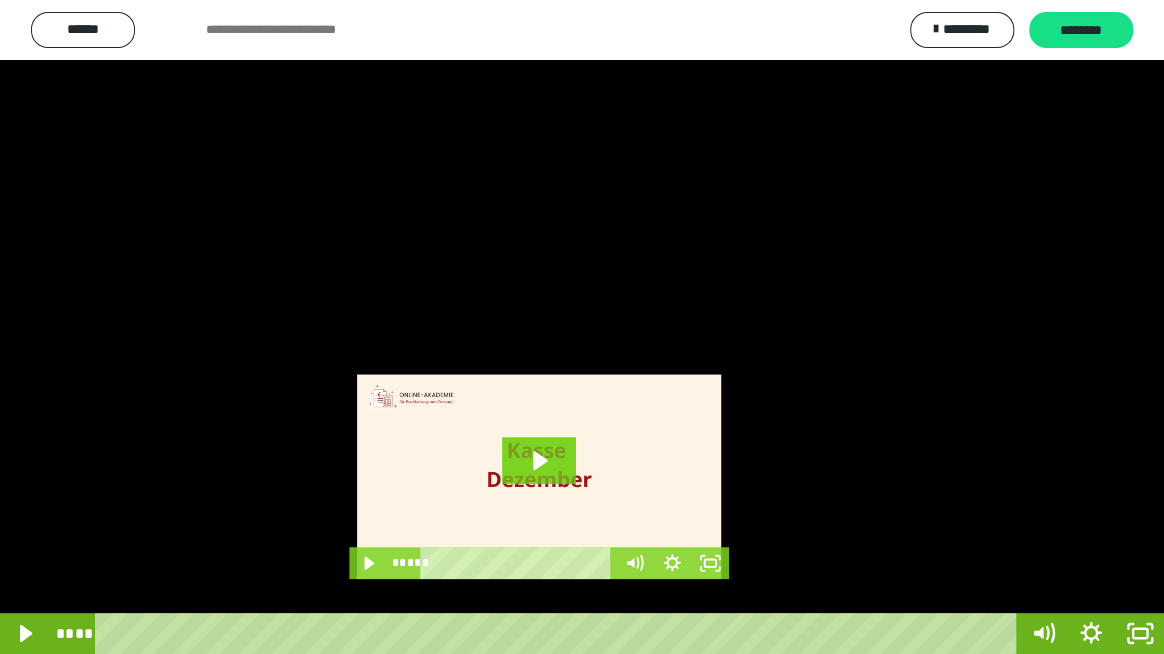 click at bounding box center [582, 327] 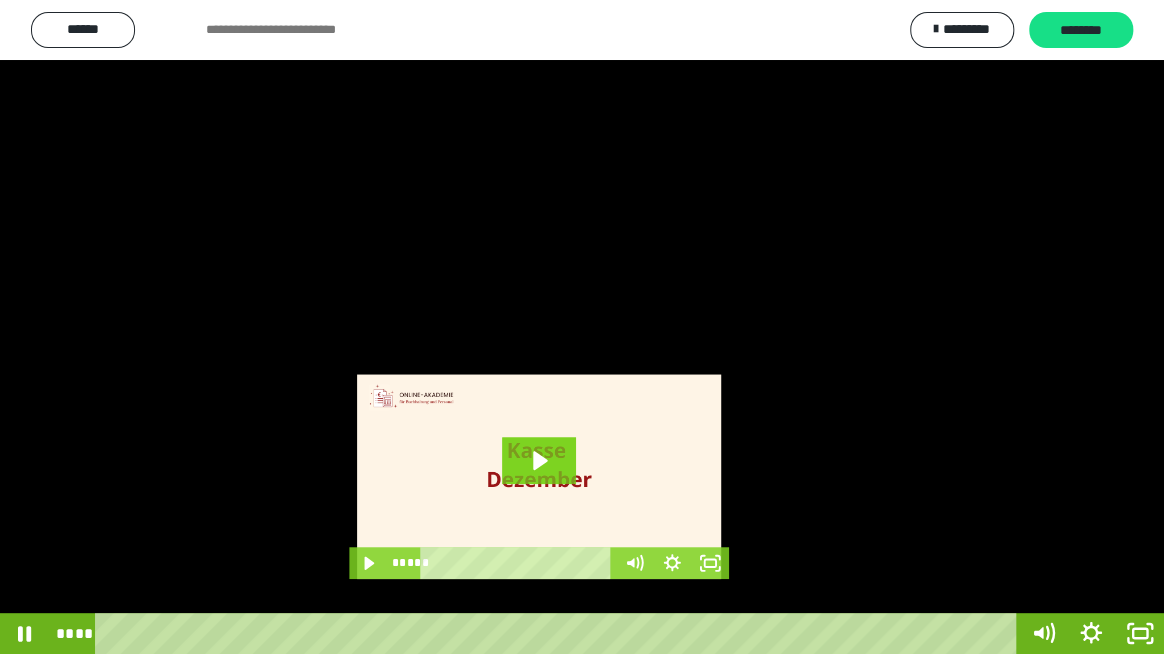 click at bounding box center [582, 327] 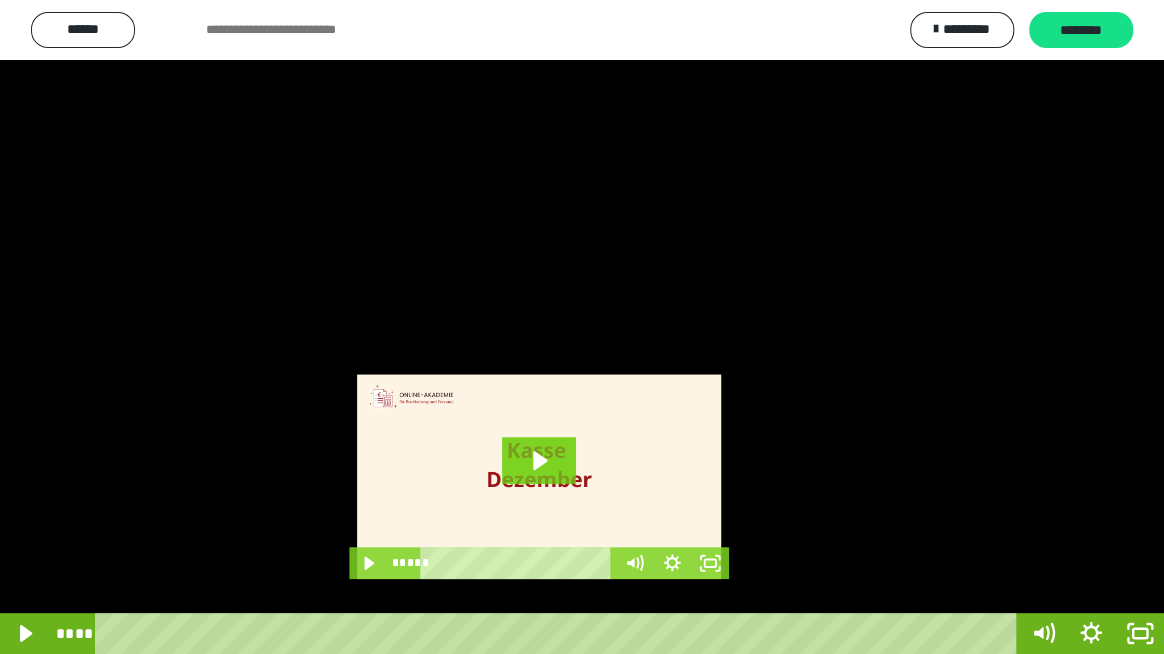 click at bounding box center [582, 327] 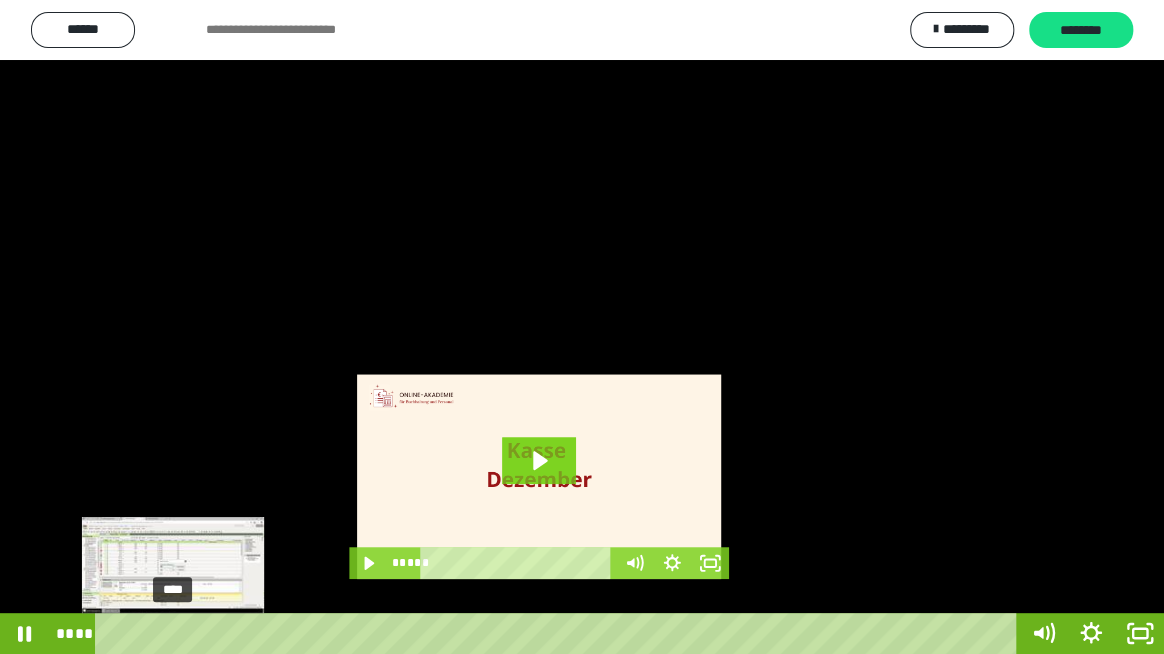click on "****" at bounding box center [559, 633] 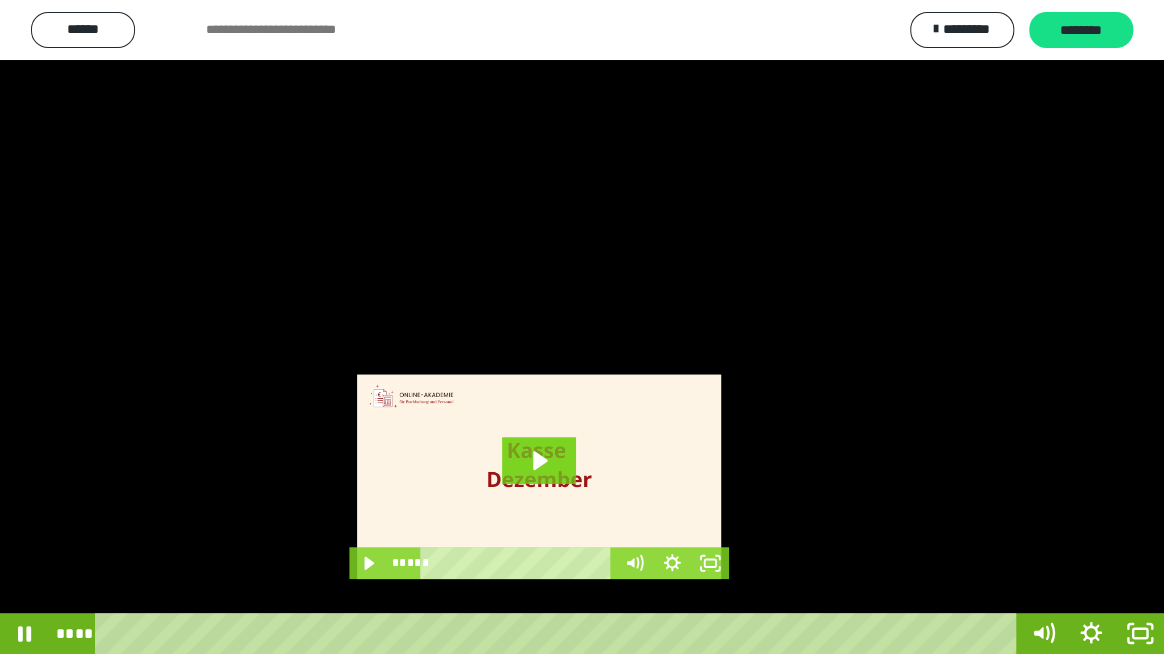 click at bounding box center (582, 327) 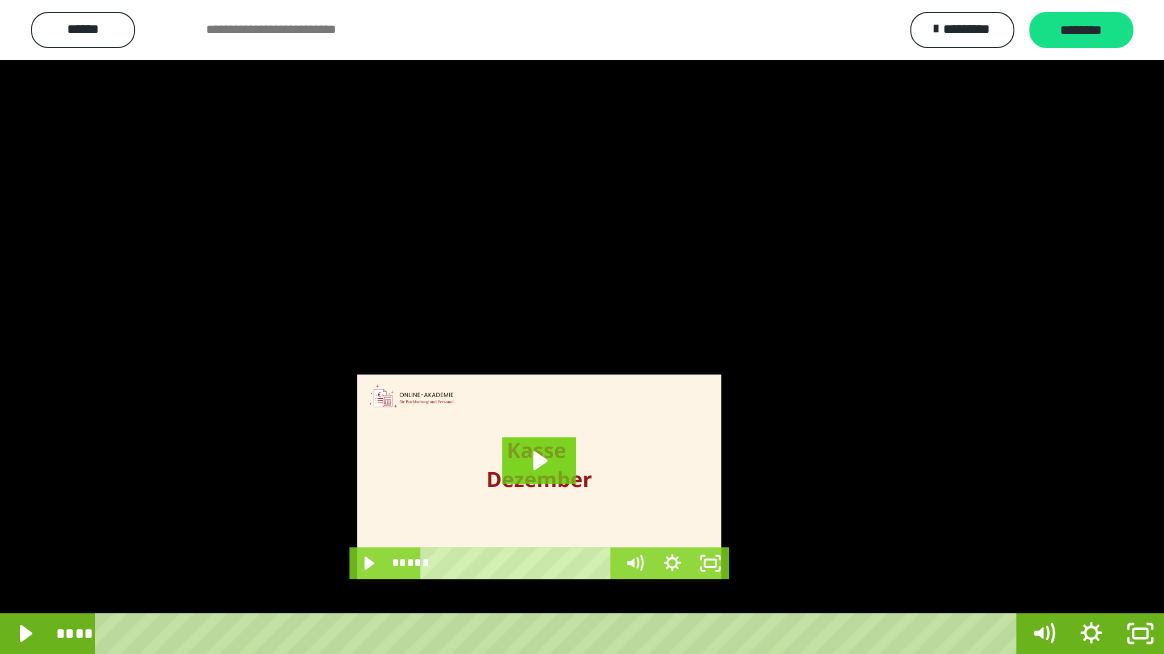 click at bounding box center [582, 327] 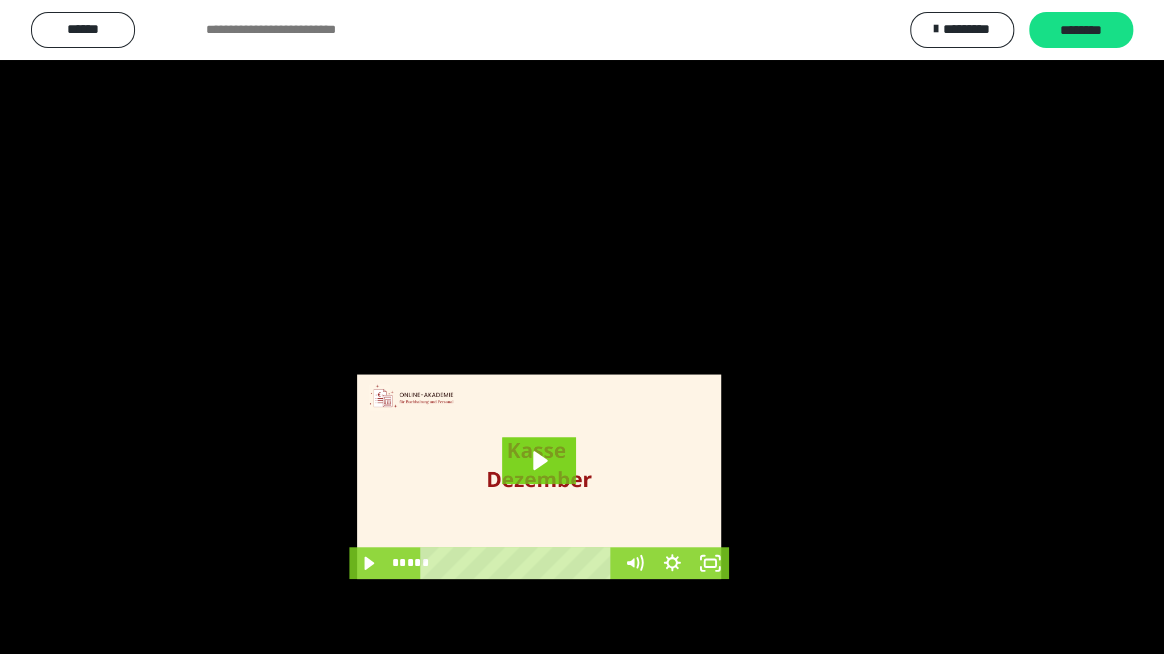 click at bounding box center (582, 327) 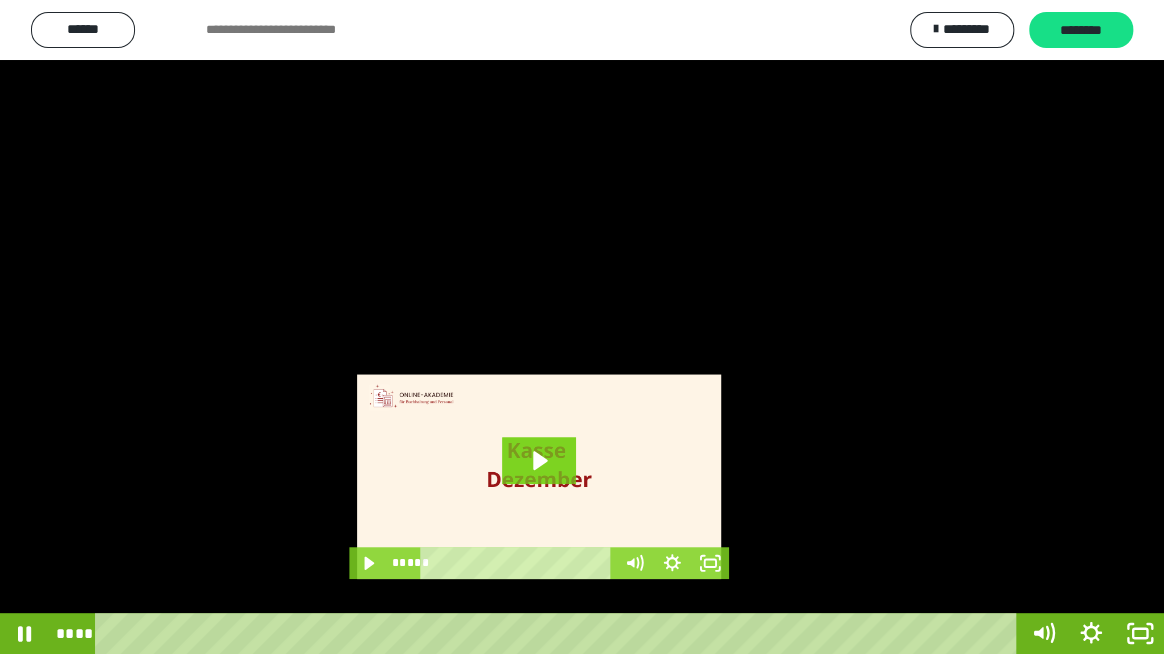 click at bounding box center (582, 327) 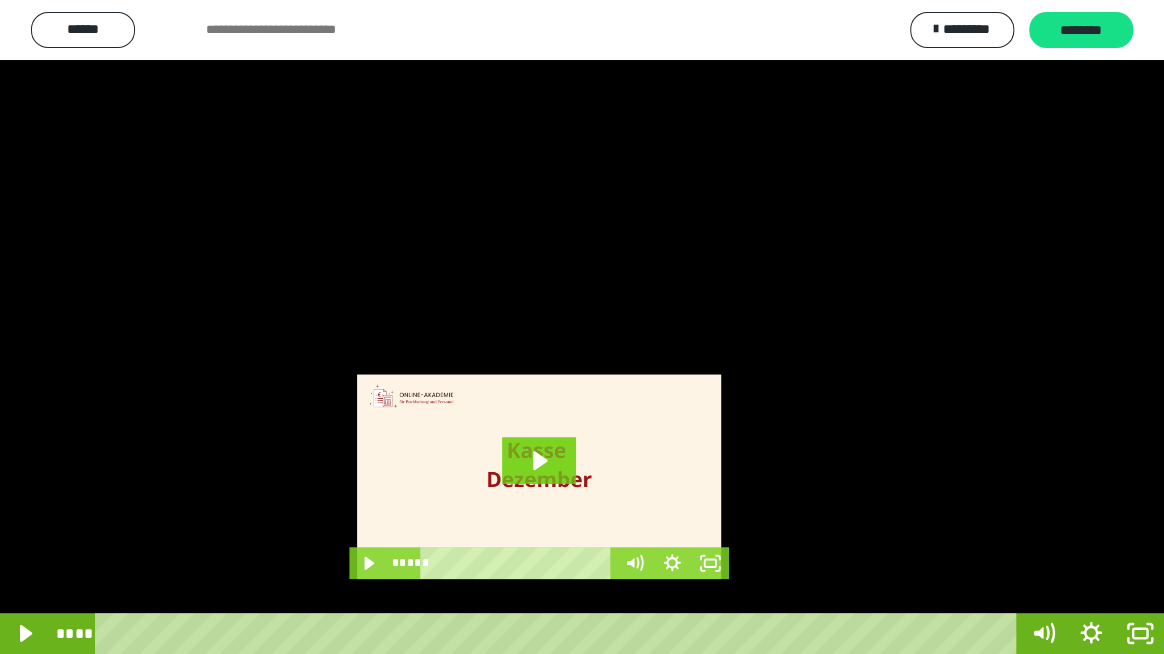 drag, startPoint x: 450, startPoint y: 341, endPoint x: 574, endPoint y: 556, distance: 248.19548 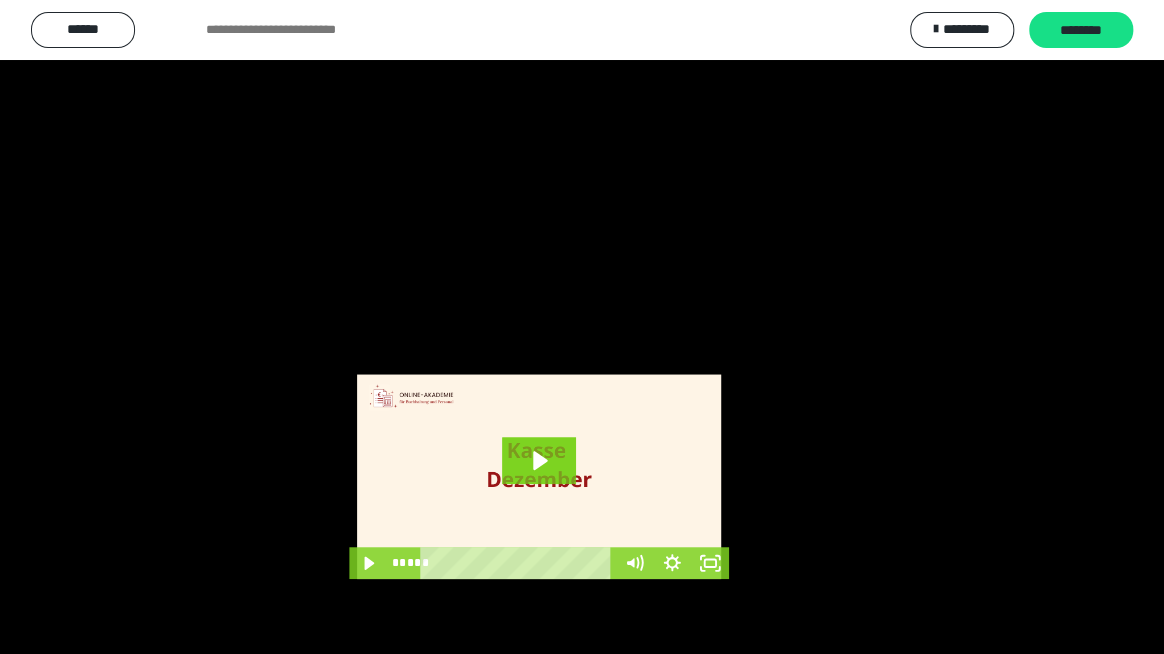 click at bounding box center (582, 327) 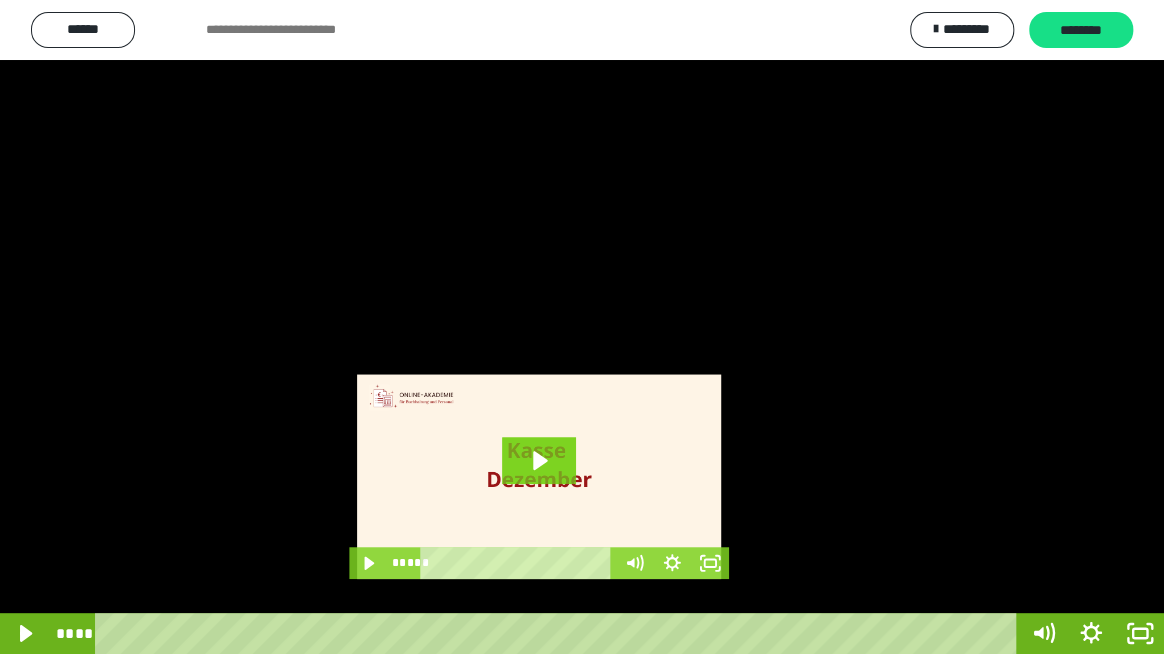 click at bounding box center (582, 327) 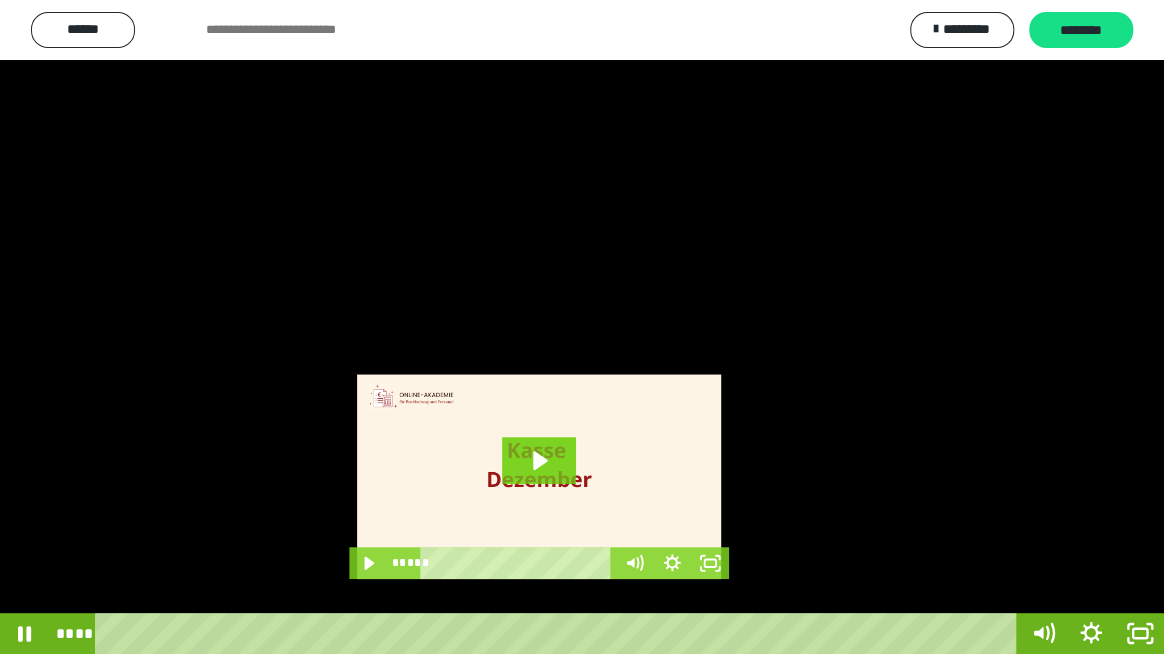 click at bounding box center (582, 327) 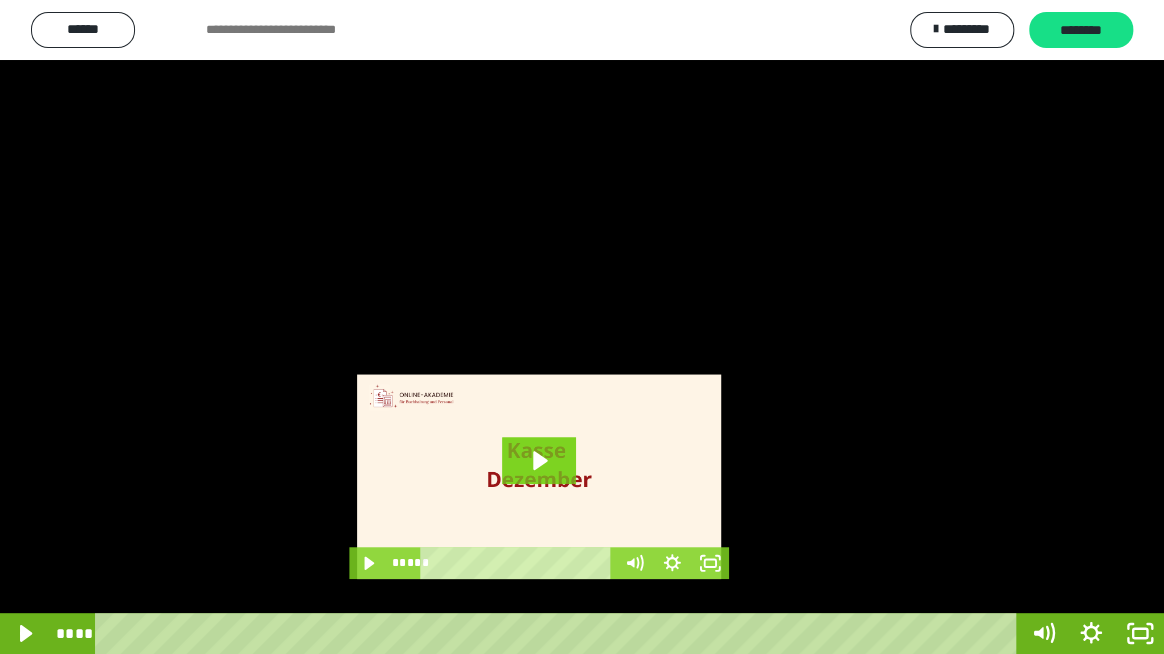 click at bounding box center [582, 327] 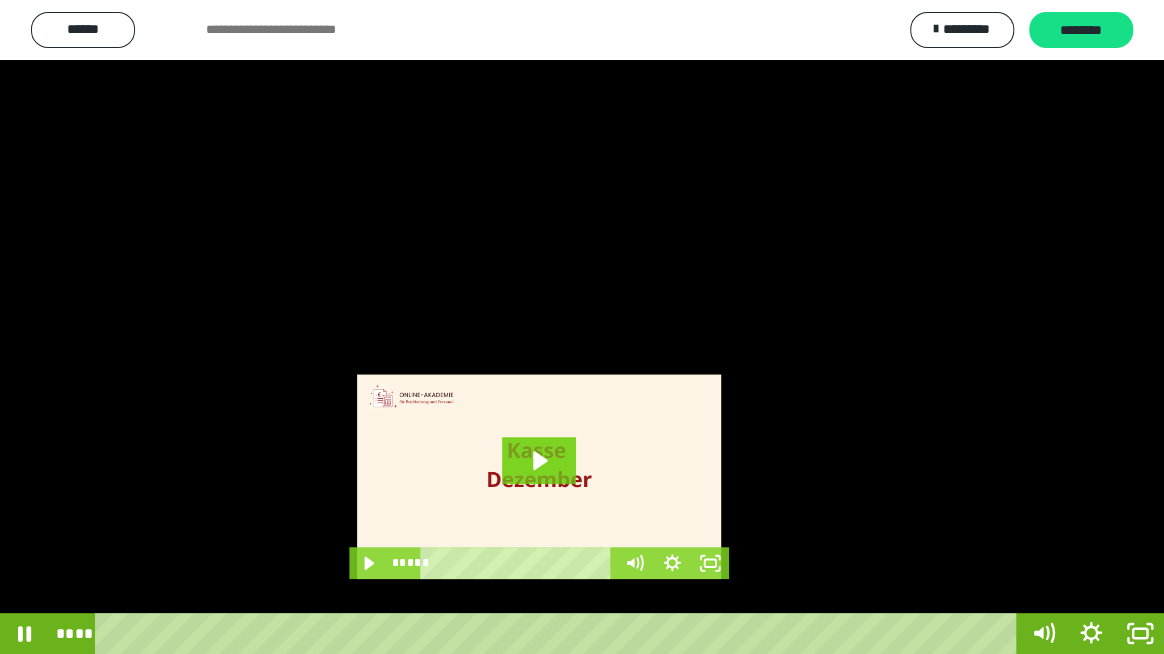 click at bounding box center (582, 327) 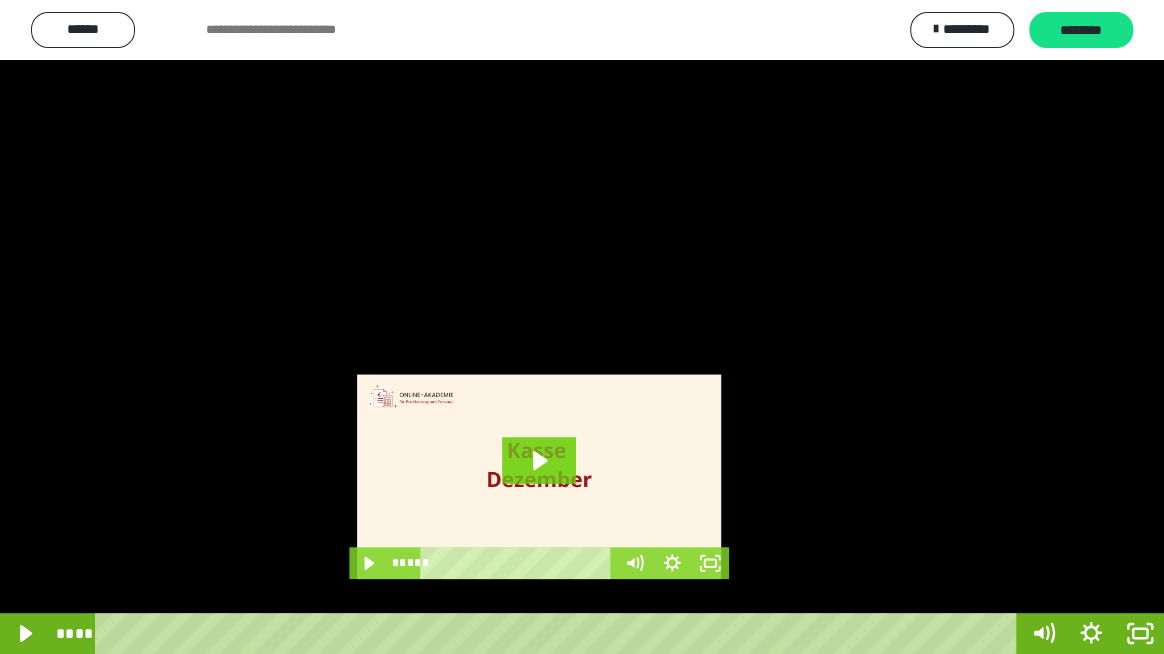 click at bounding box center (582, 327) 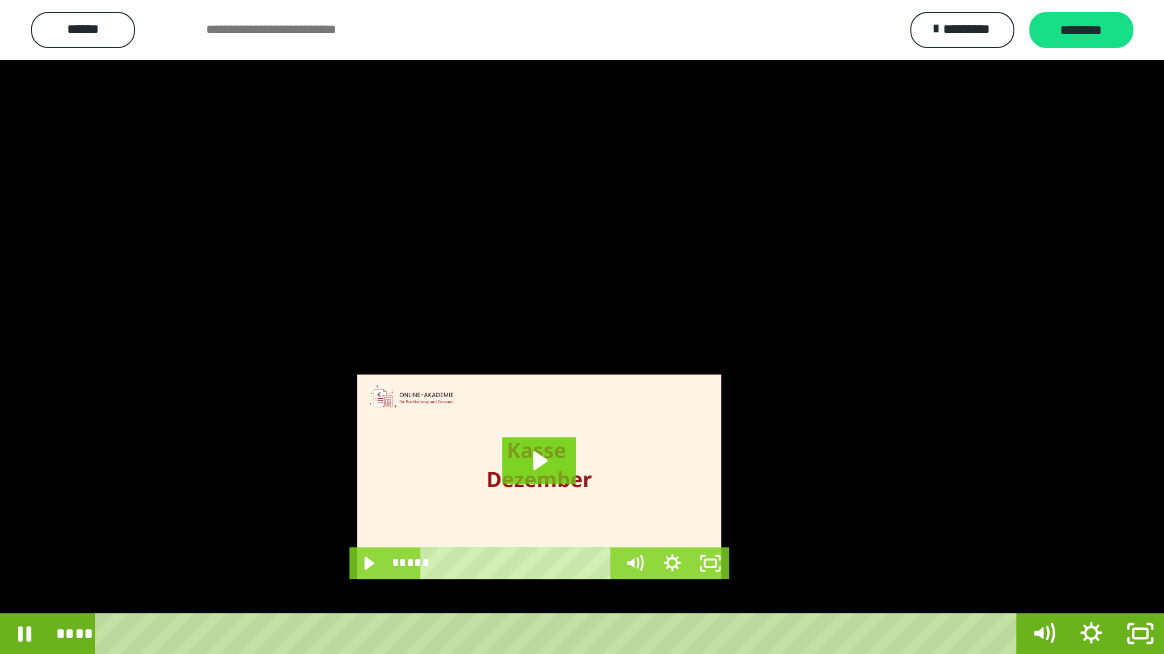 click at bounding box center (582, 327) 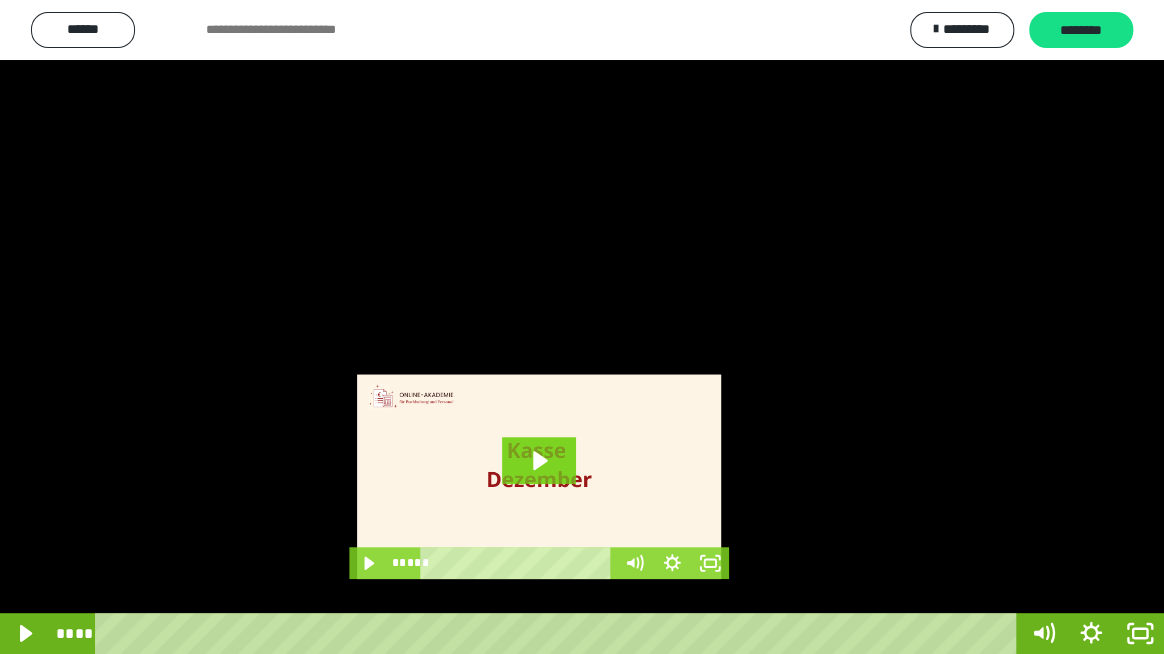 click at bounding box center (582, 327) 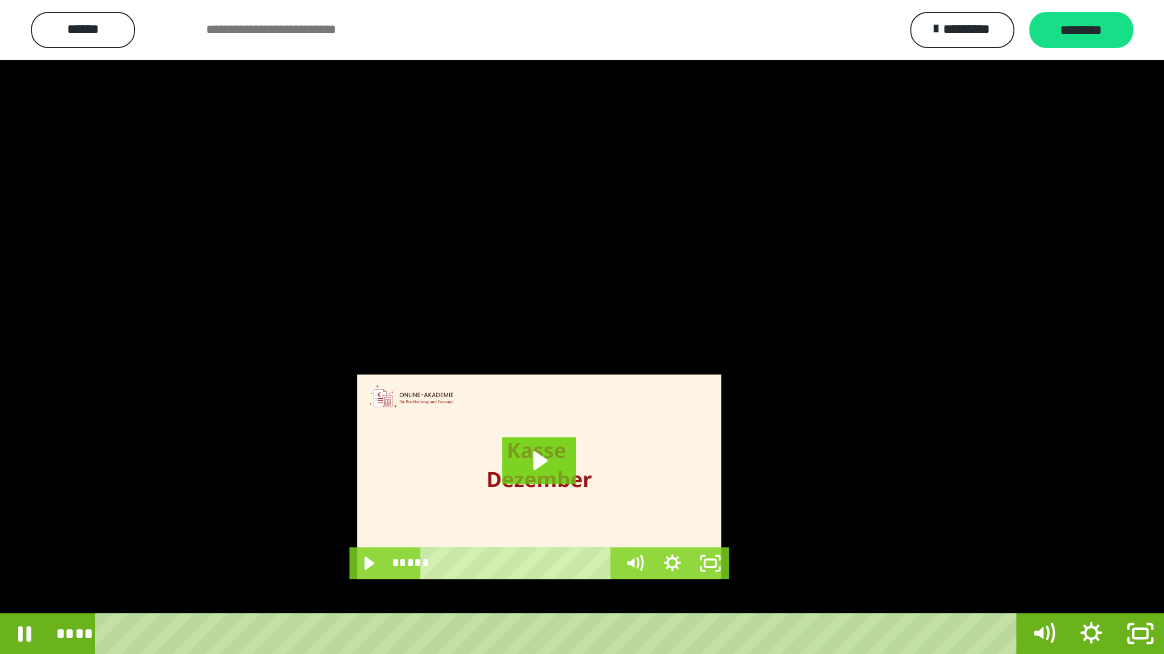 drag, startPoint x: 347, startPoint y: 358, endPoint x: 381, endPoint y: 349, distance: 35.17101 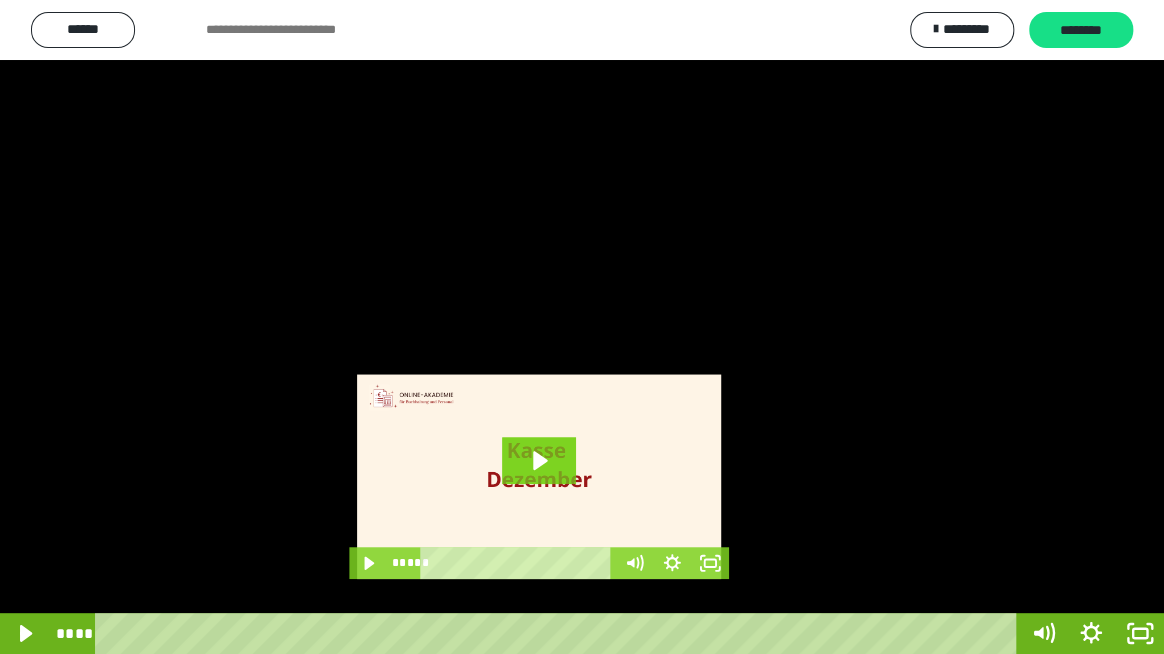 click at bounding box center [582, 327] 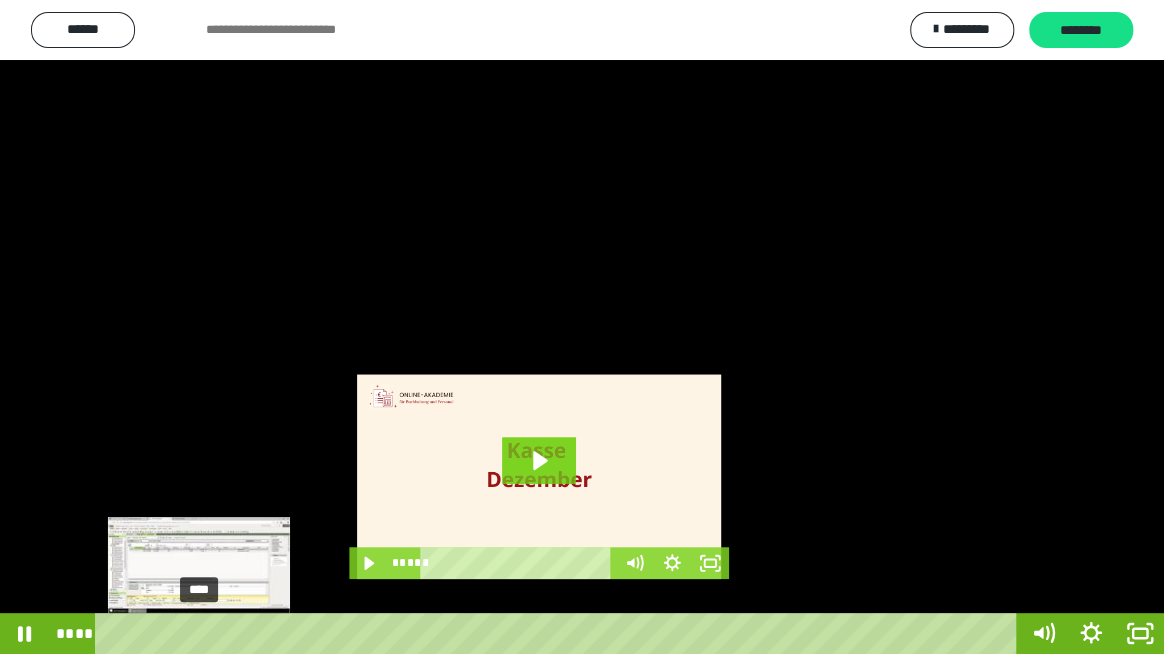 click at bounding box center (199, 634) 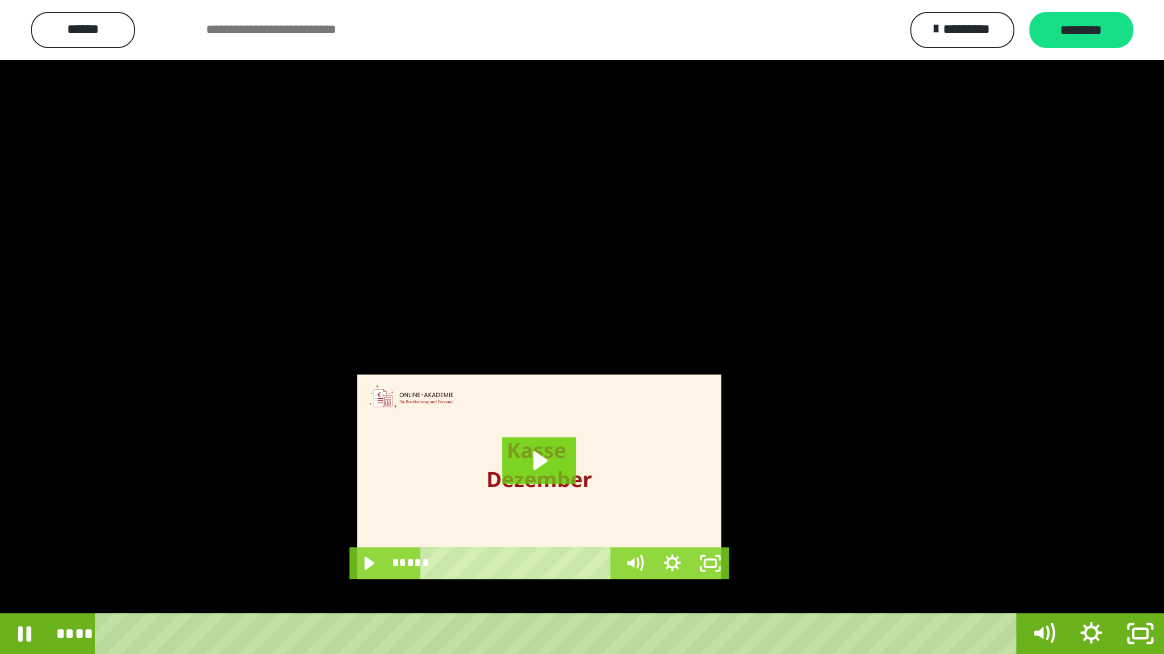 click at bounding box center [582, 327] 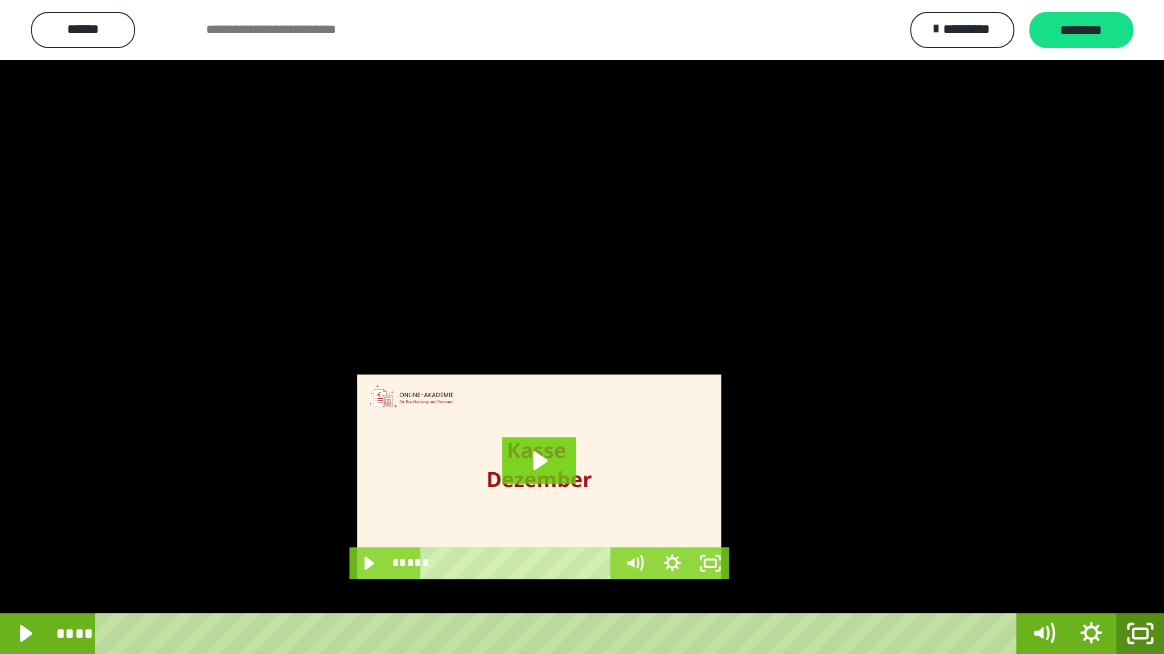 click 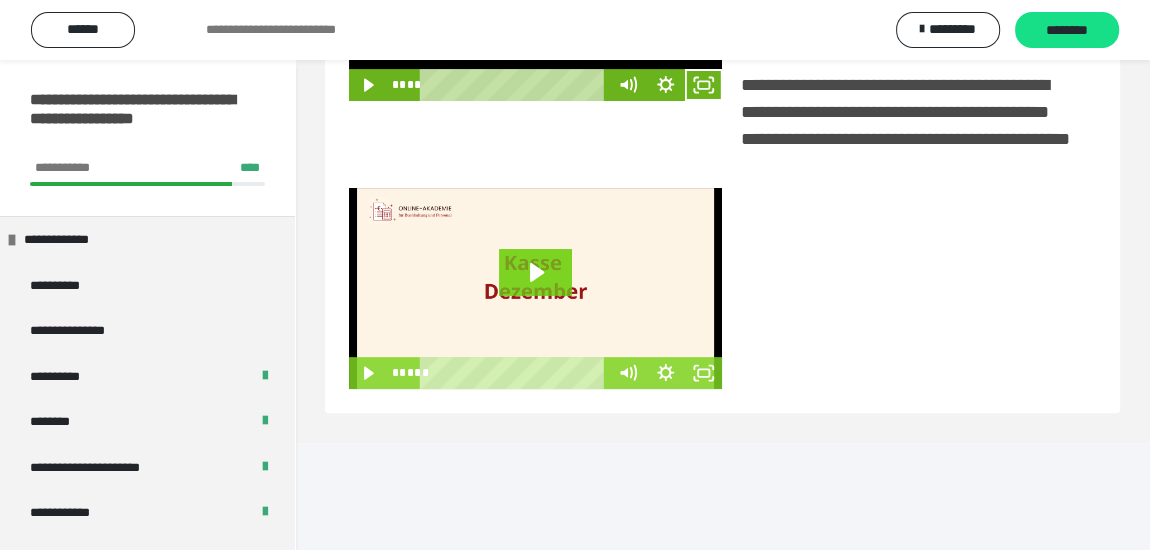 scroll, scrollTop: 165, scrollLeft: 0, axis: vertical 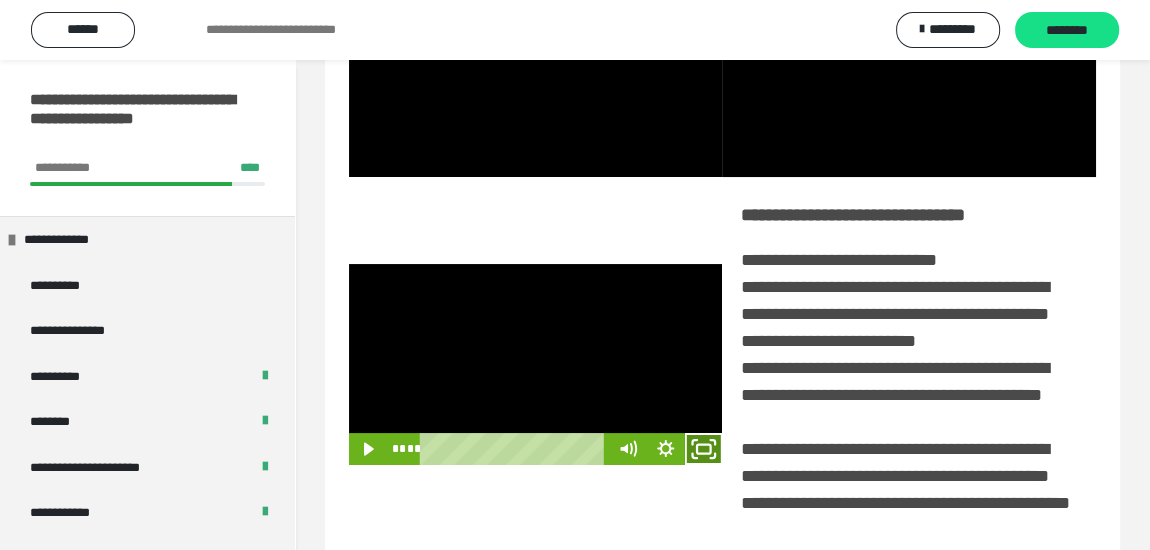 click 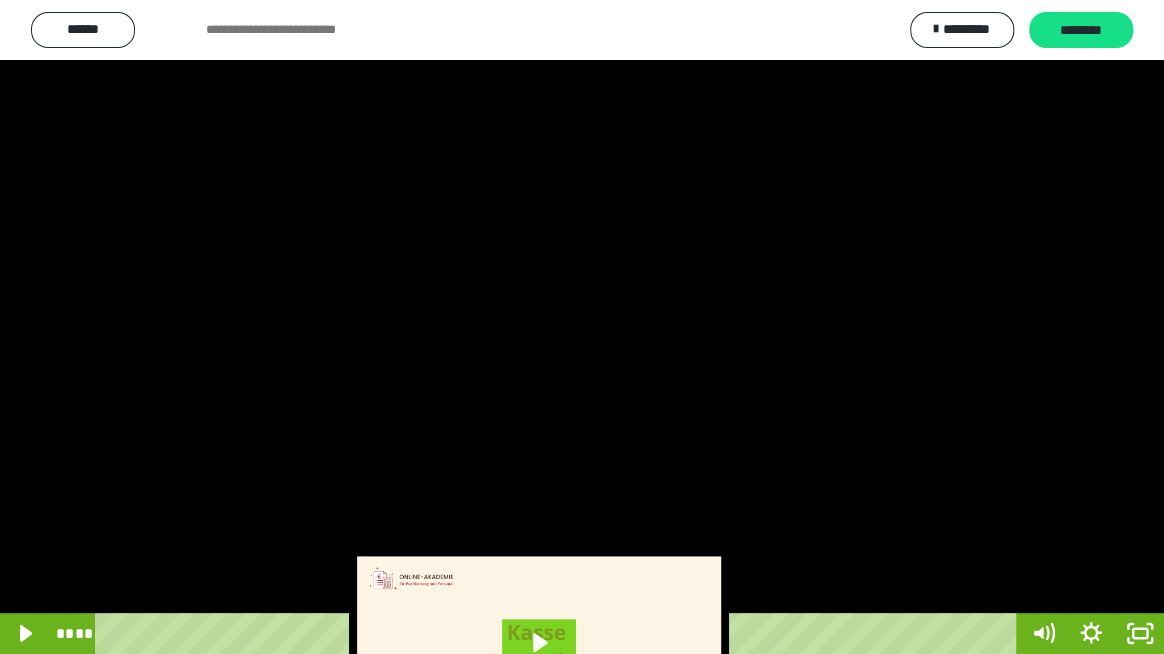 click at bounding box center (582, 327) 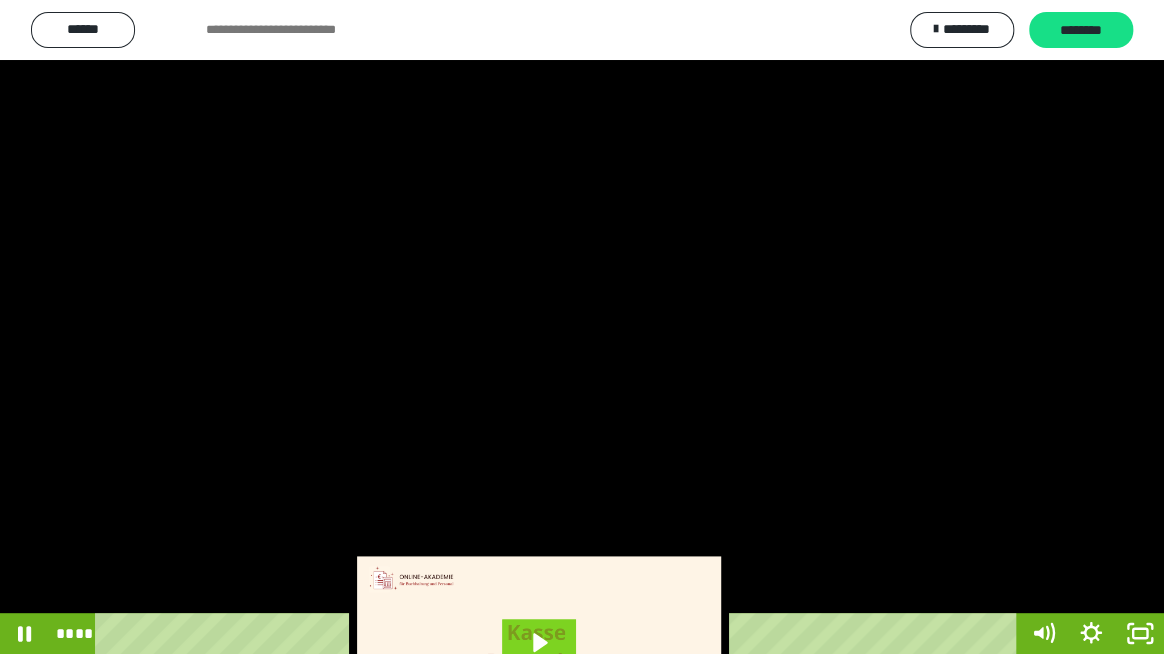 click at bounding box center [582, 327] 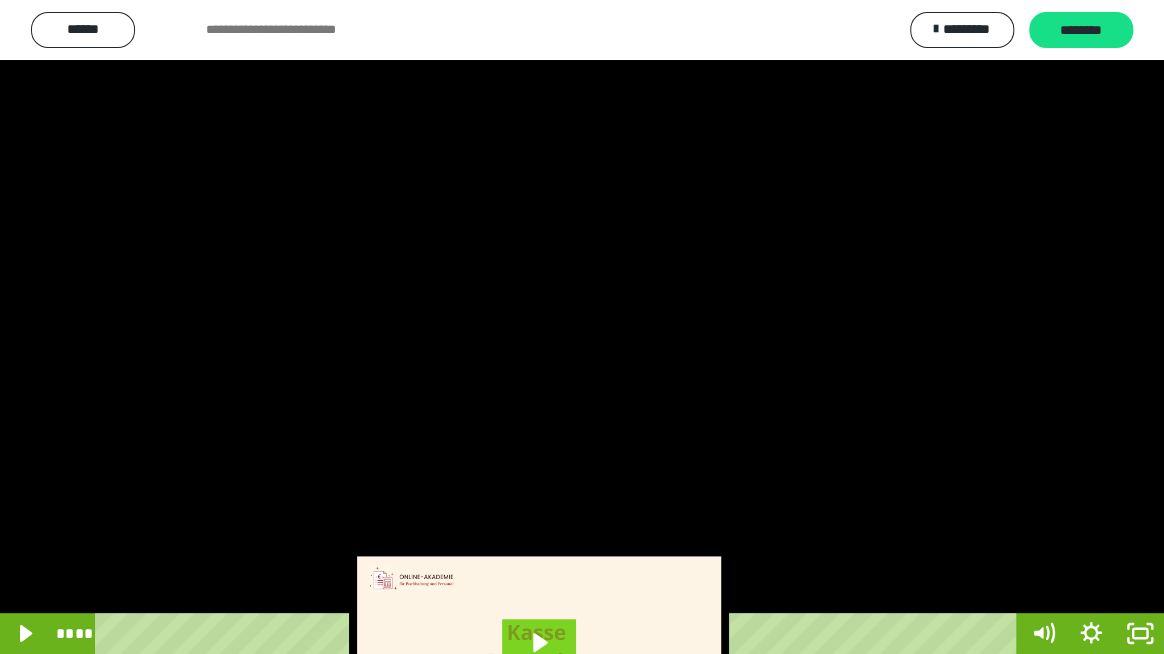 click at bounding box center (582, 327) 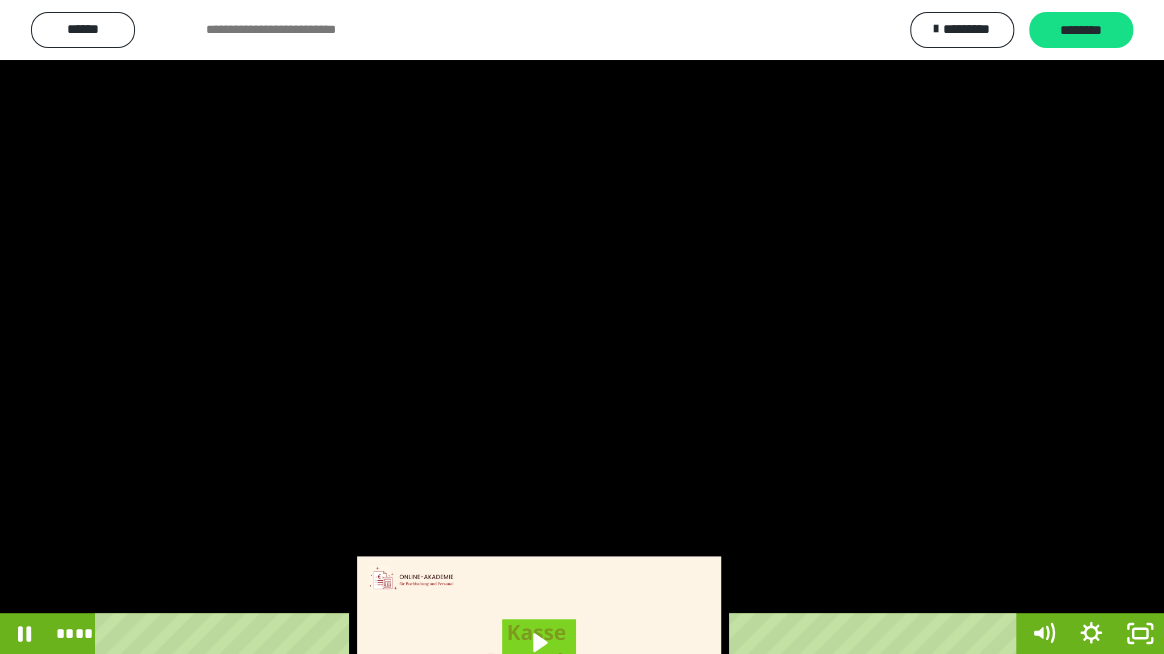 click at bounding box center (582, 327) 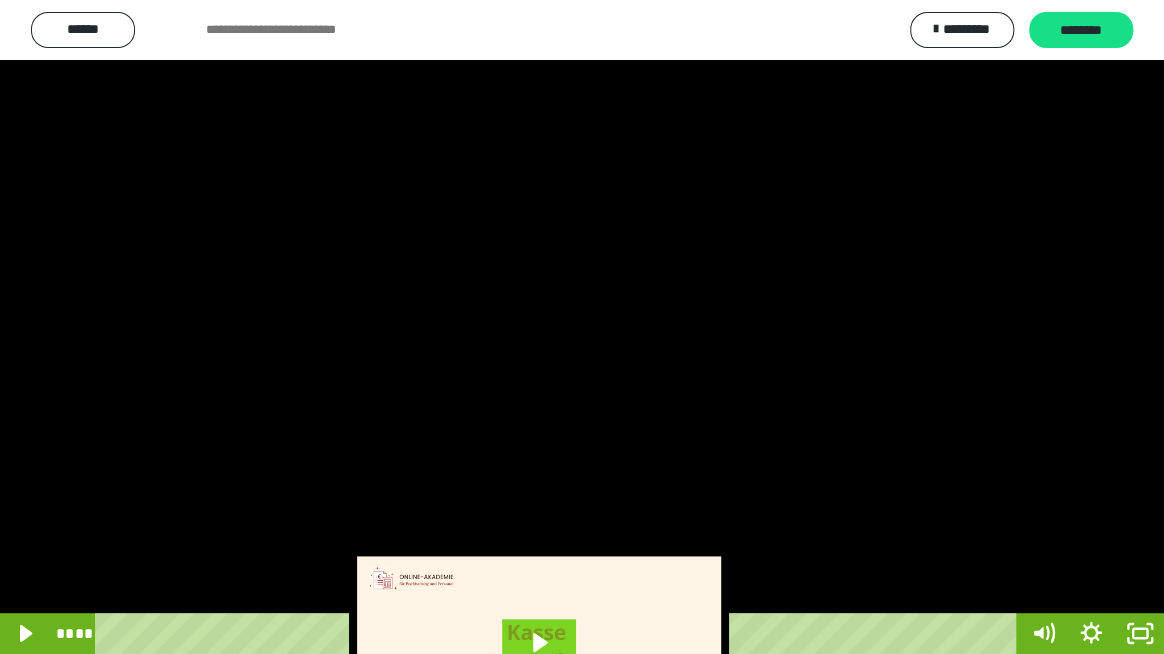click at bounding box center [582, 327] 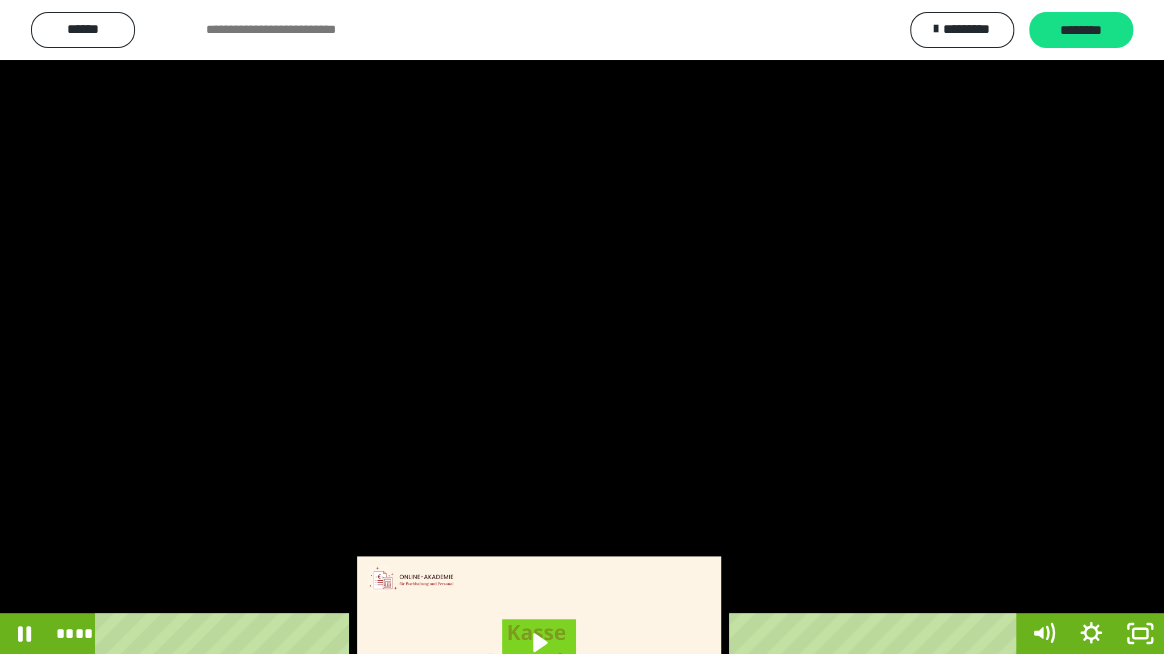 click at bounding box center [582, 327] 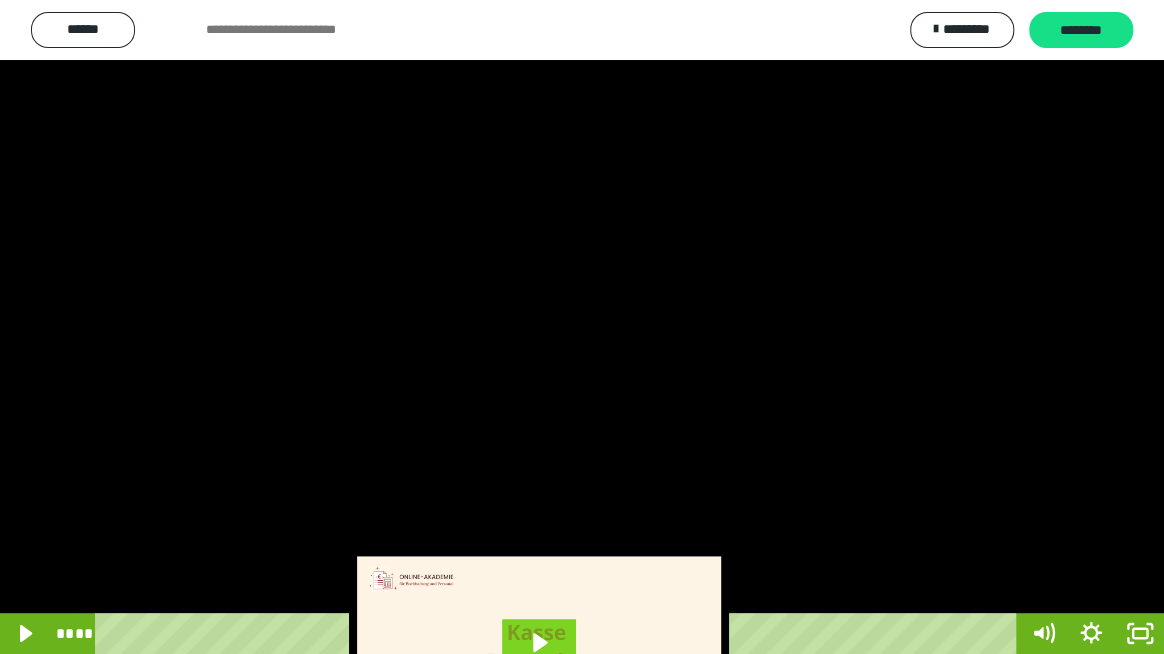 click at bounding box center (582, 327) 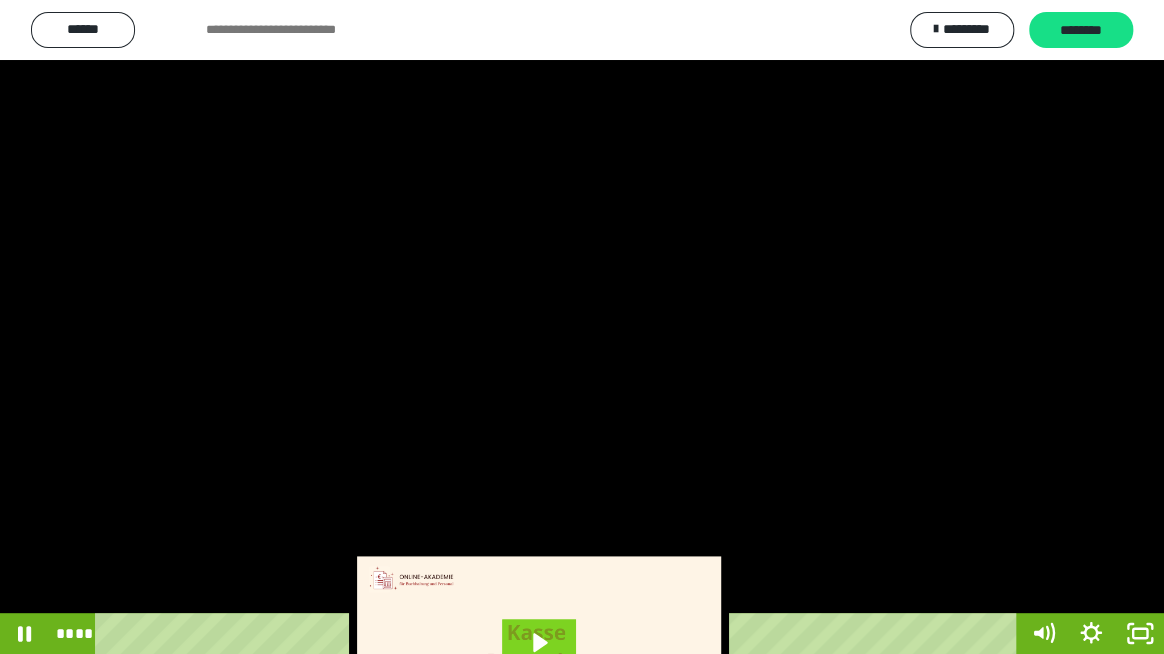 click at bounding box center [582, 327] 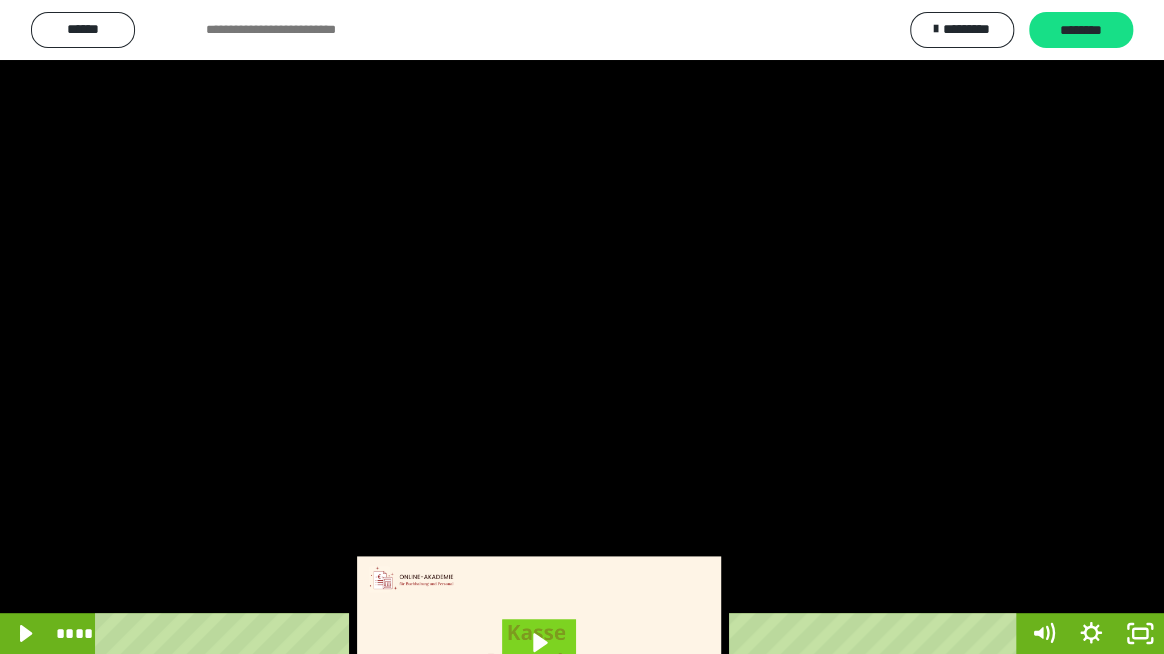 click at bounding box center [582, 327] 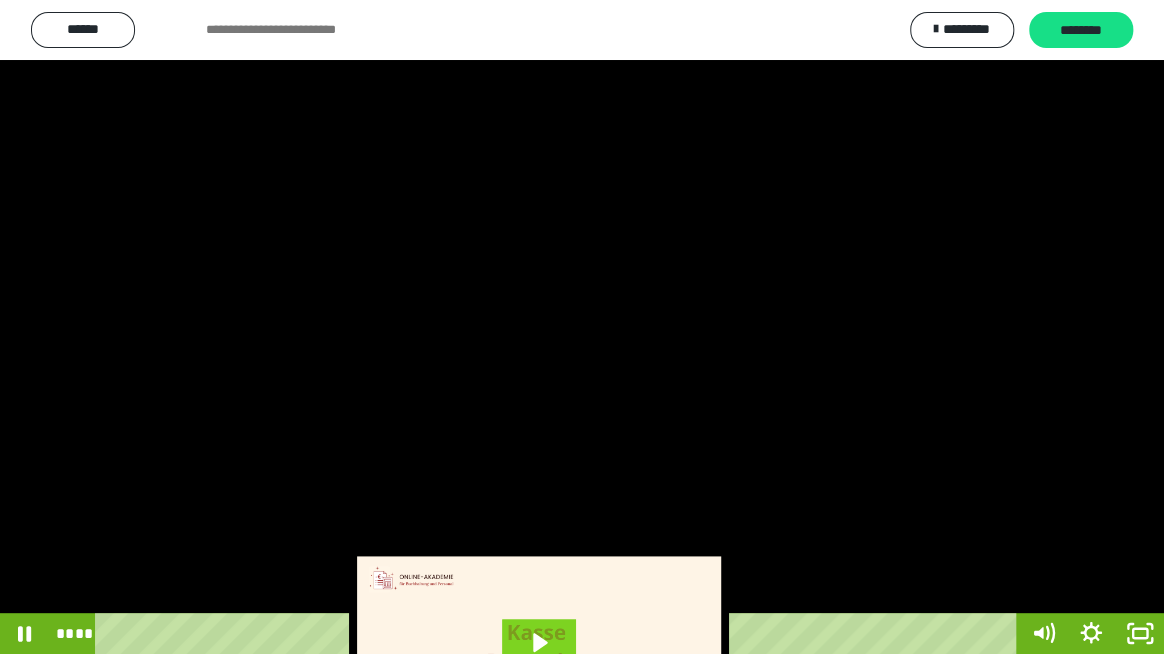 click at bounding box center (582, 327) 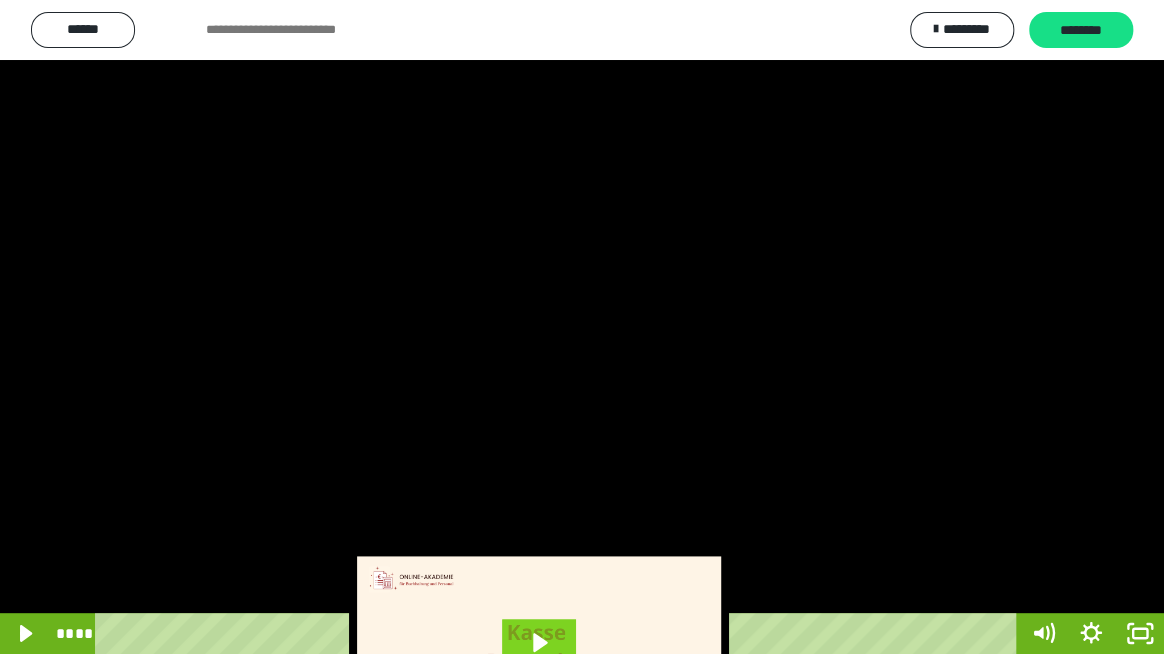 click at bounding box center [582, 327] 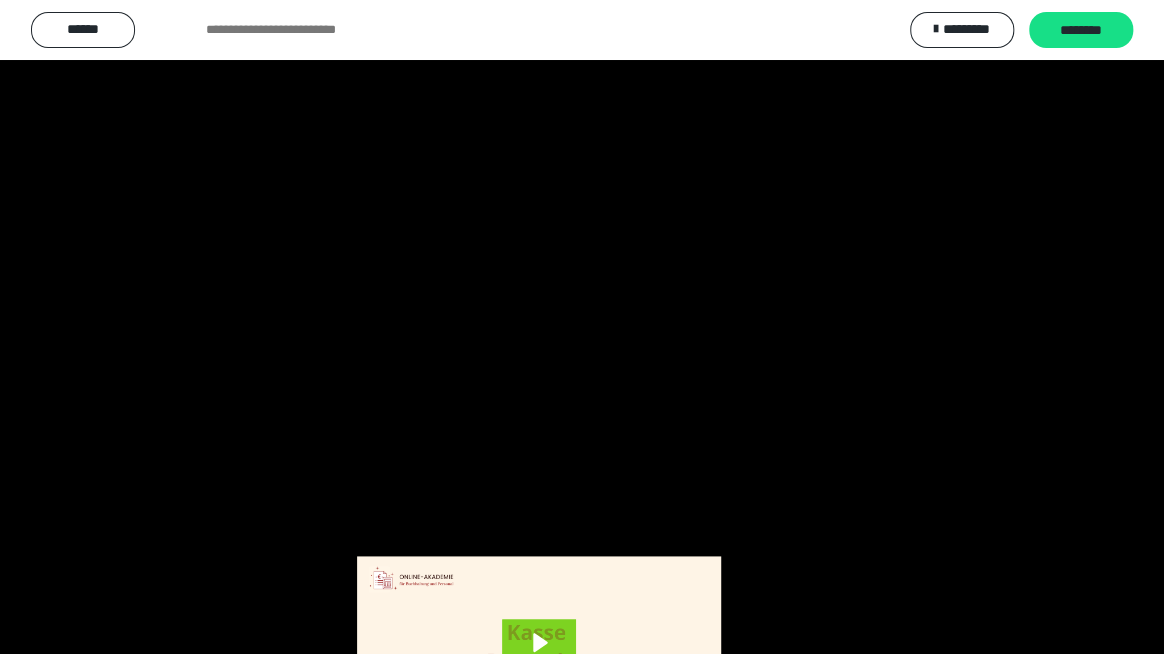 click at bounding box center (582, 327) 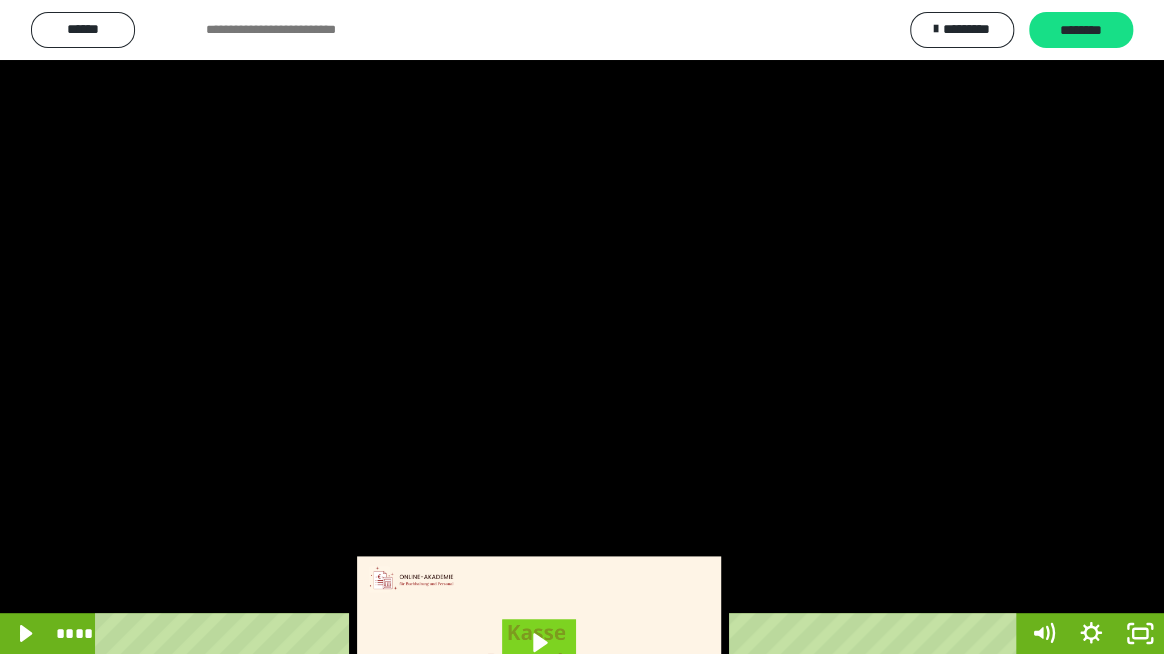 click at bounding box center [582, 327] 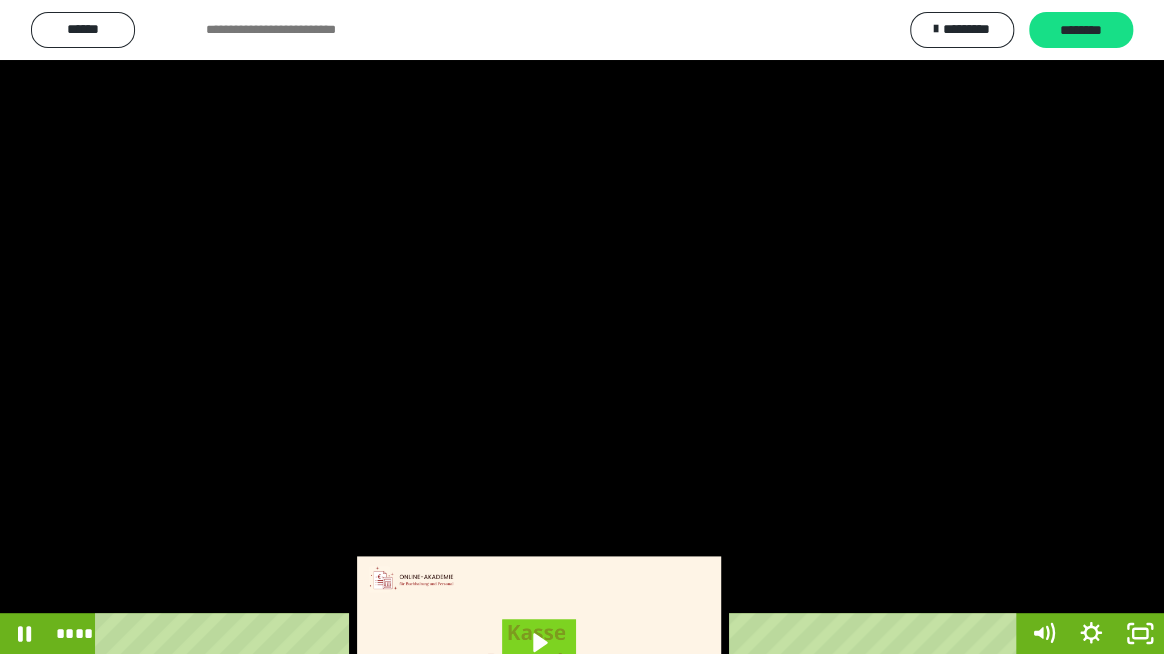 click at bounding box center (582, 327) 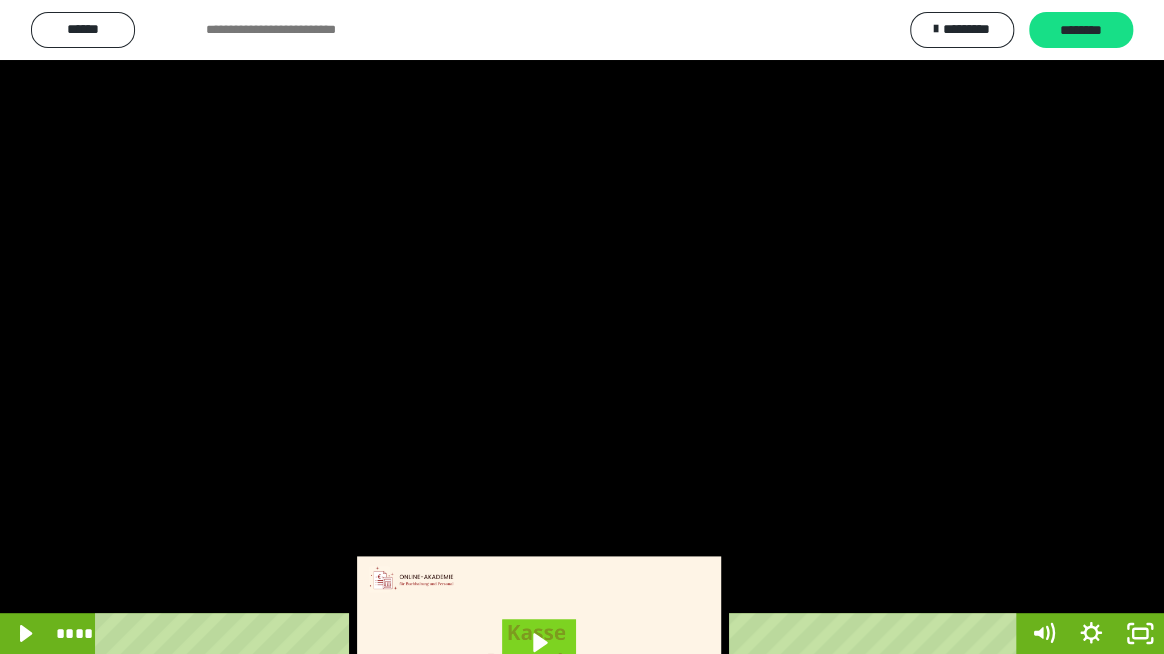click at bounding box center (582, 327) 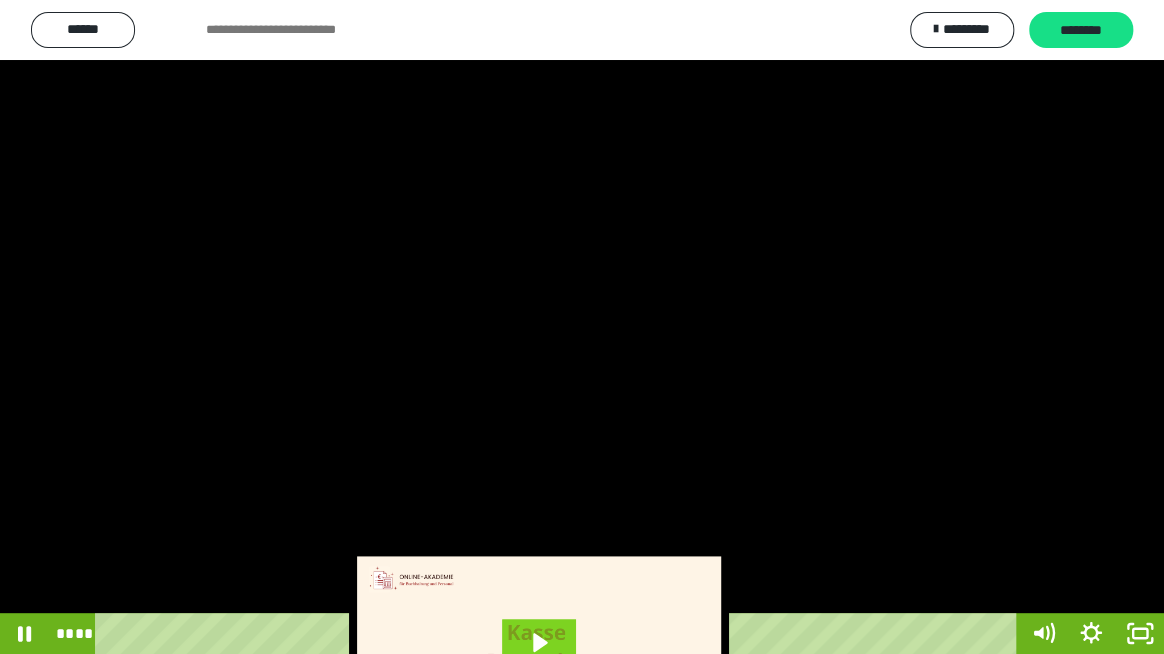 click at bounding box center (582, 327) 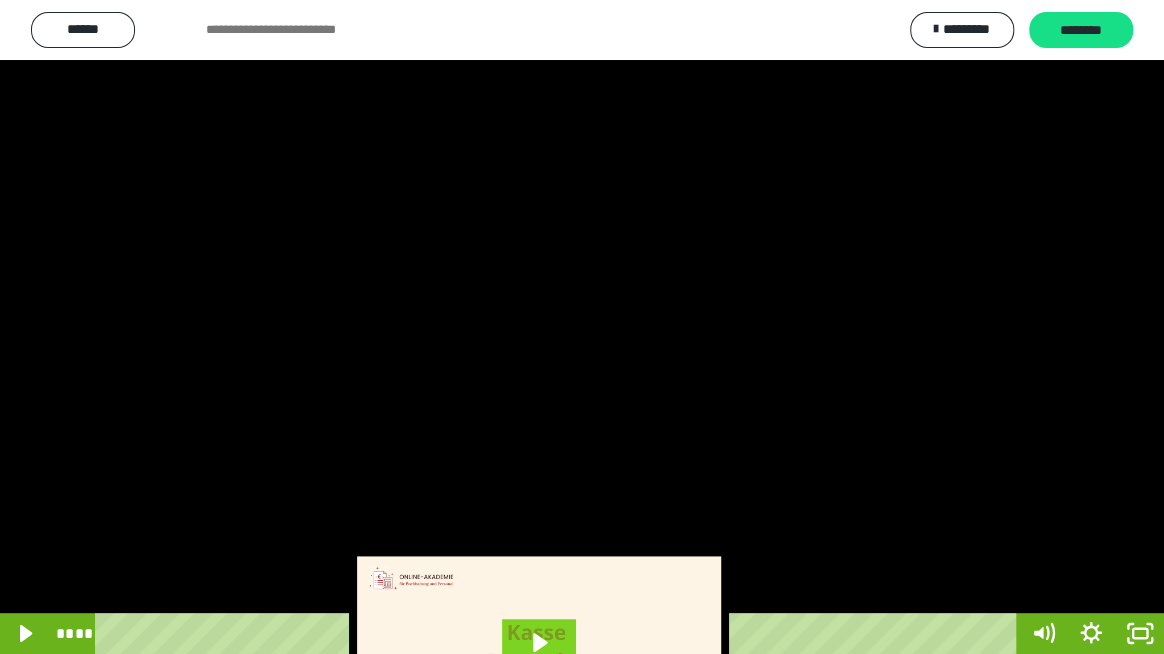 click at bounding box center [582, 327] 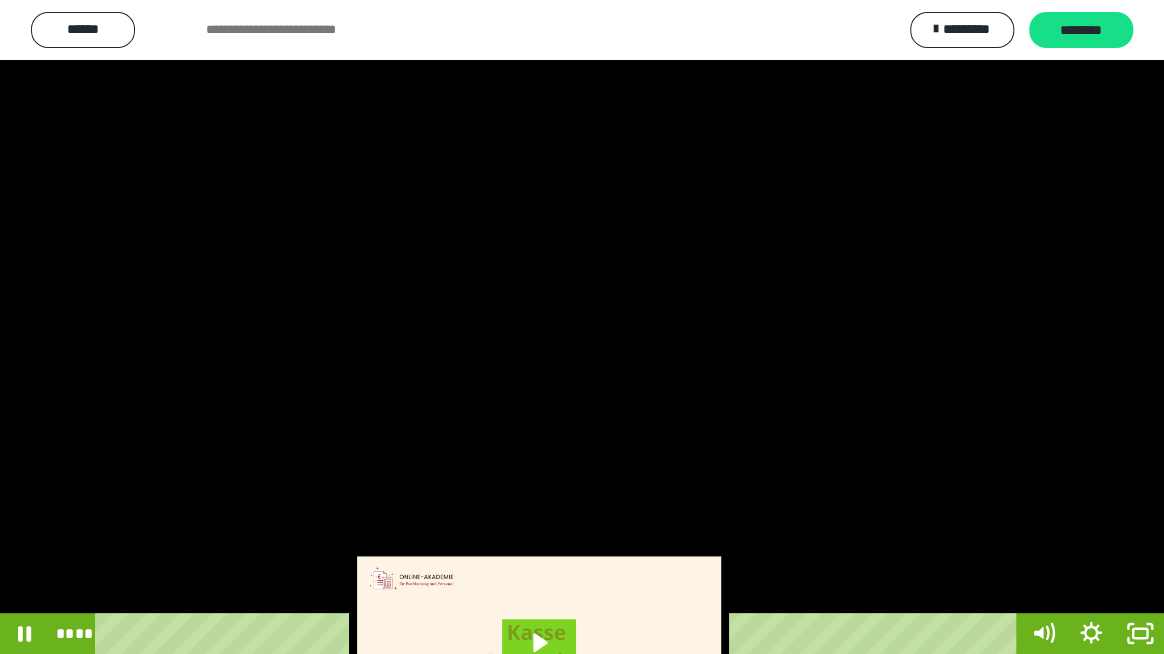 click at bounding box center [582, 327] 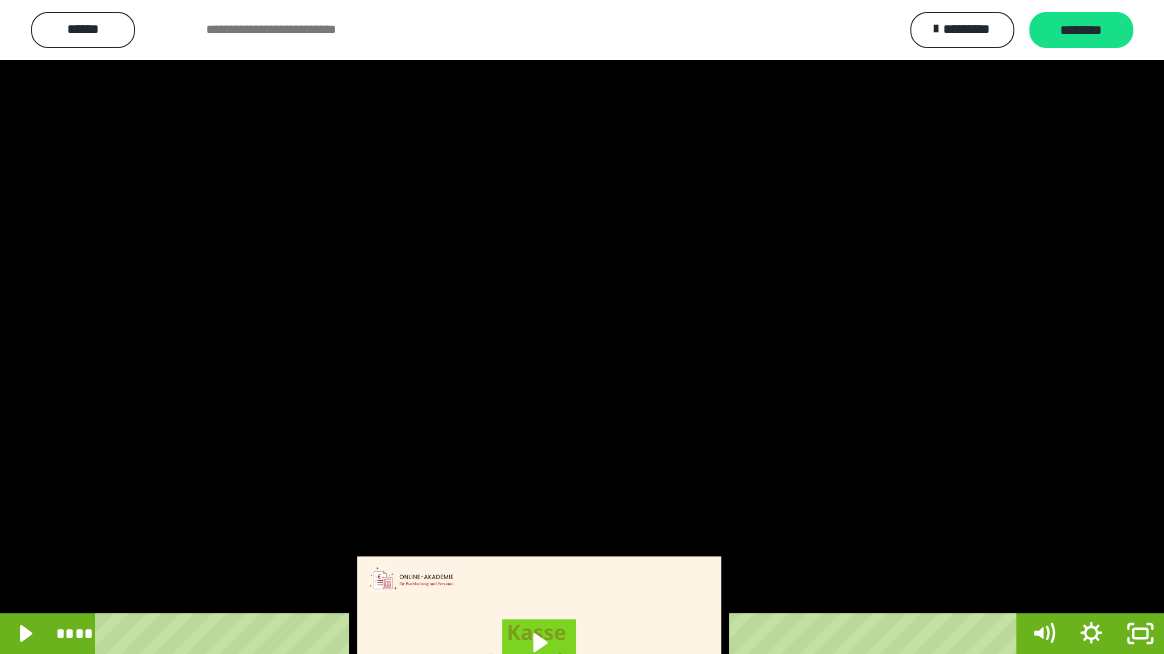 click at bounding box center (582, 327) 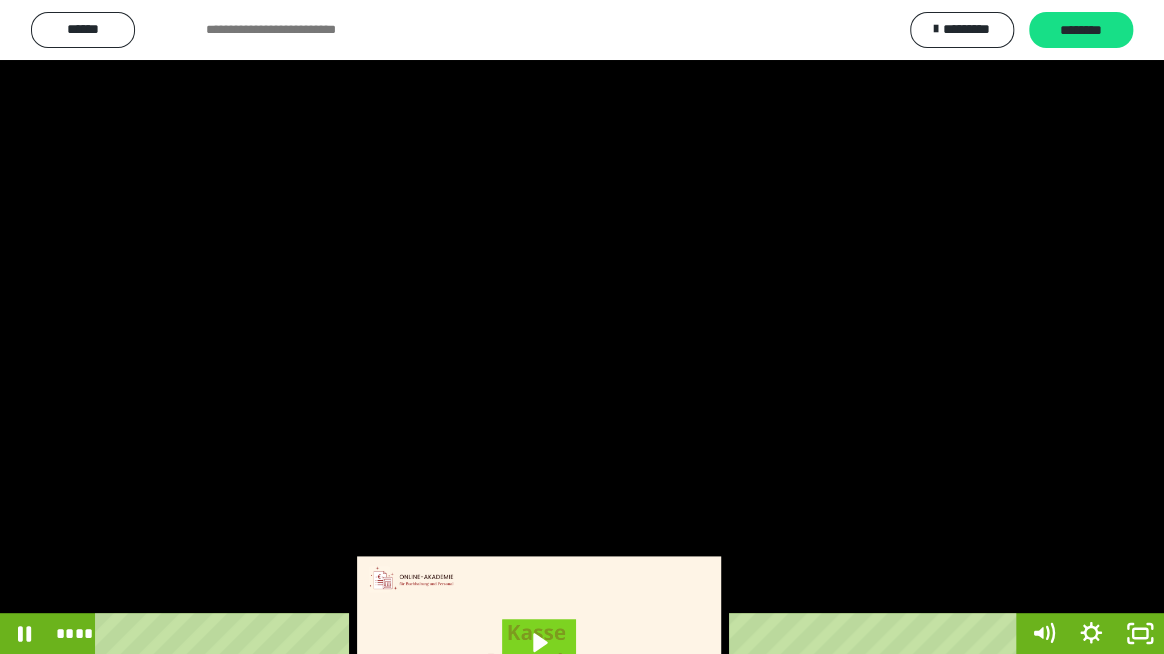 click at bounding box center [582, 327] 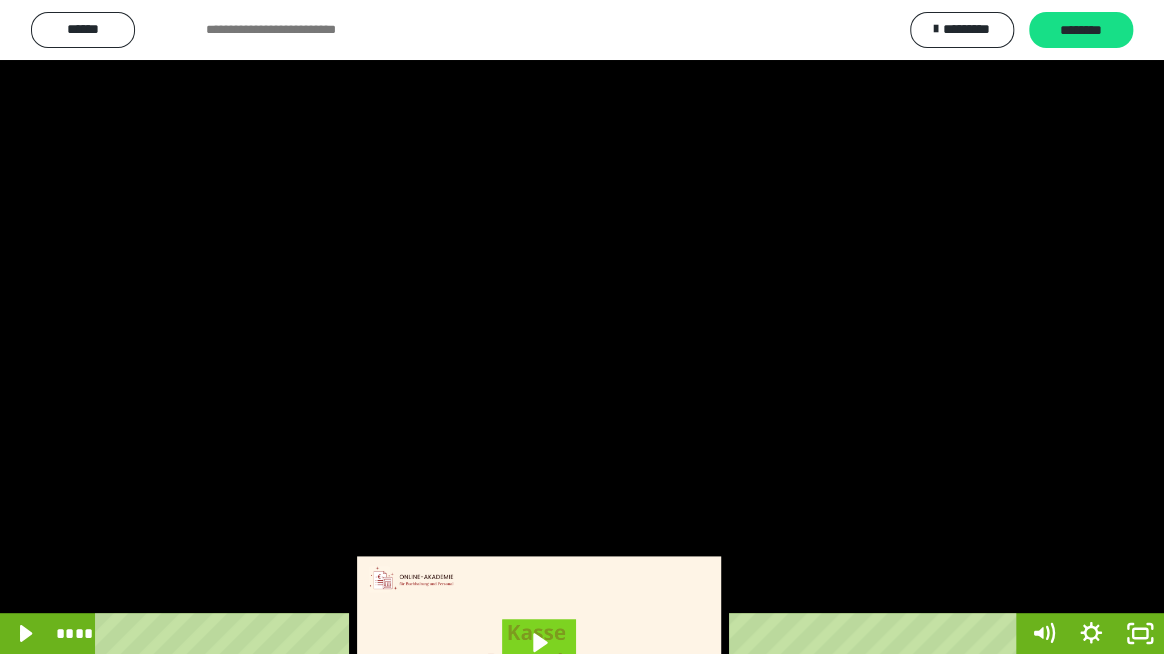 click at bounding box center [582, 327] 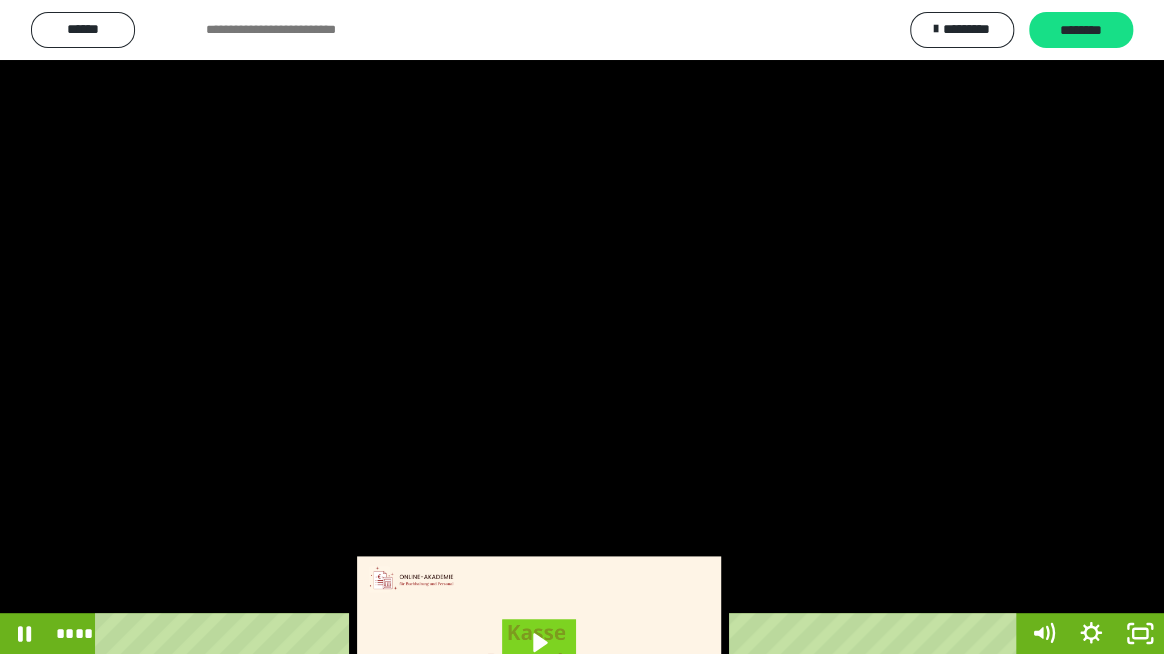 click at bounding box center (582, 327) 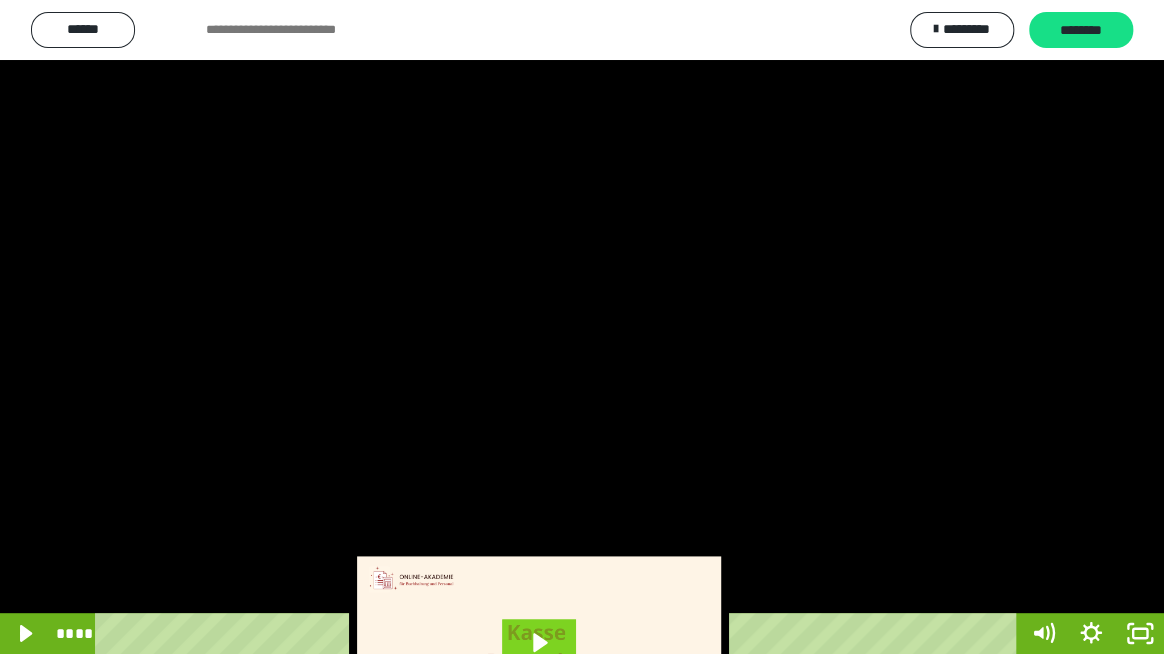 click at bounding box center (582, 327) 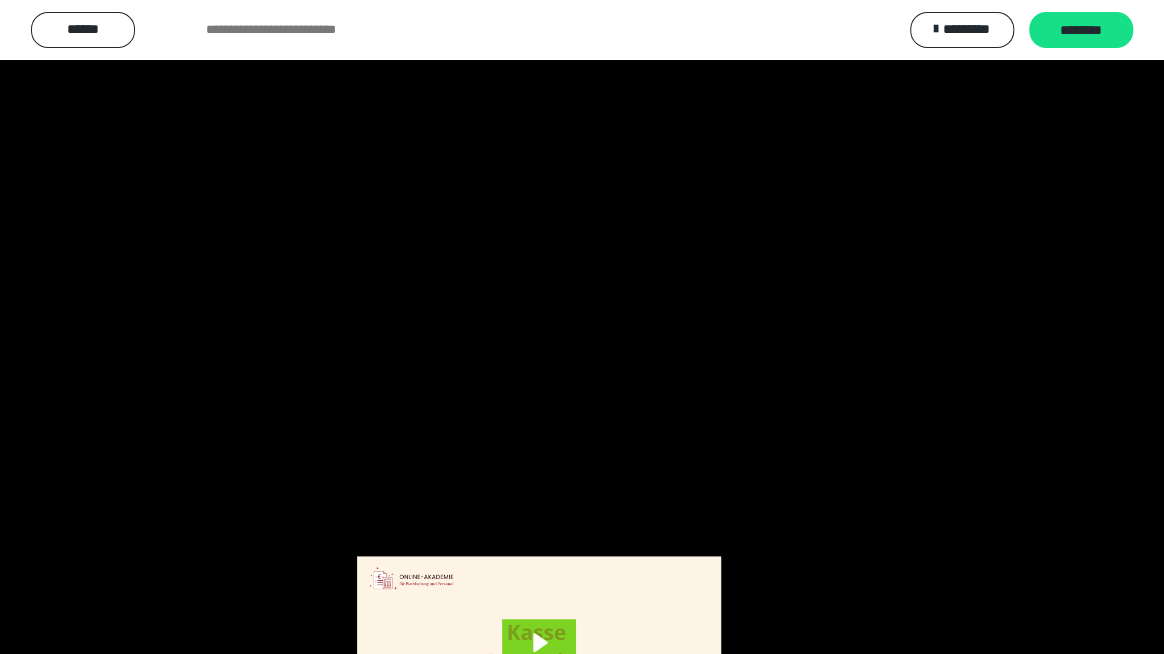 click at bounding box center (582, 327) 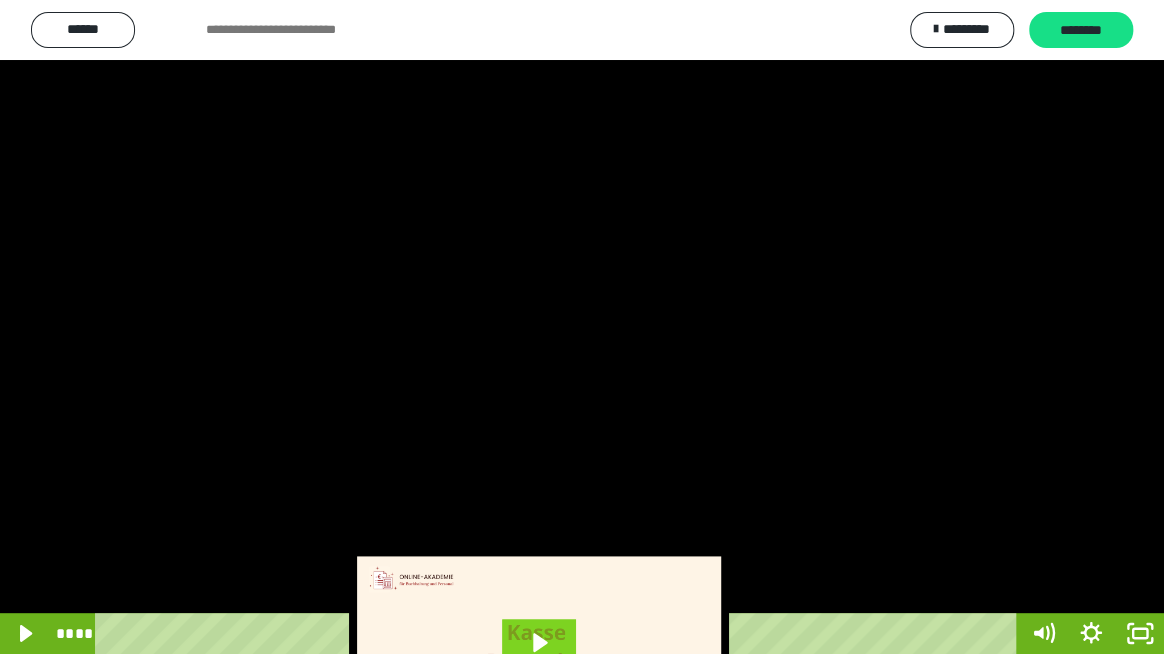 click at bounding box center [582, 327] 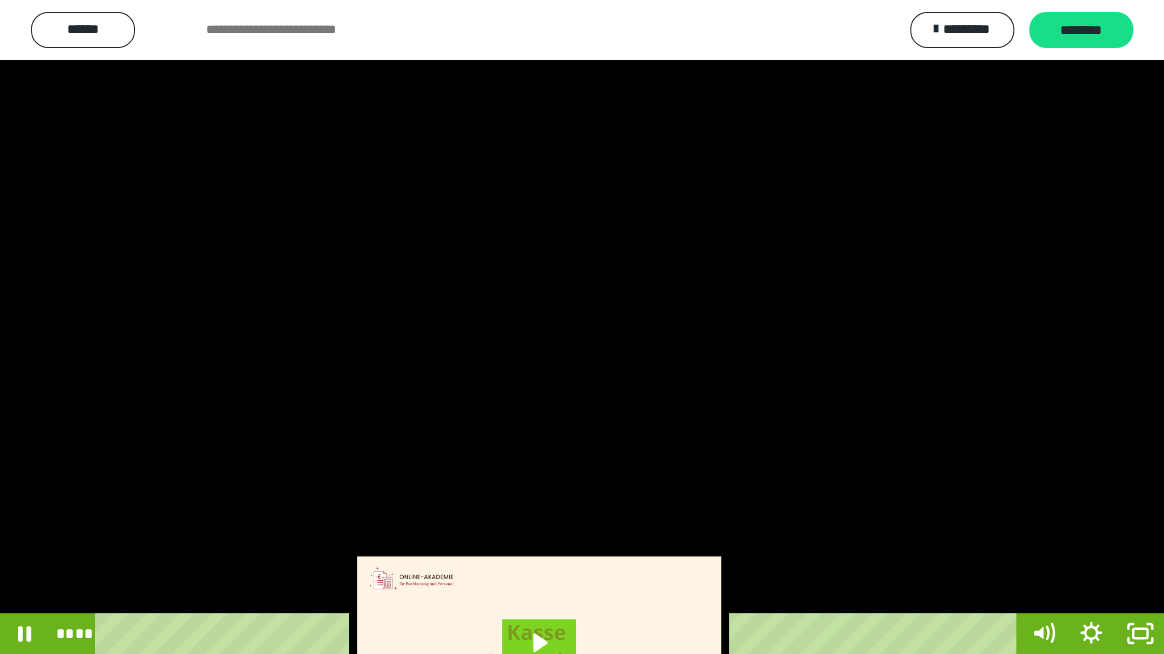 click at bounding box center [582, 327] 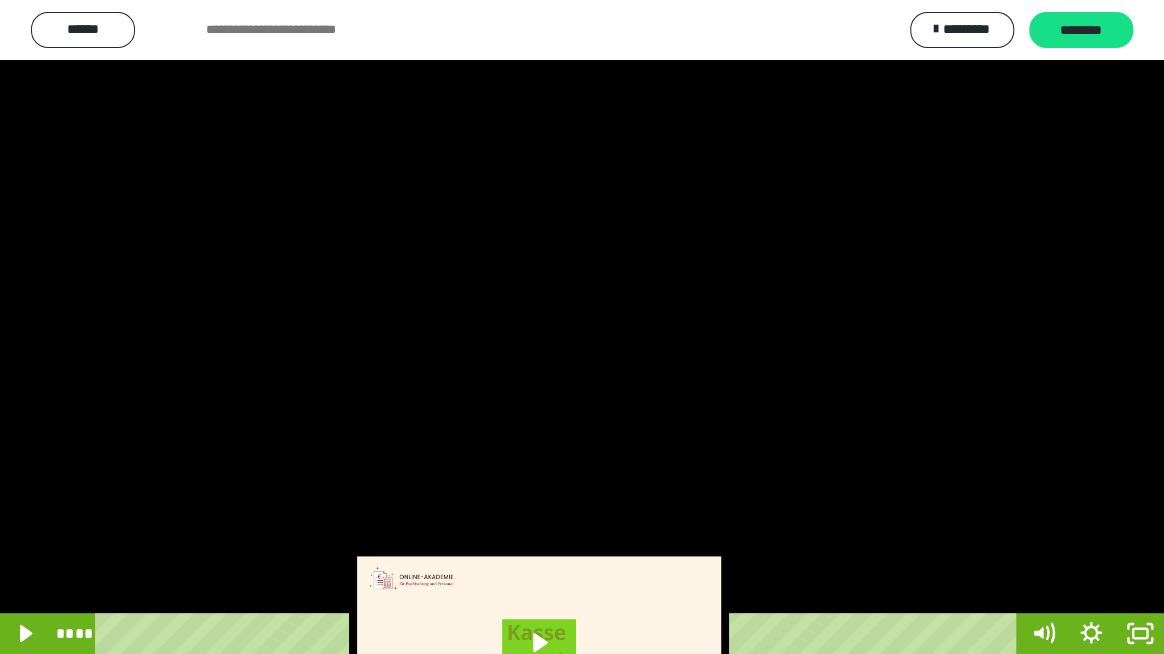 click at bounding box center [582, 327] 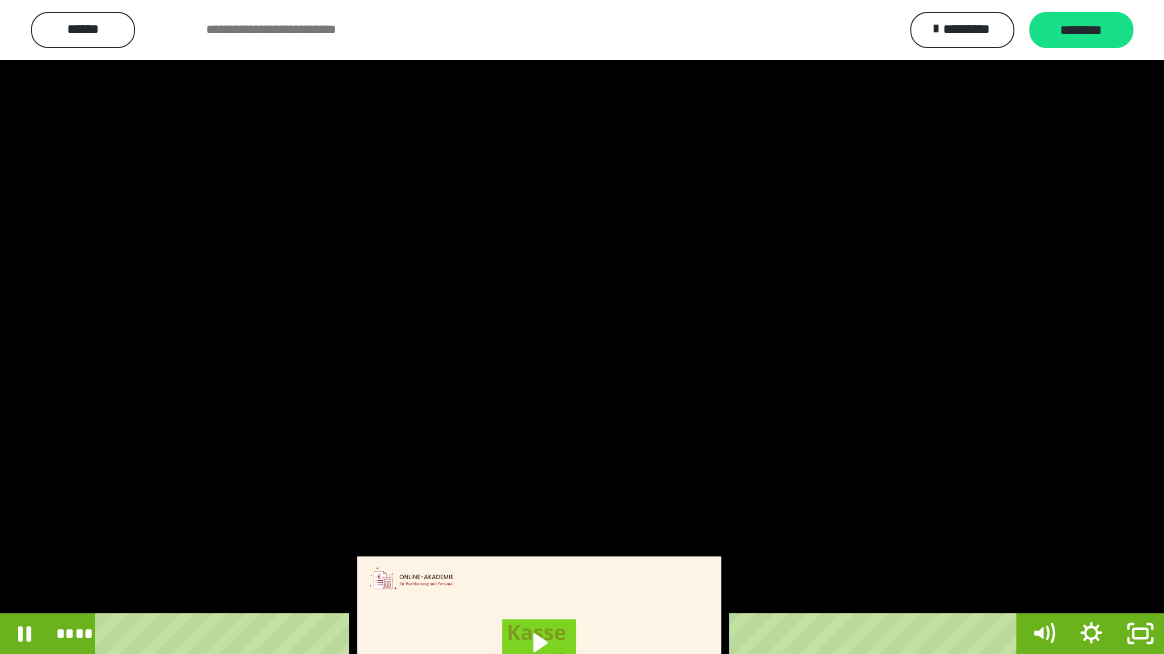 click at bounding box center (582, 327) 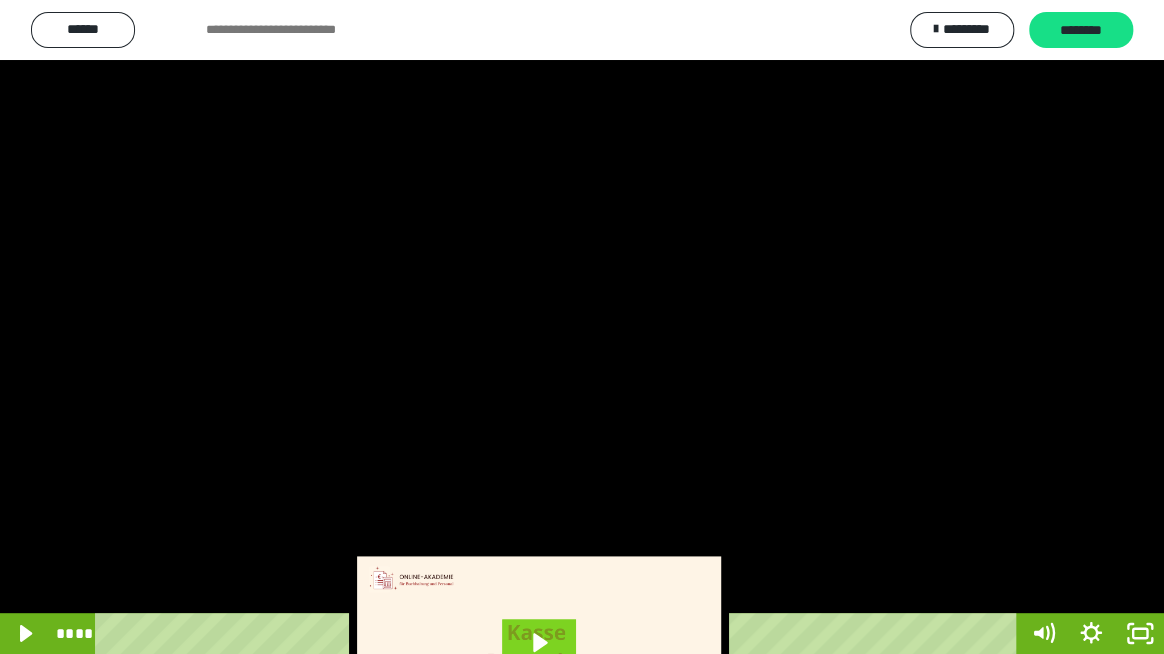 click at bounding box center (582, 327) 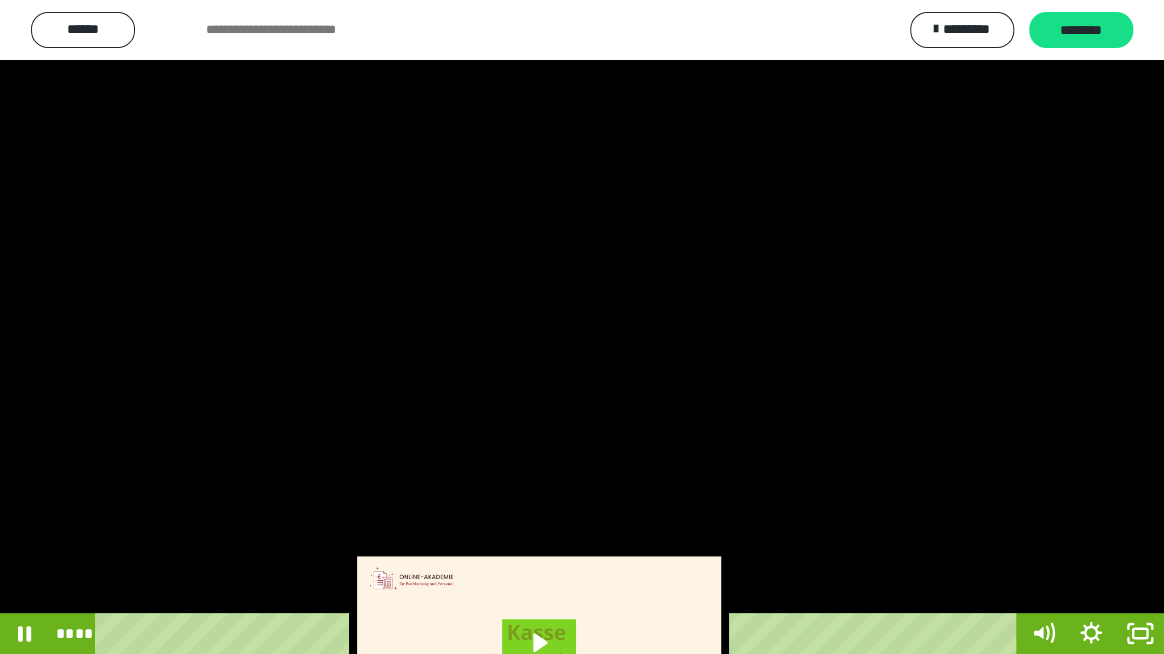 drag, startPoint x: 600, startPoint y: 349, endPoint x: 600, endPoint y: 336, distance: 13 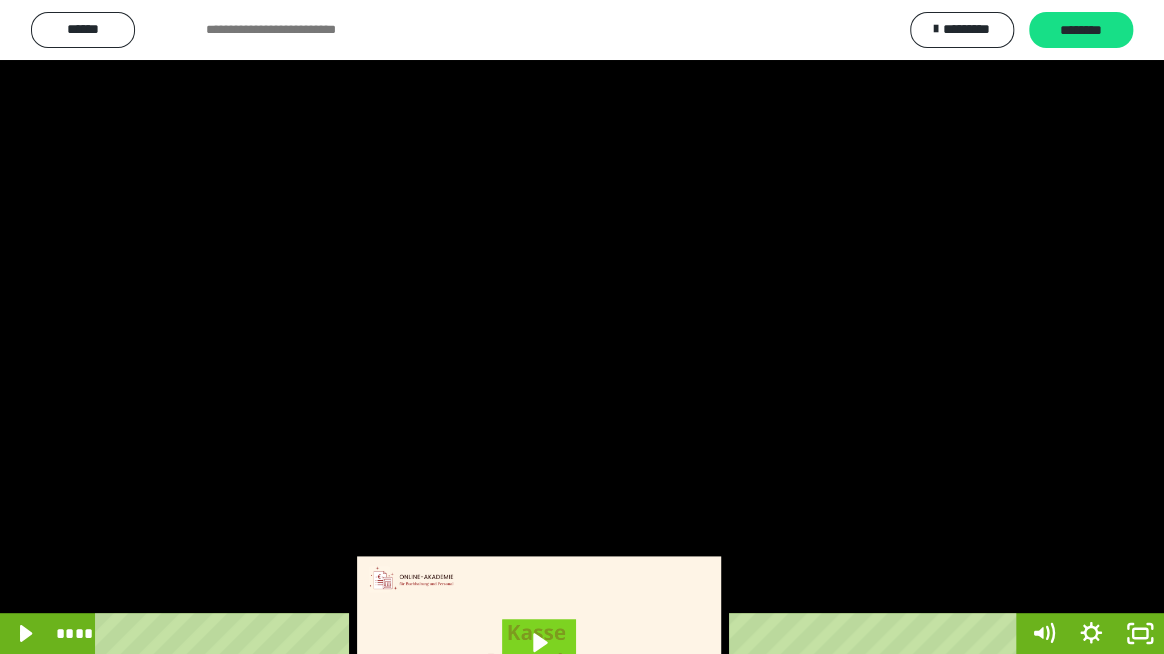 click at bounding box center (582, 327) 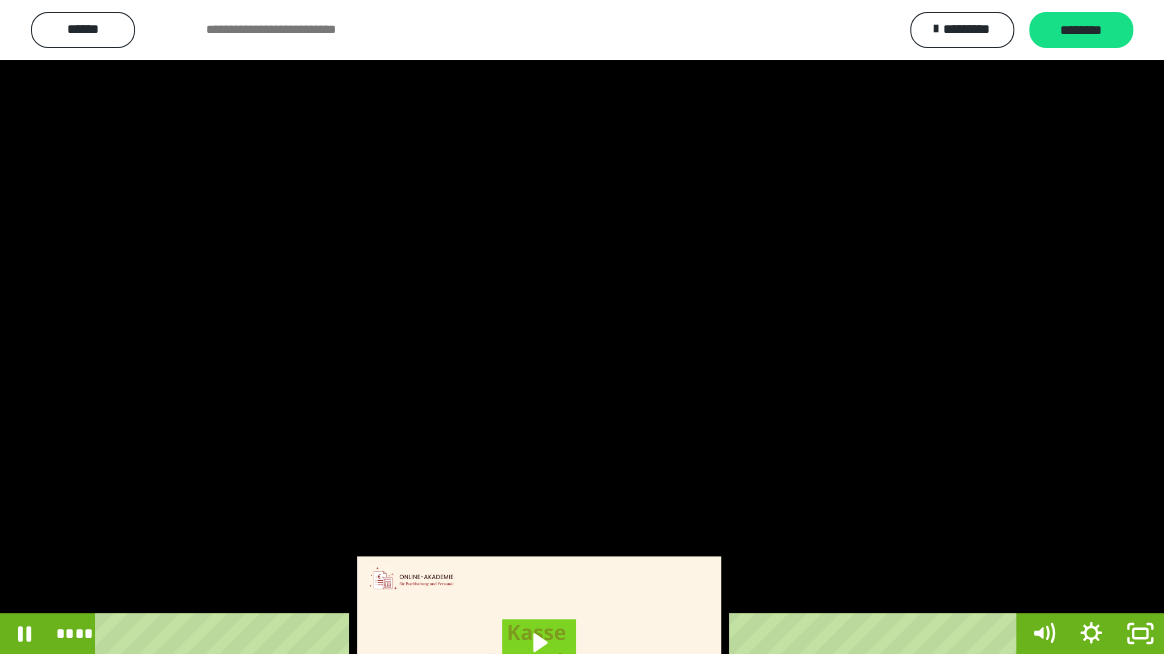 click at bounding box center (582, 327) 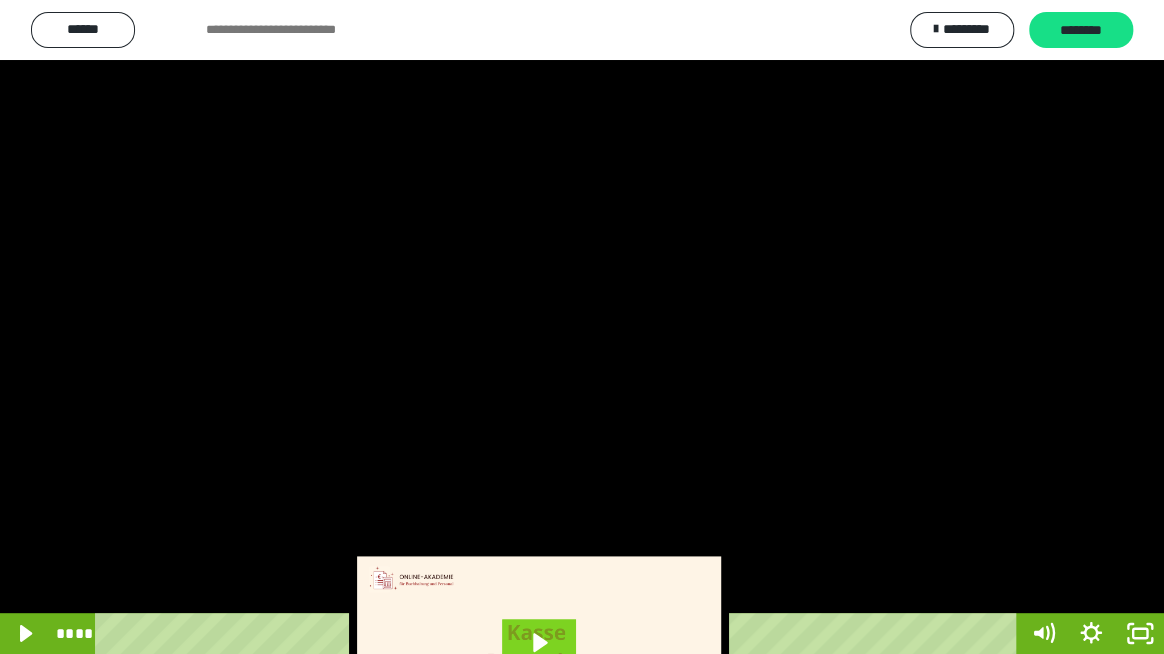 click at bounding box center (582, 327) 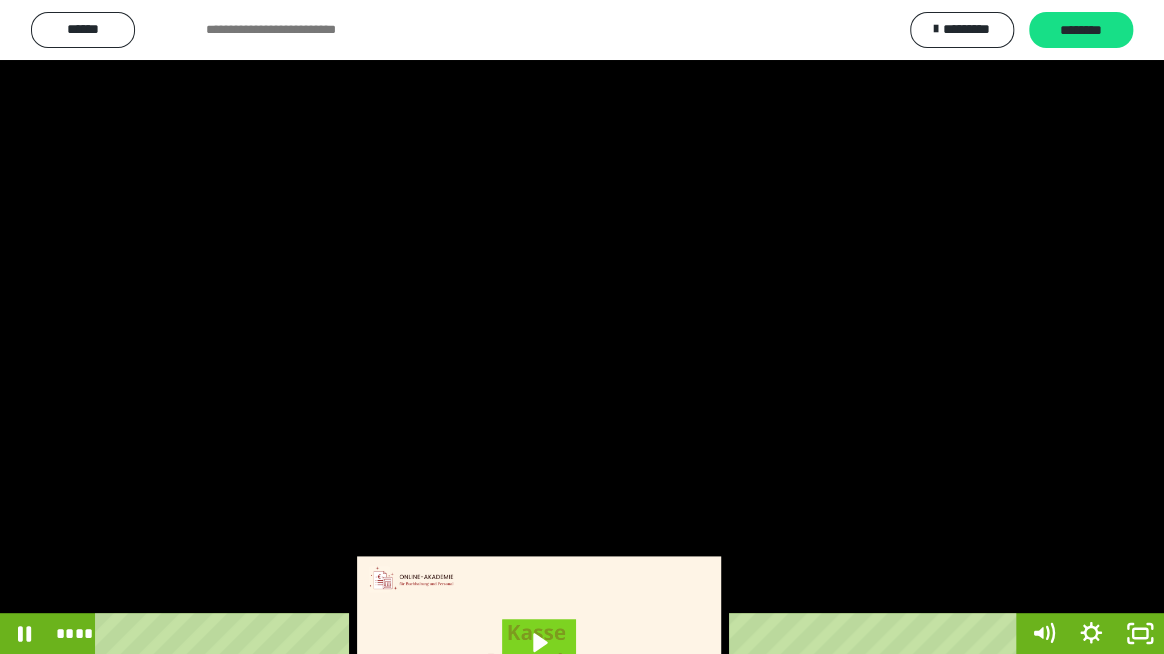 click at bounding box center (582, 327) 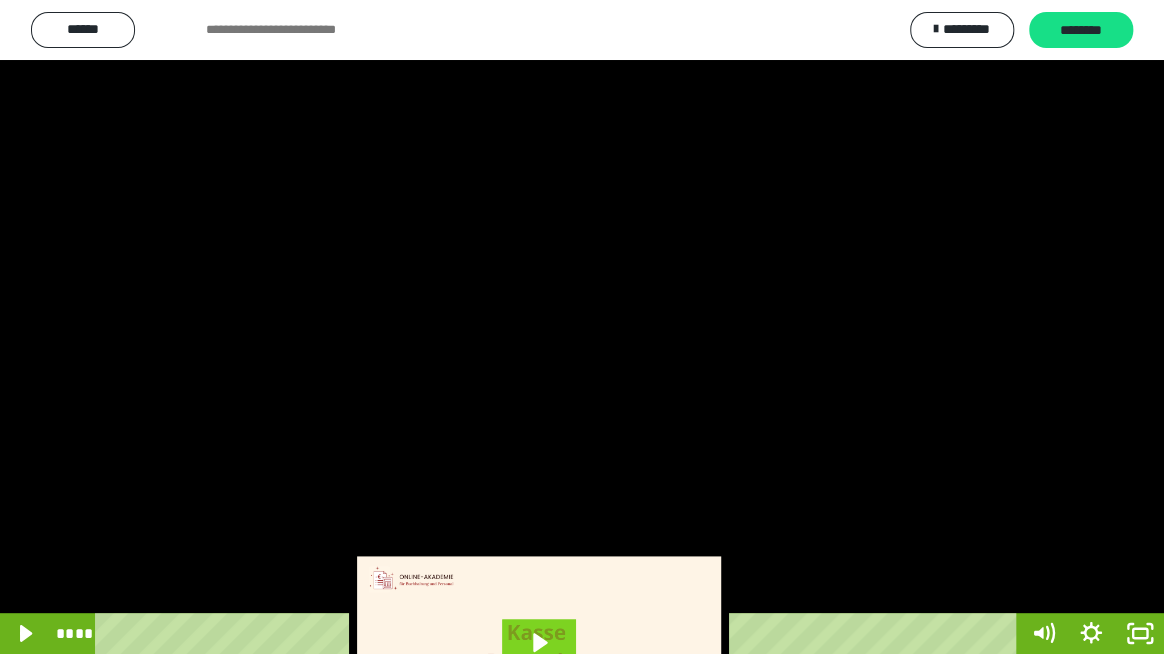 click at bounding box center [582, 327] 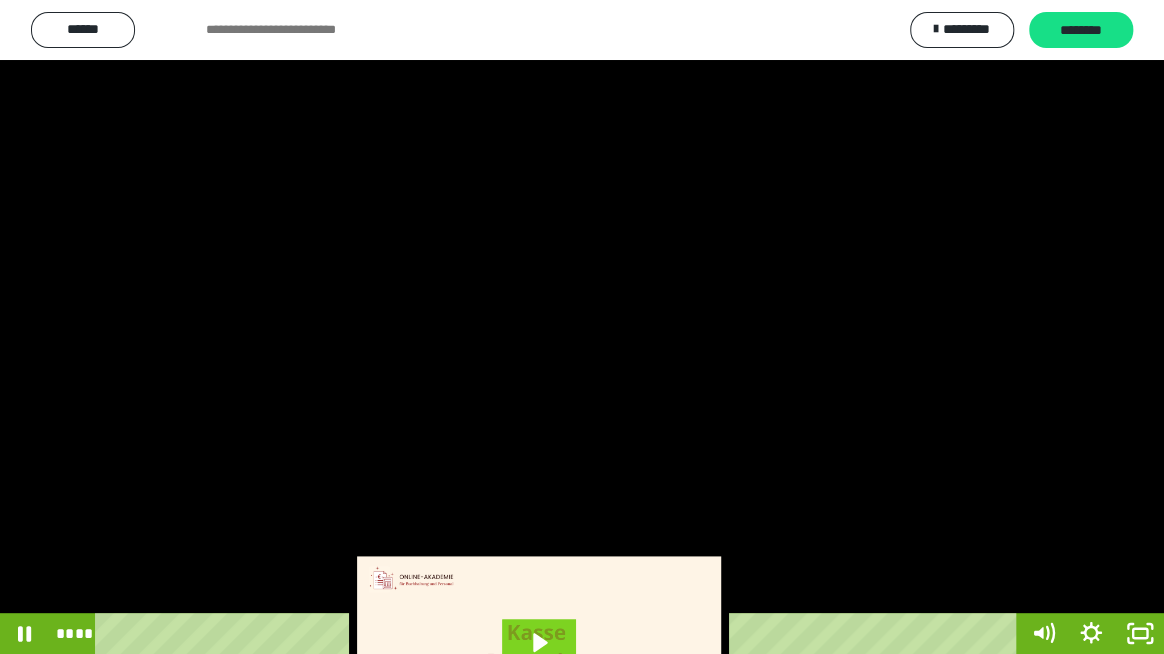 click at bounding box center (582, 327) 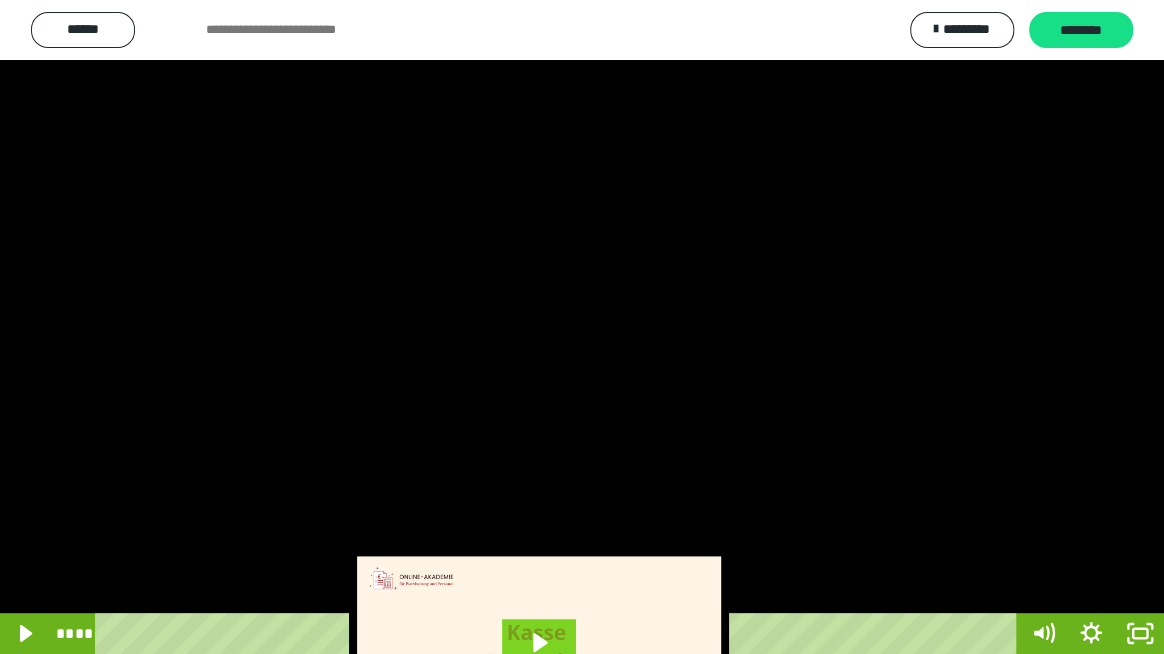 click at bounding box center (582, 327) 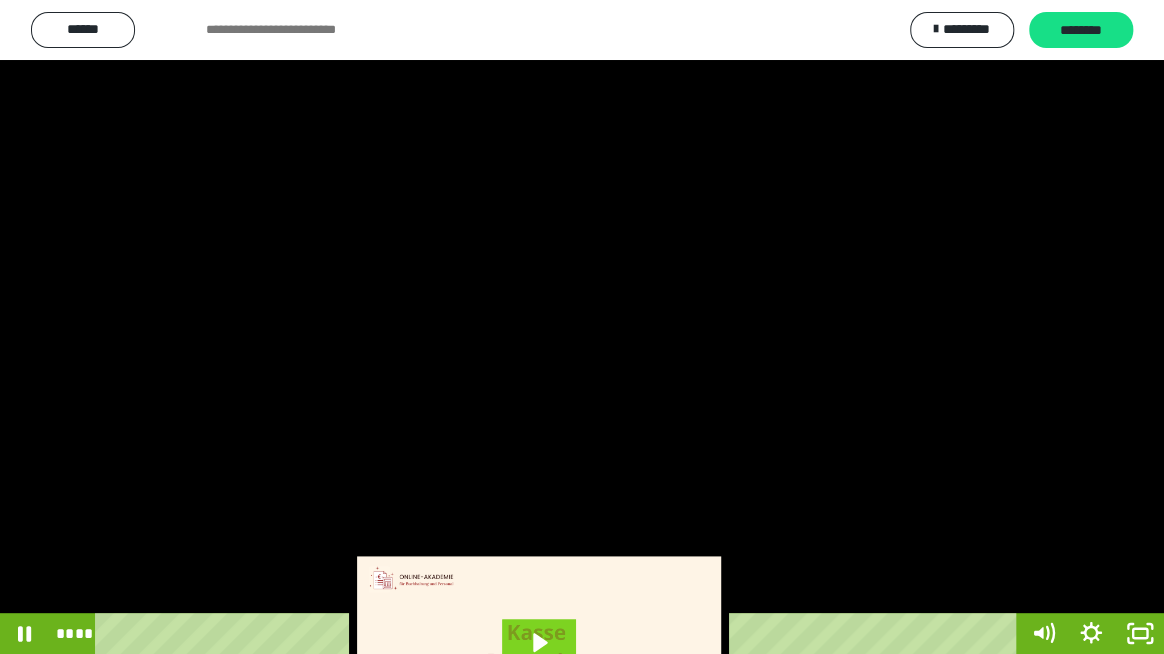 click at bounding box center [582, 327] 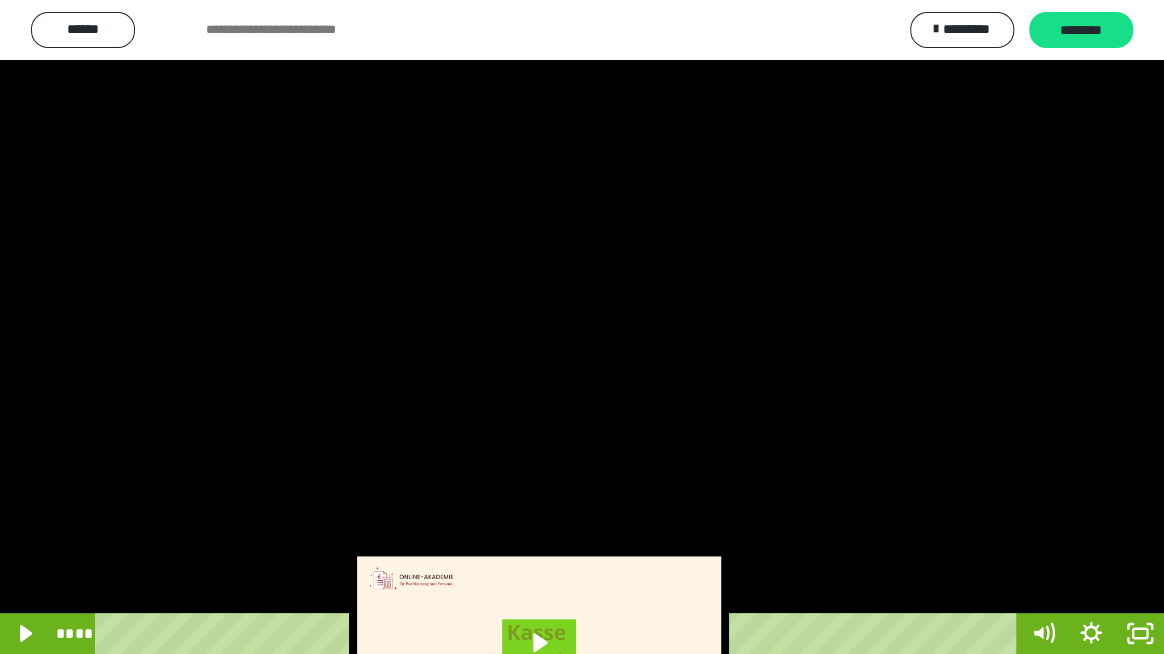 click at bounding box center (582, 327) 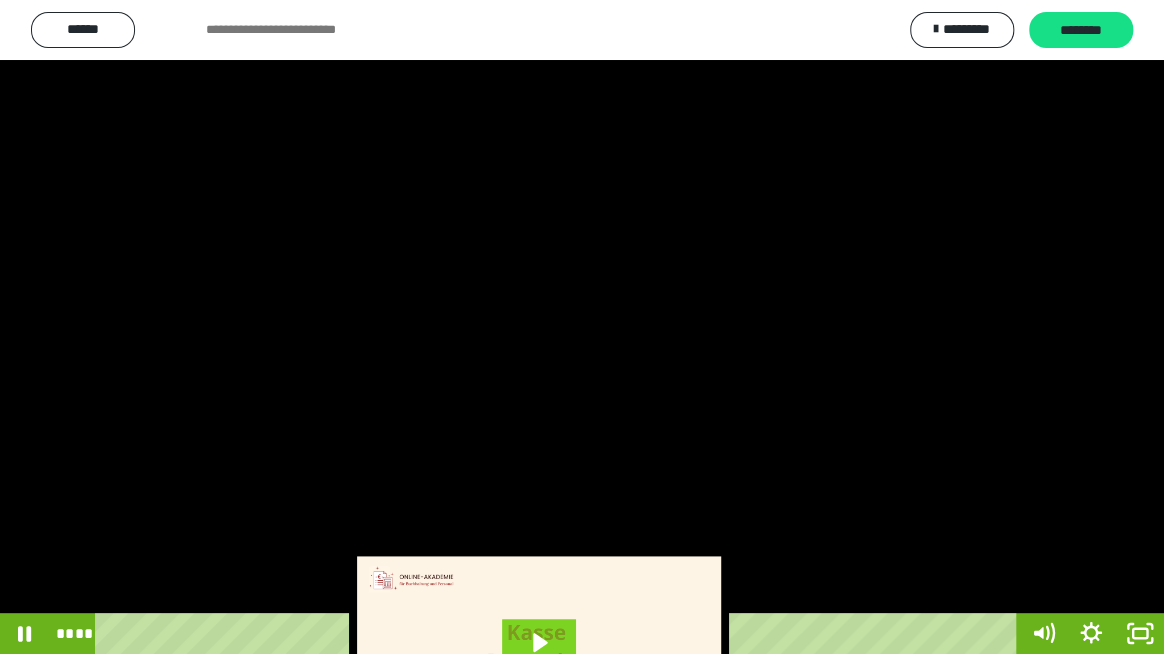 click at bounding box center (582, 327) 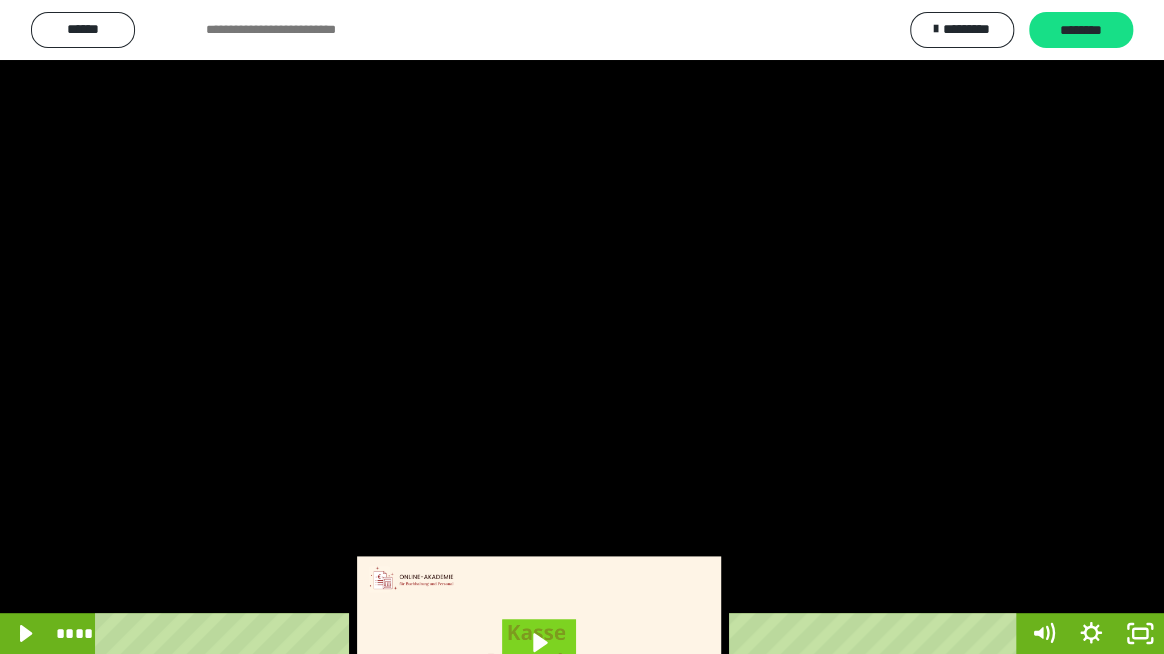 click at bounding box center [582, 327] 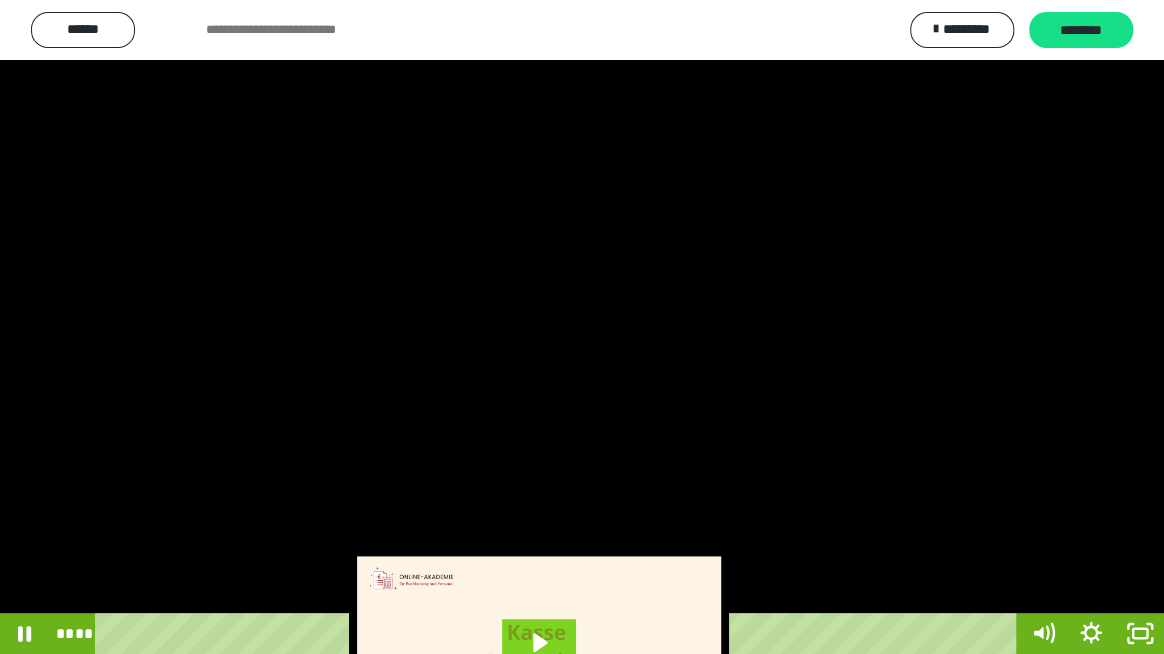 click at bounding box center [582, 327] 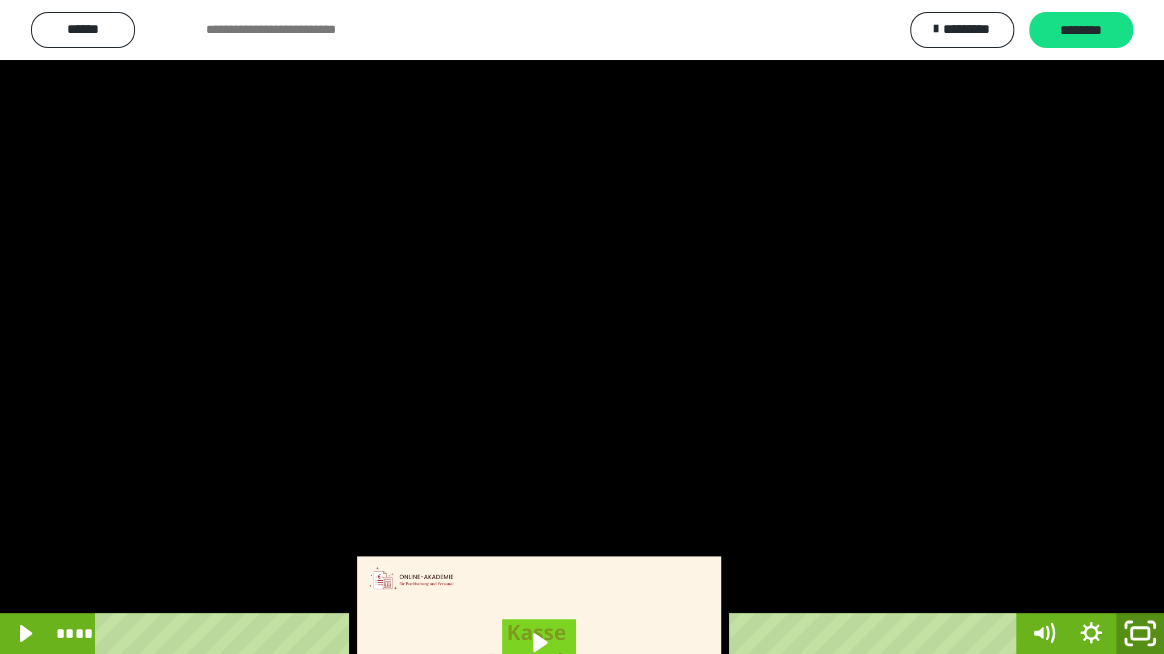 click 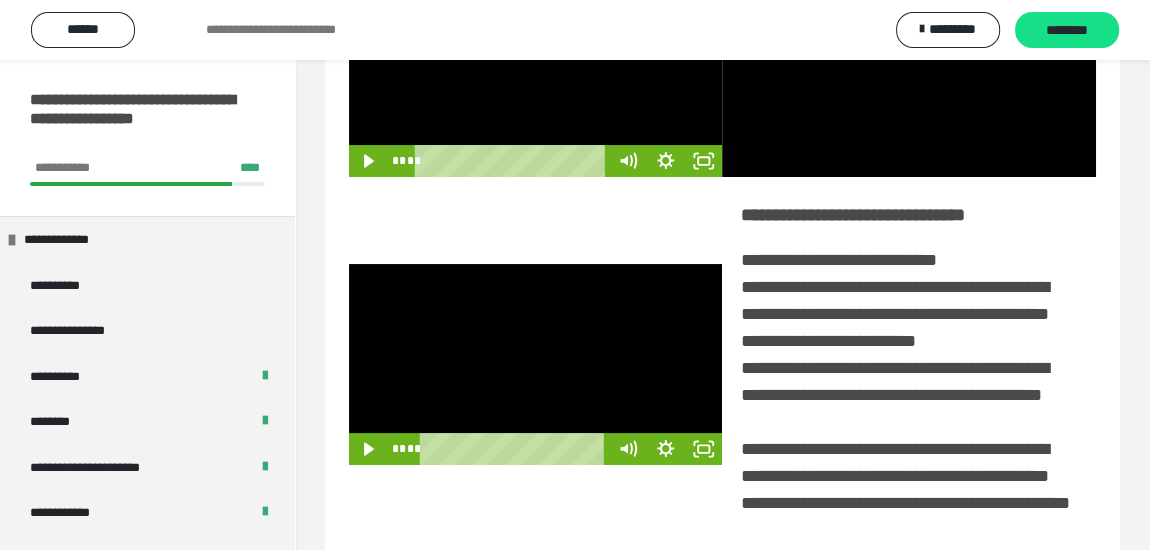 click at bounding box center (535, 364) 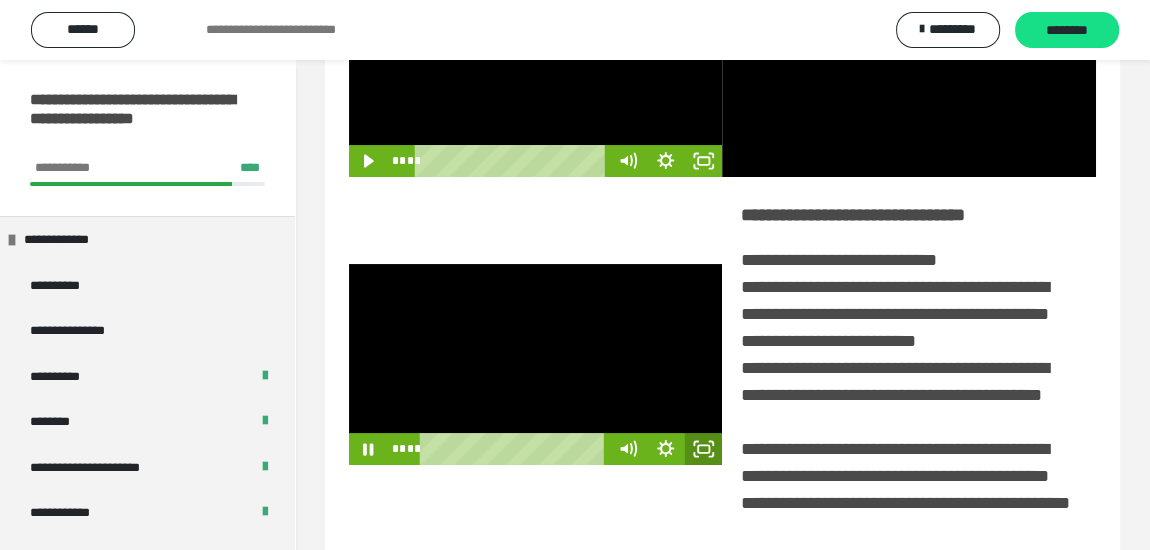 drag, startPoint x: 701, startPoint y: 503, endPoint x: 693, endPoint y: 495, distance: 11.313708 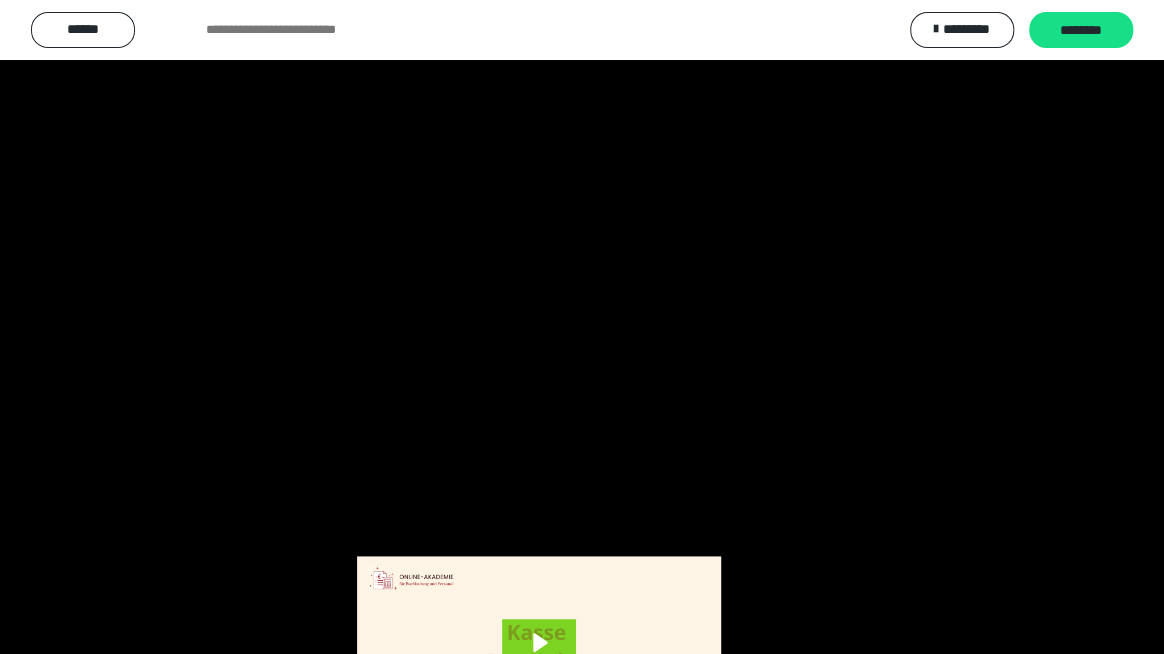 click at bounding box center (582, 327) 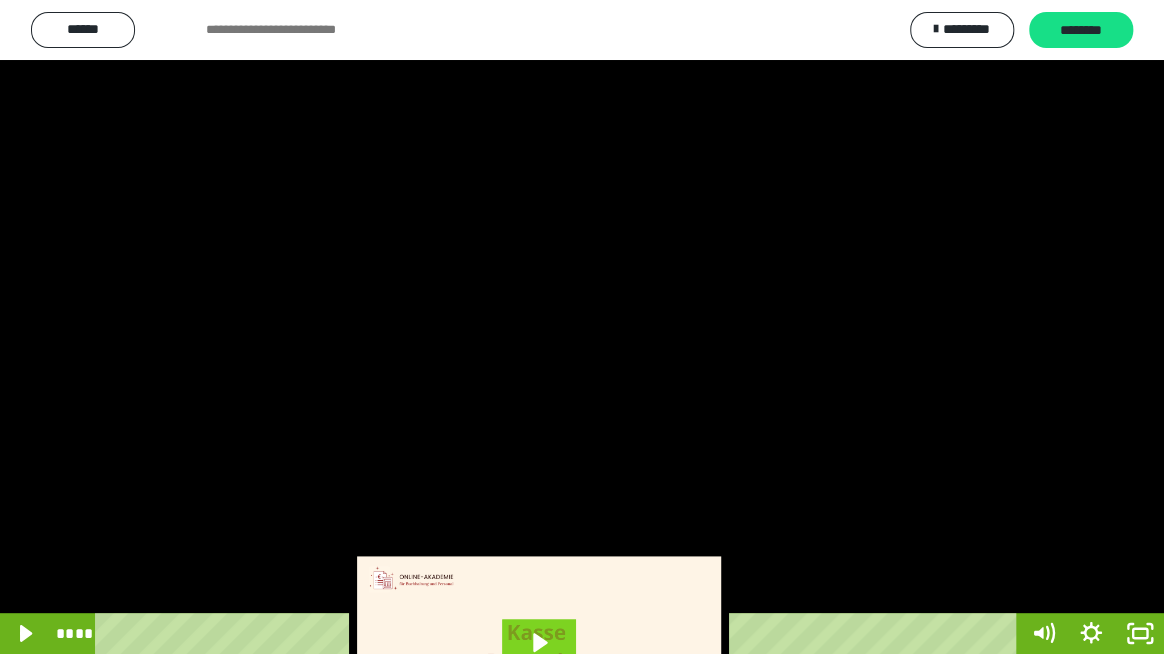 click at bounding box center (582, 327) 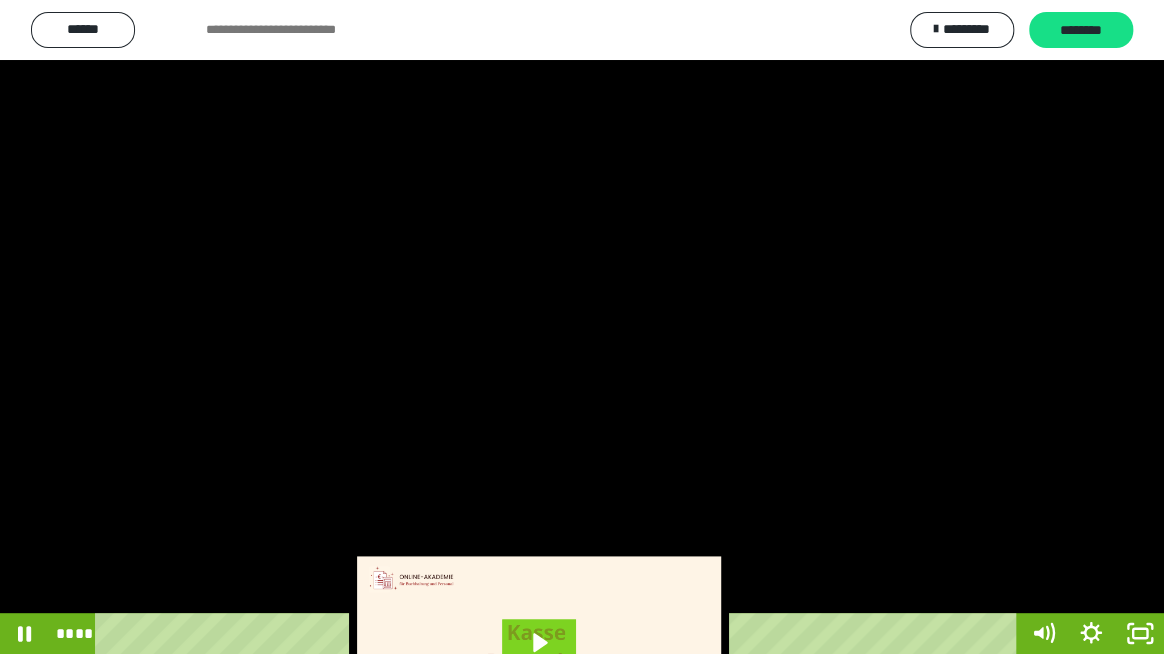 click at bounding box center (582, 327) 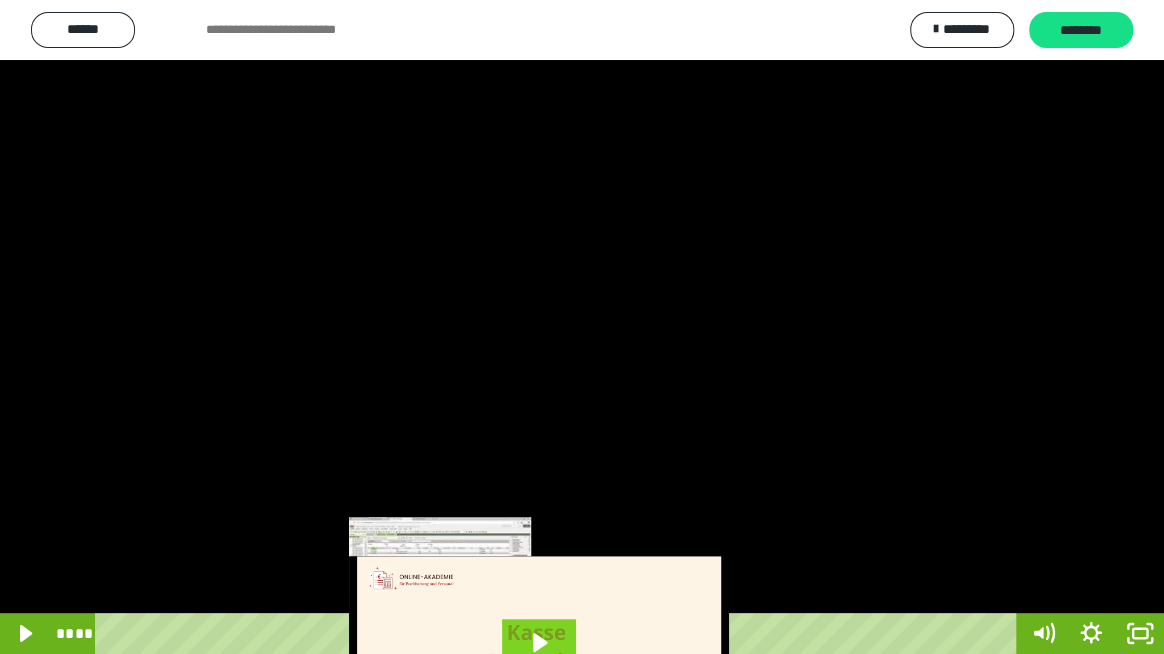click on "****" at bounding box center (559, 633) 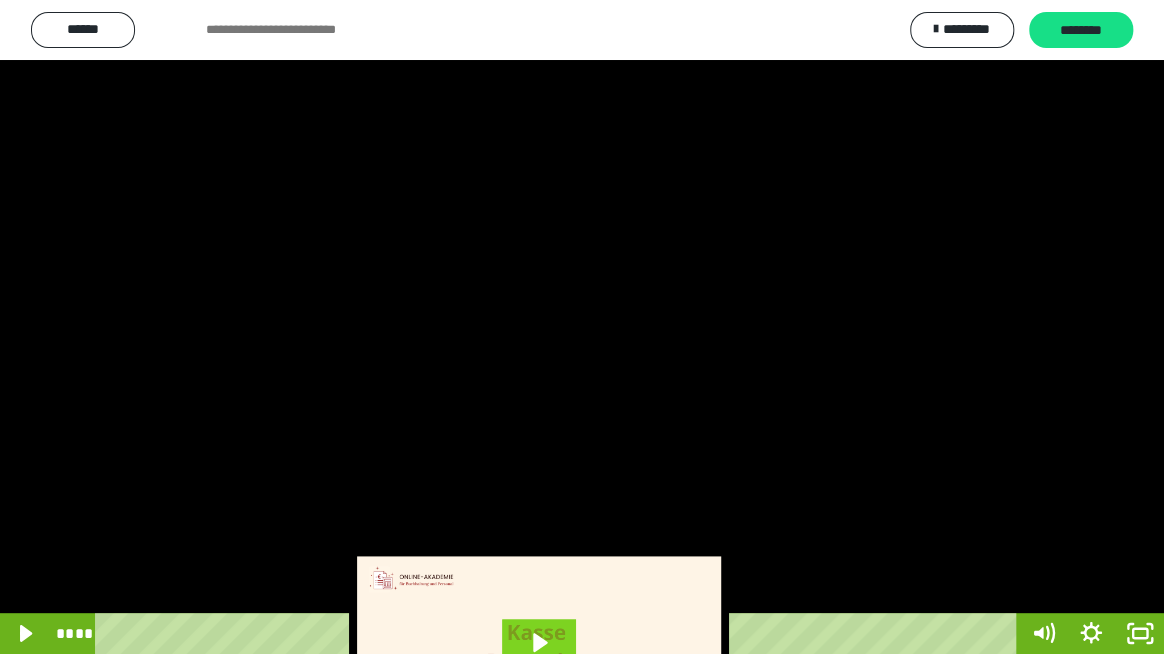 click at bounding box center [582, 327] 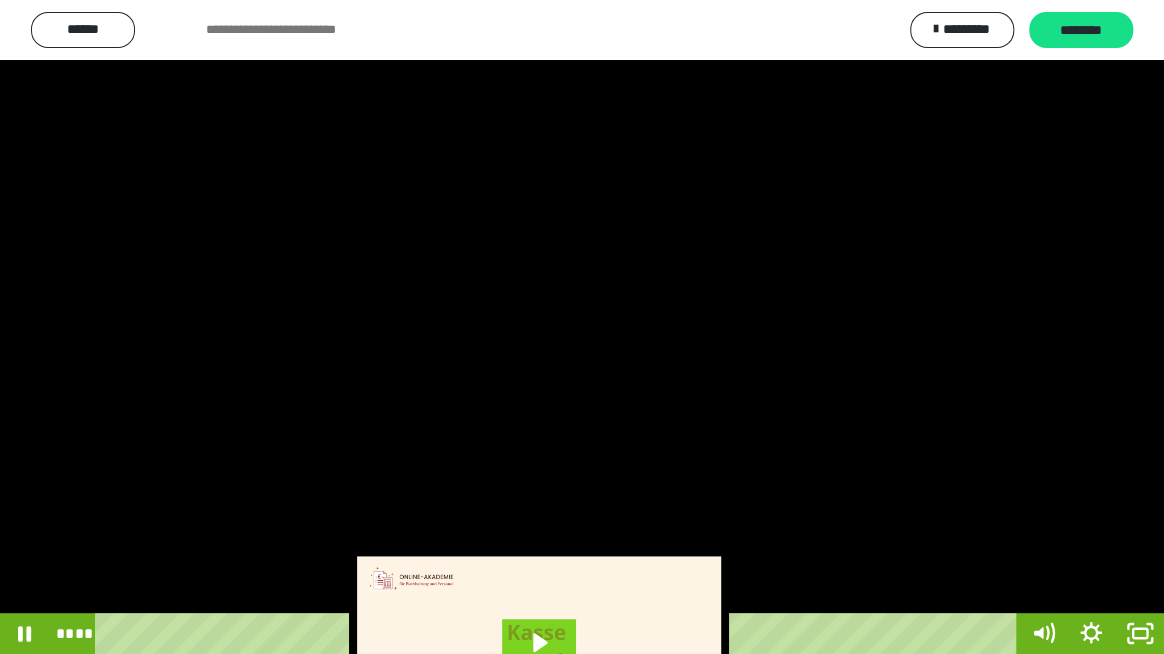 click at bounding box center (582, 327) 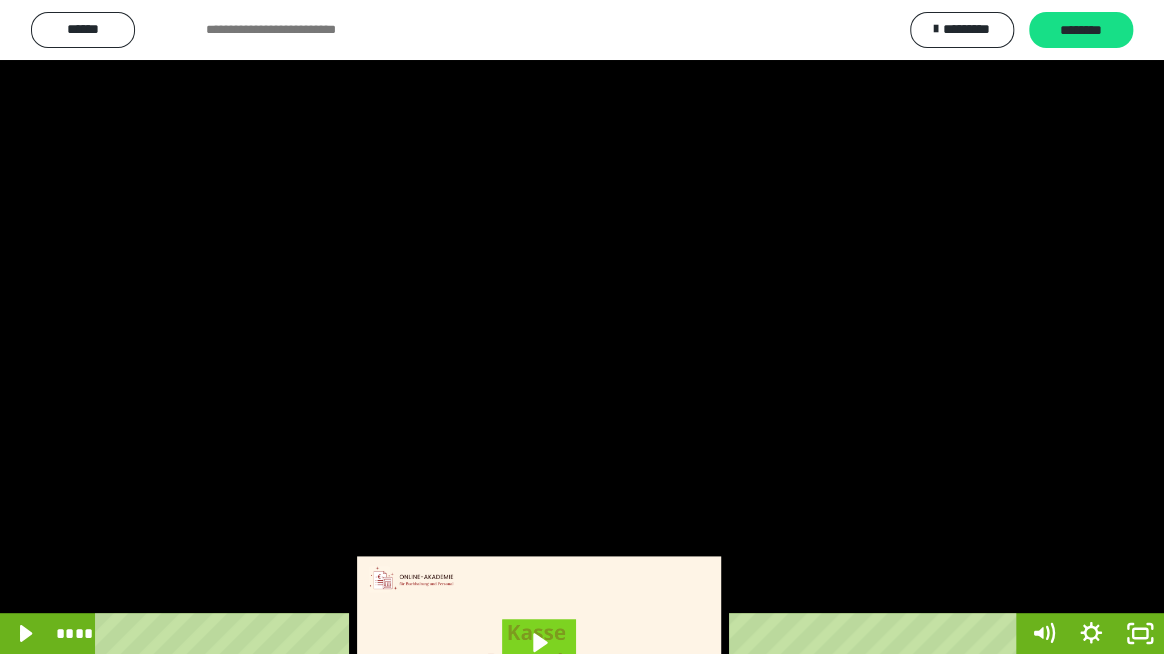 click at bounding box center (582, 327) 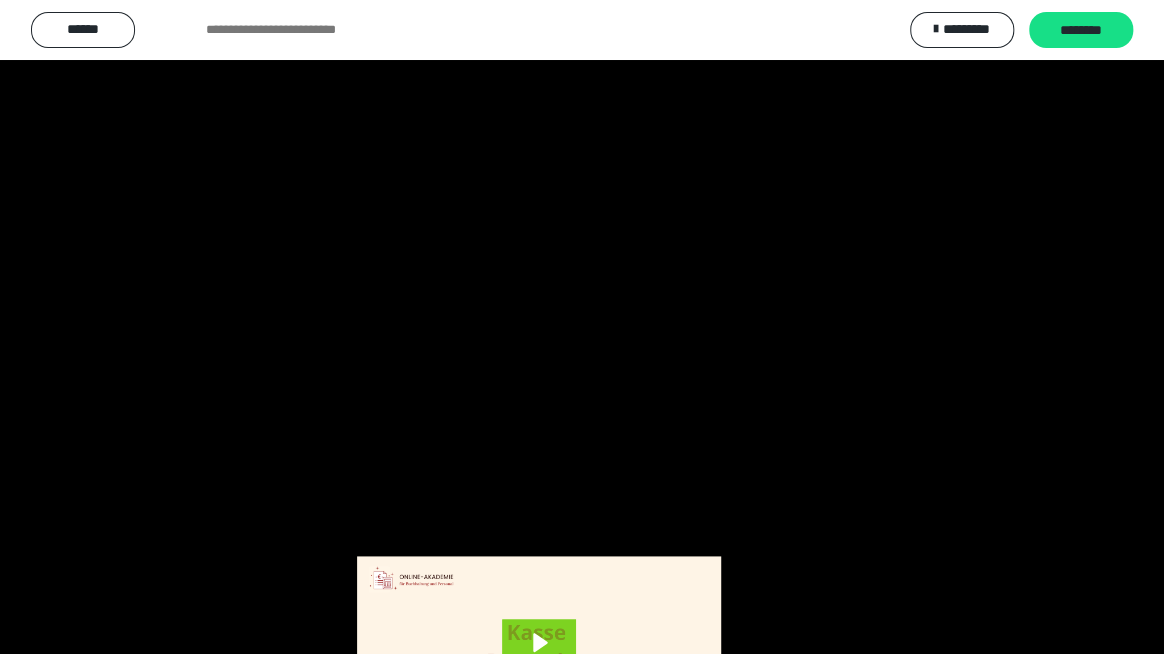 click at bounding box center (582, 327) 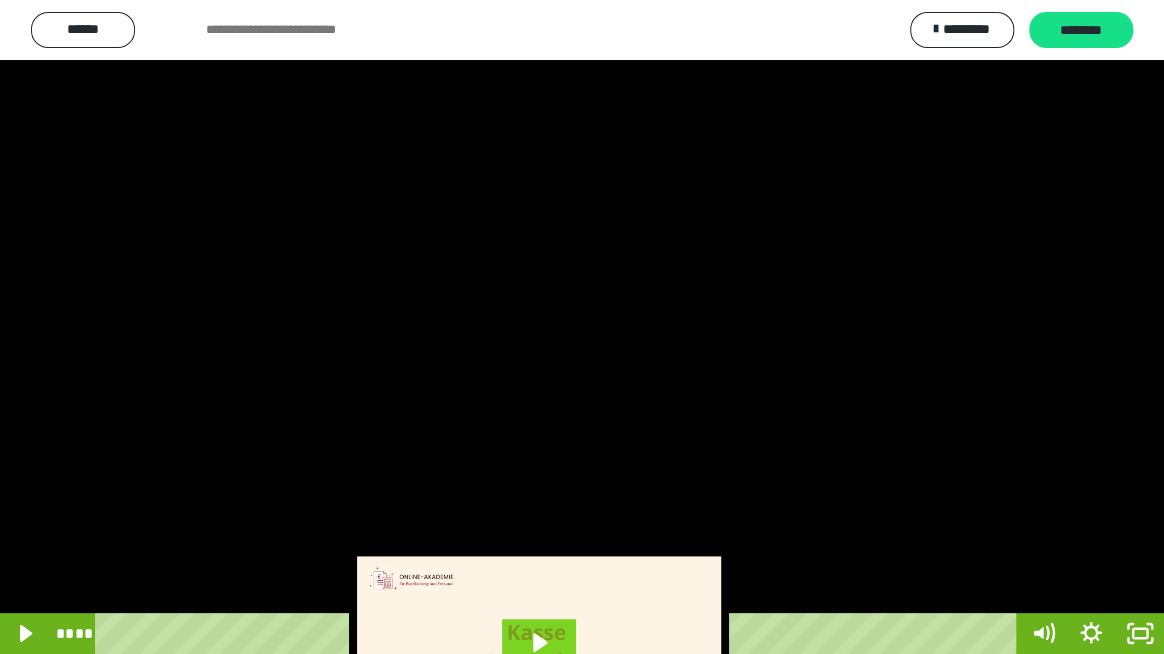 click at bounding box center (582, 327) 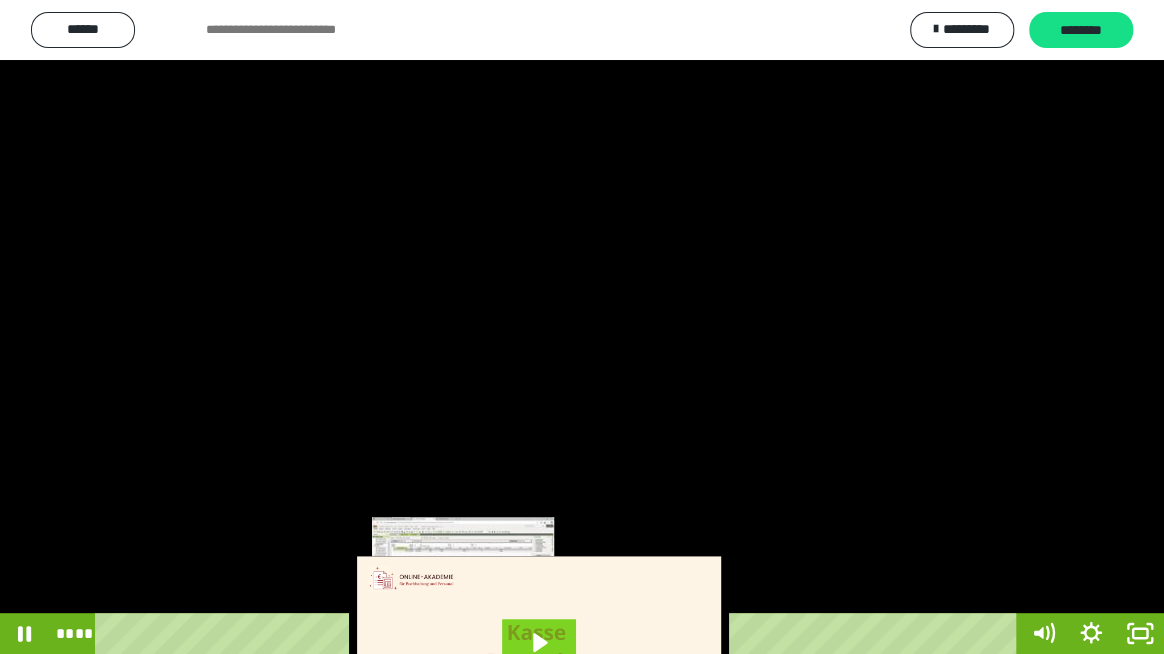 click on "****" at bounding box center [559, 633] 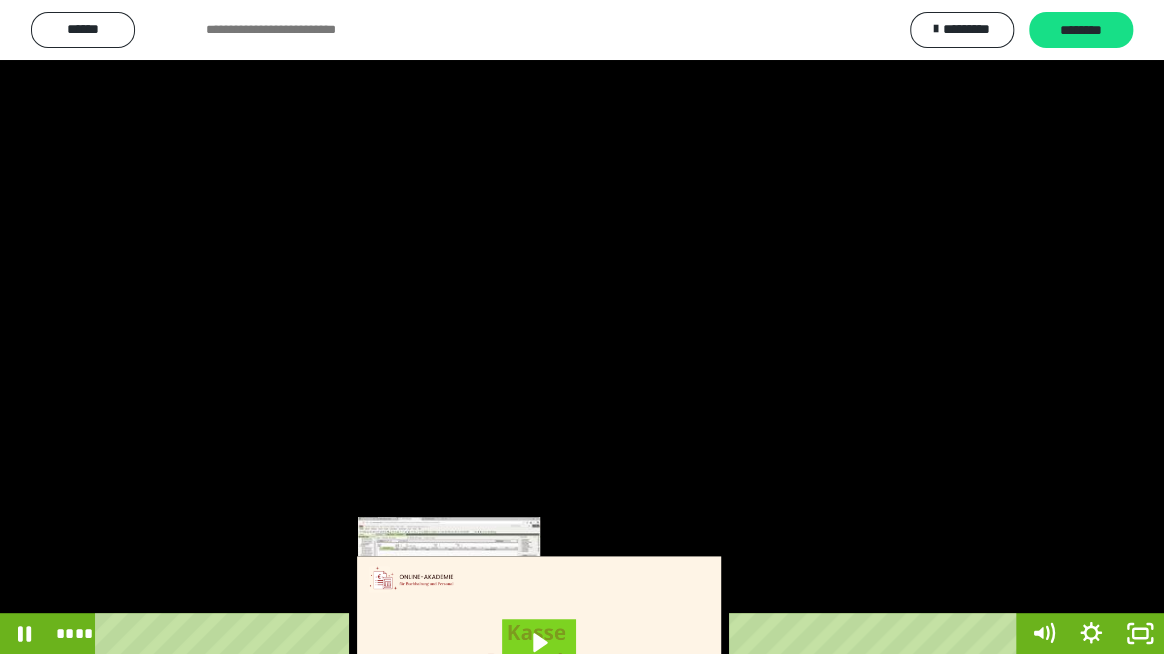 click on "****" at bounding box center [559, 633] 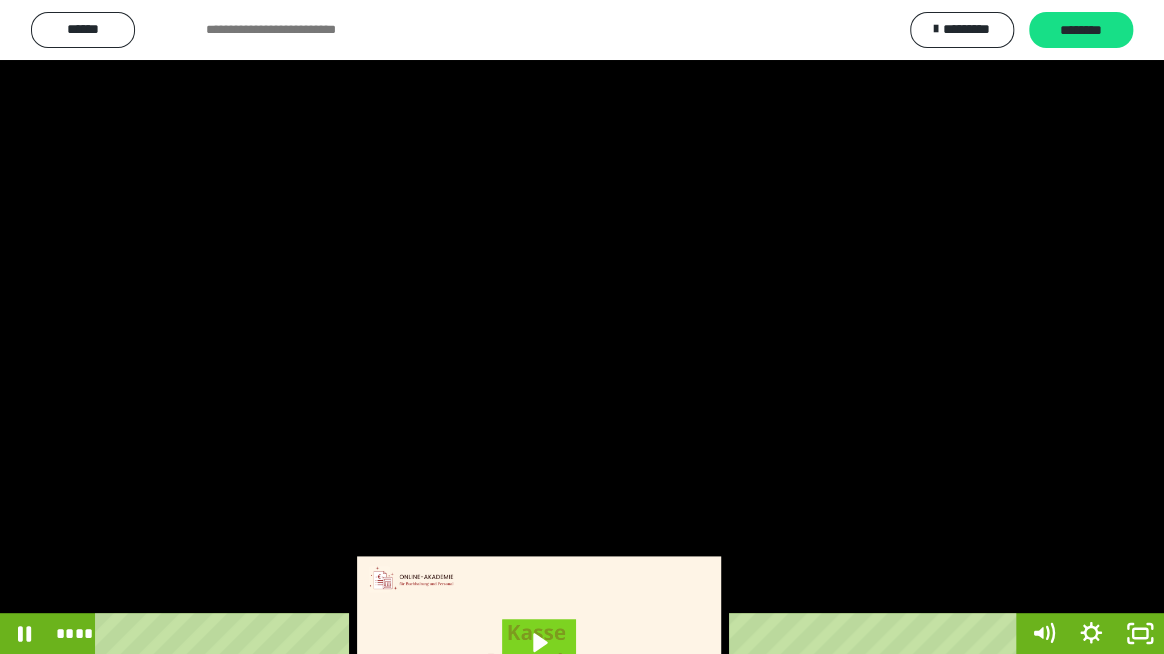 click at bounding box center [582, 327] 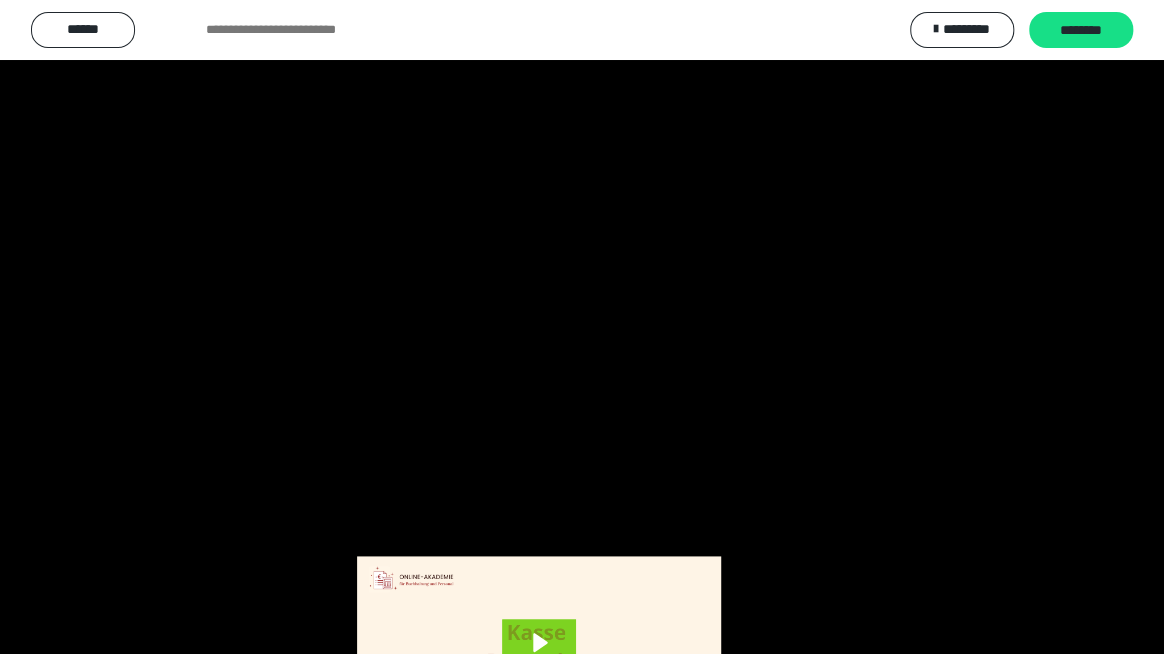 click at bounding box center (582, 327) 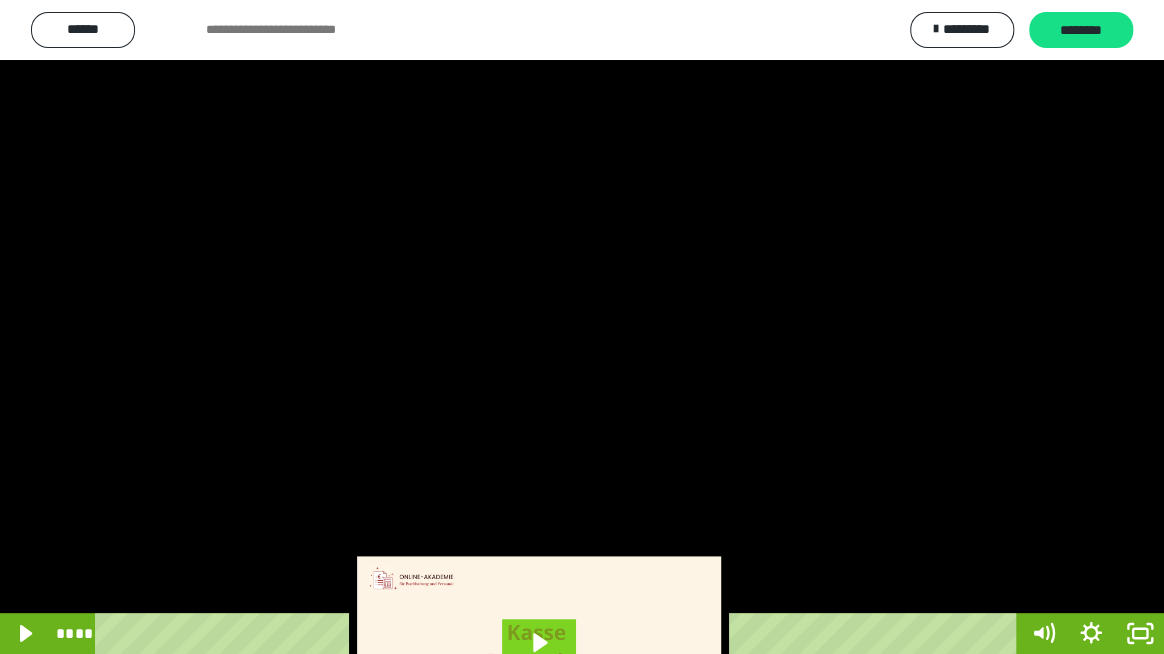 click at bounding box center [582, 327] 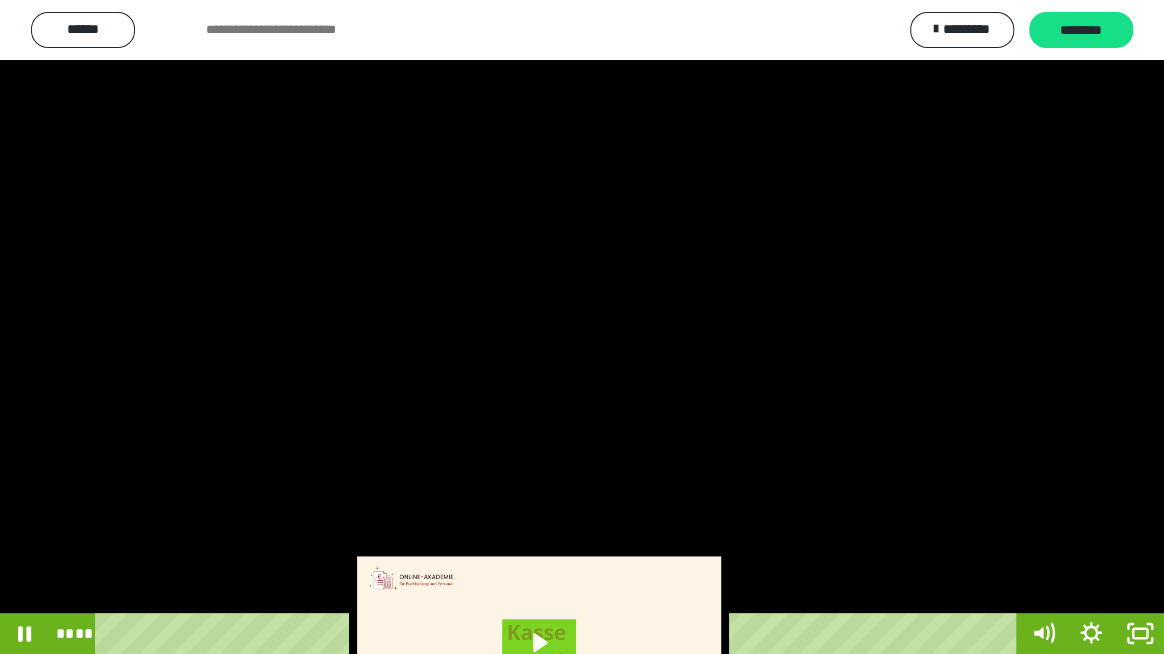 click at bounding box center (582, 327) 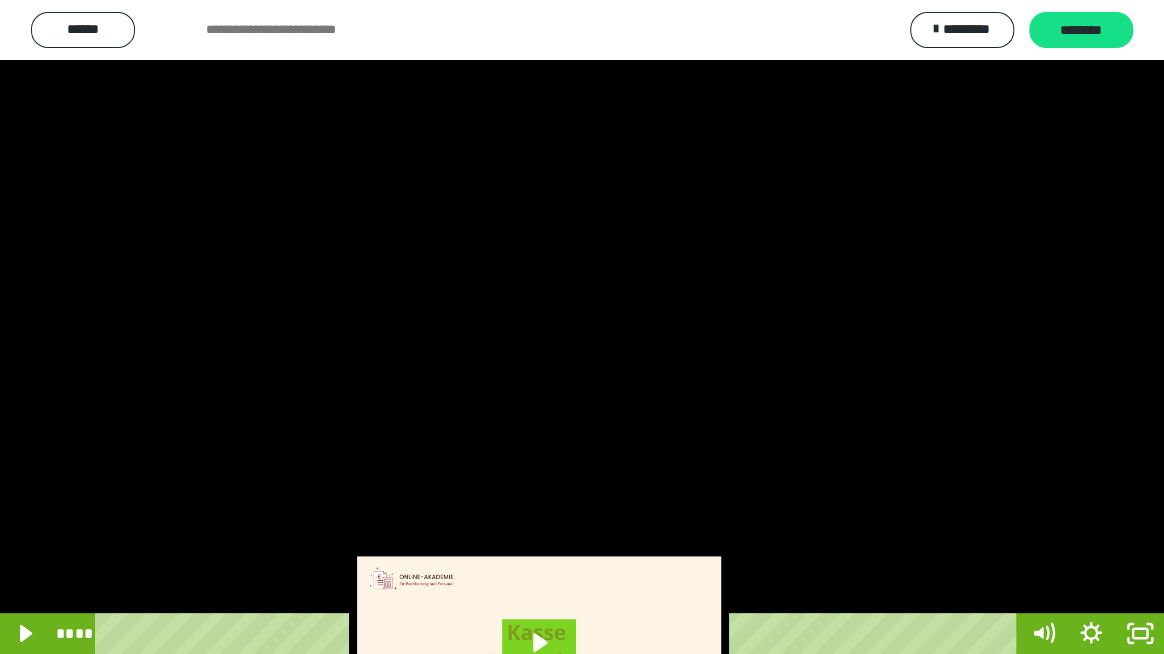 click at bounding box center [582, 327] 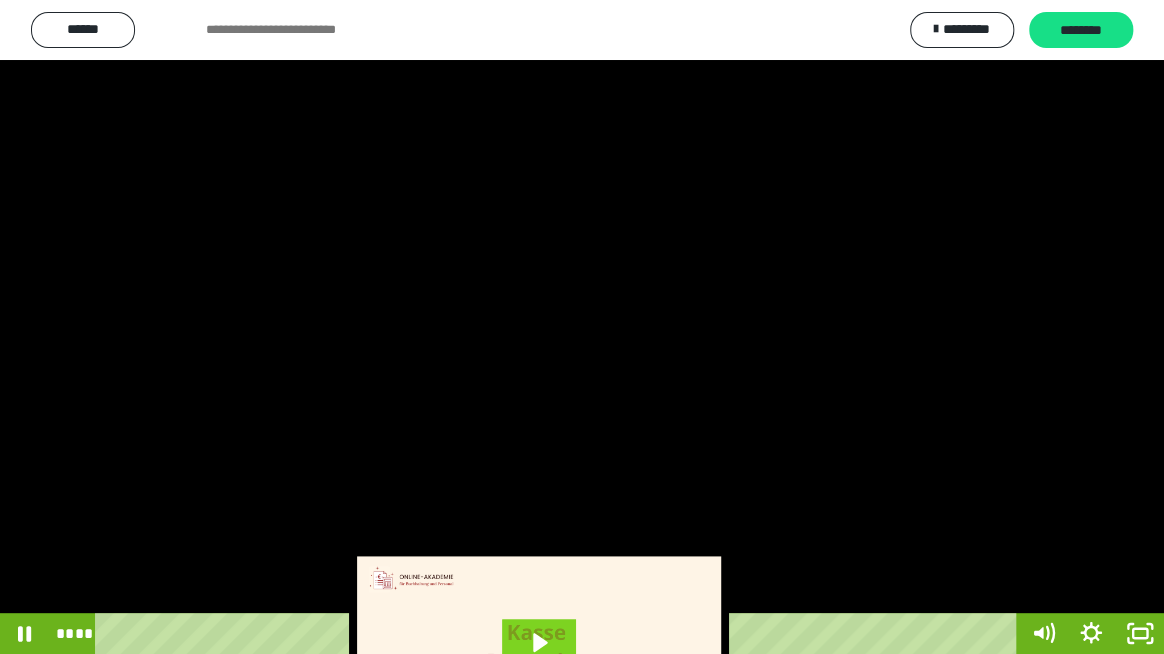 click at bounding box center (582, 327) 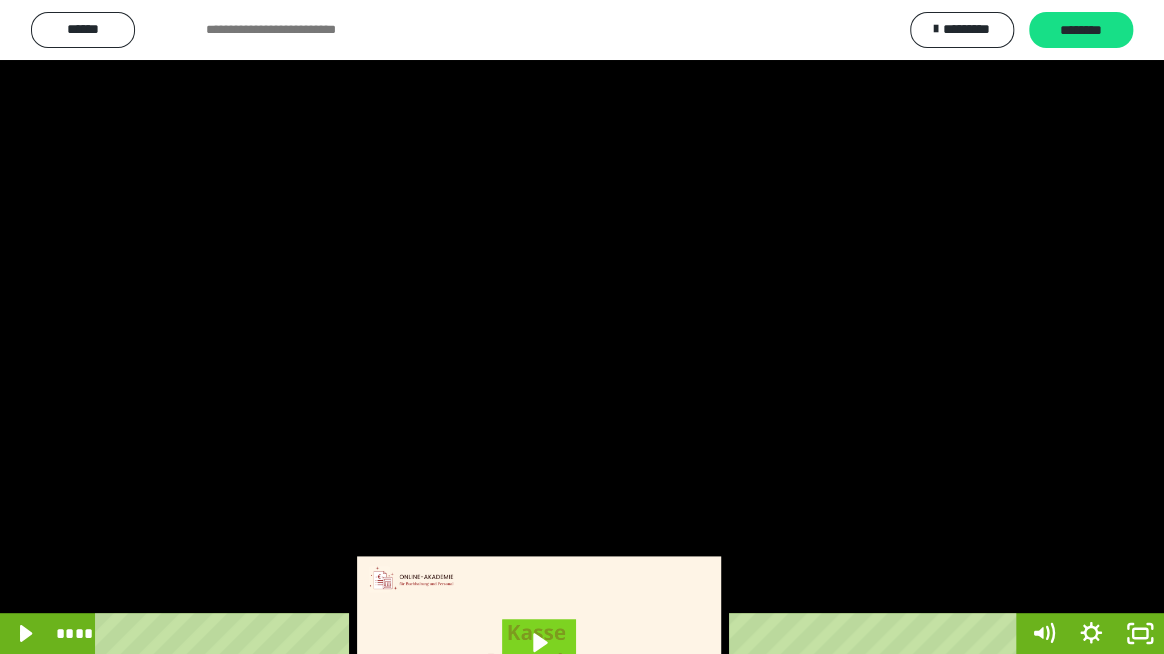 click at bounding box center [582, 327] 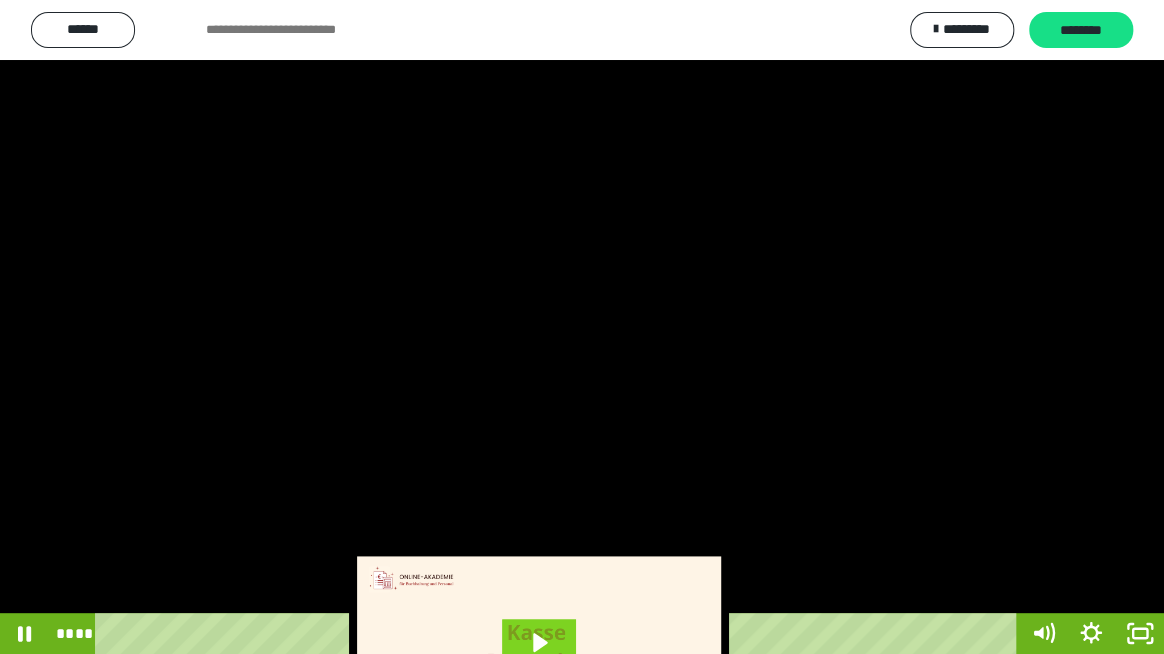 click at bounding box center (582, 327) 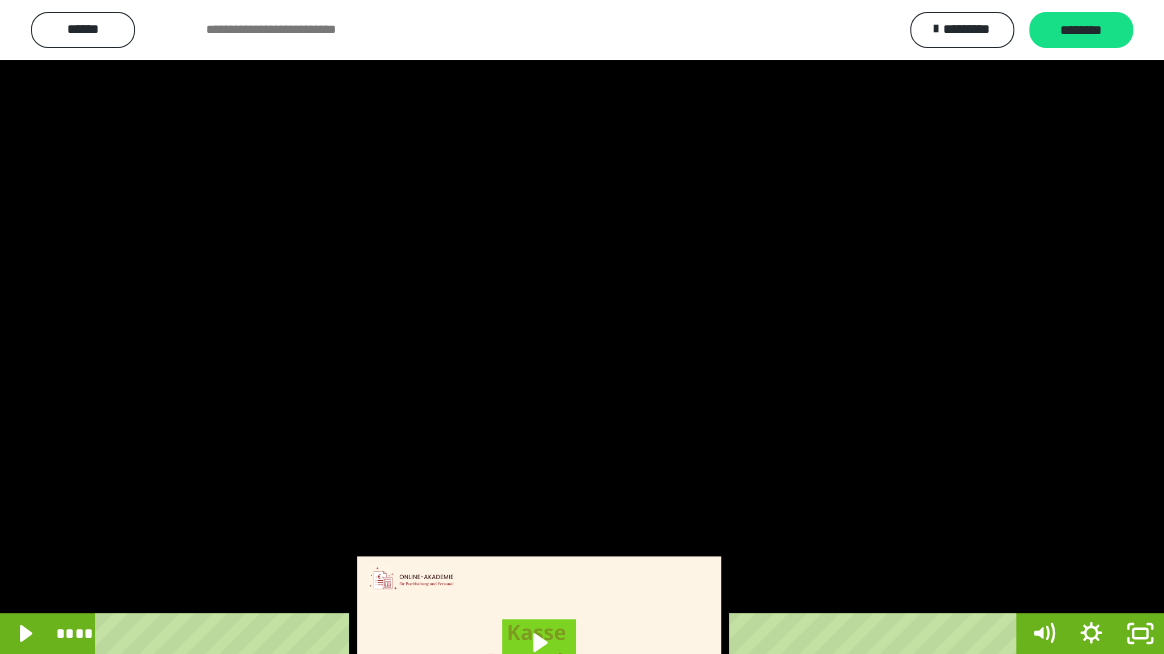 click at bounding box center [582, 327] 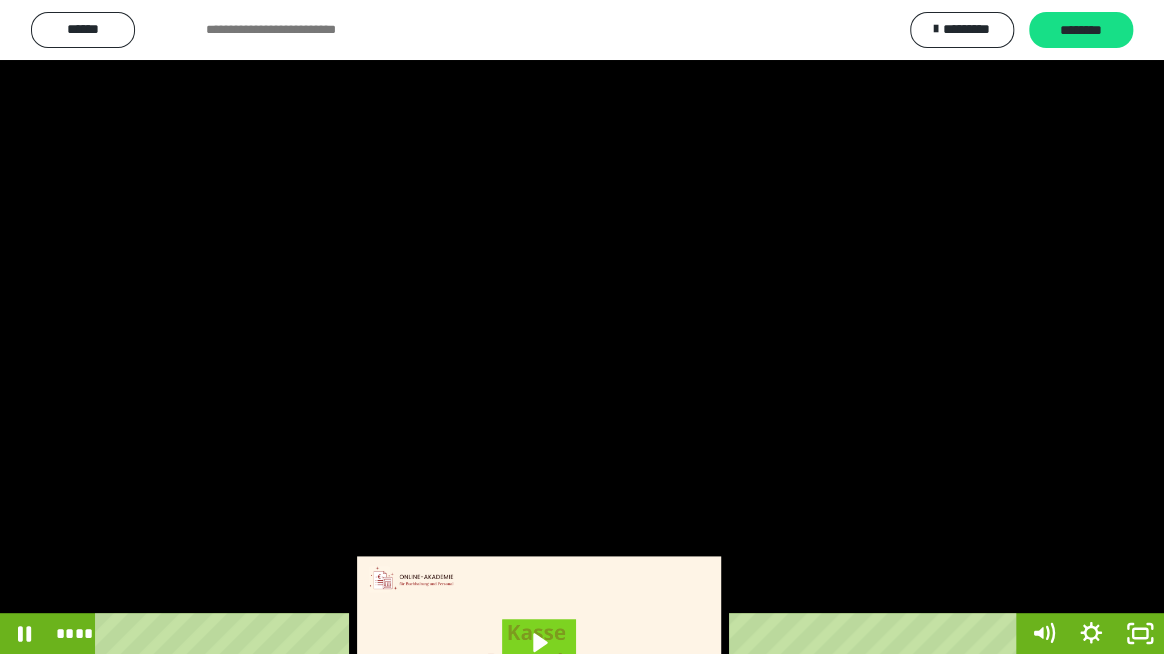 click at bounding box center [582, 327] 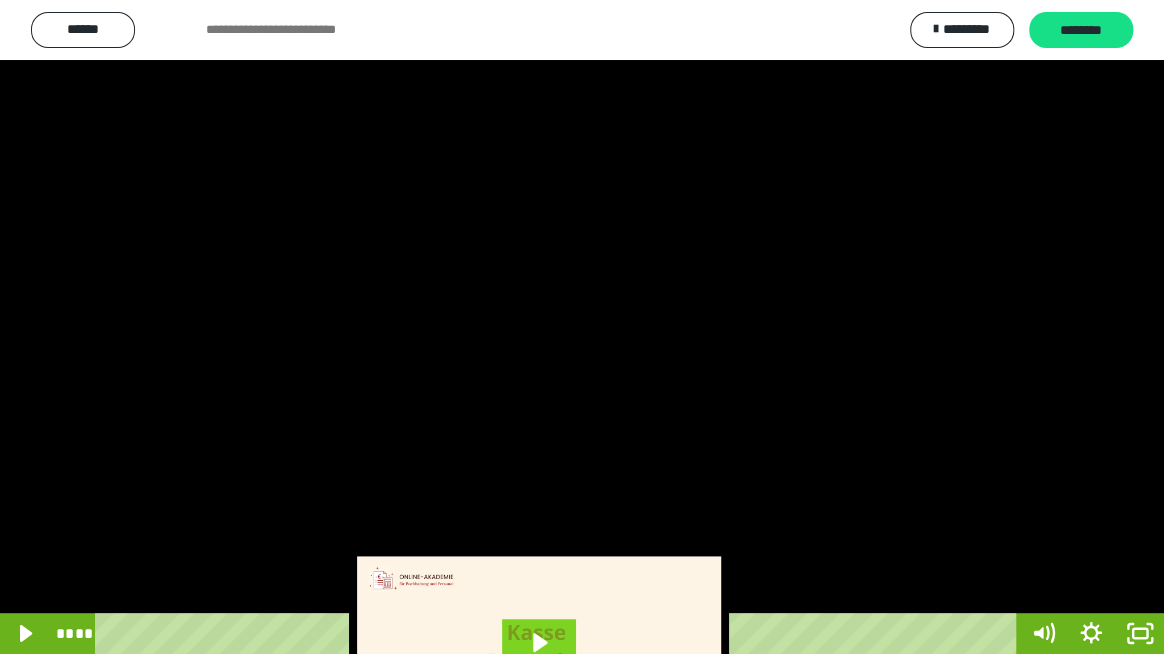click at bounding box center (582, 327) 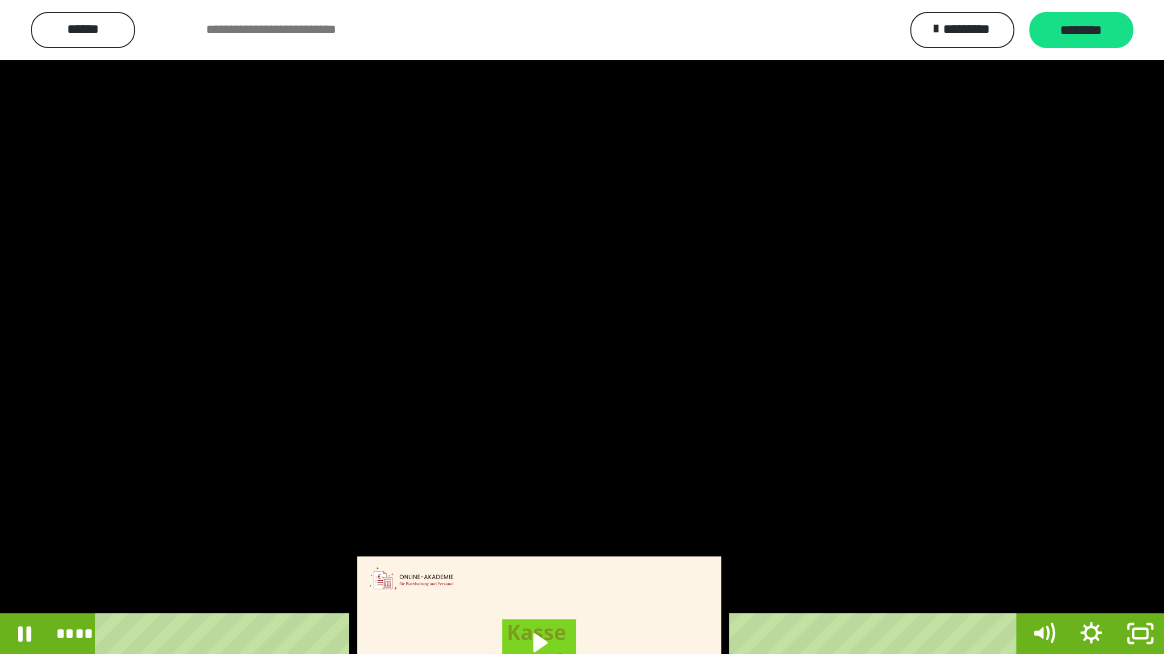 click at bounding box center [582, 327] 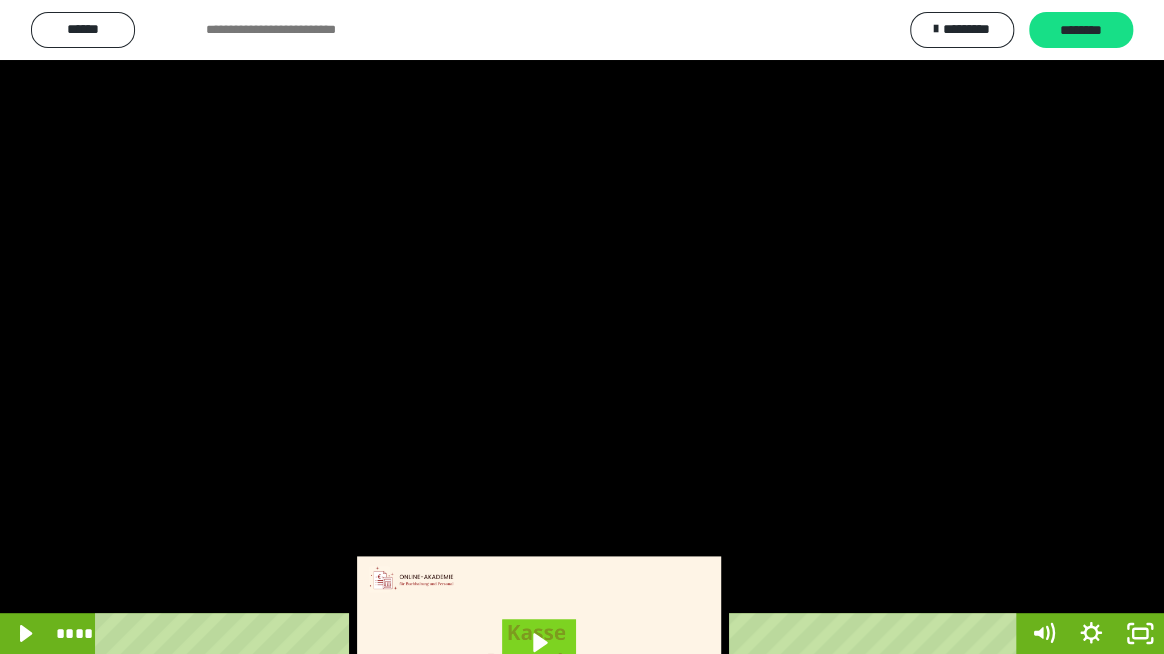 click at bounding box center (582, 327) 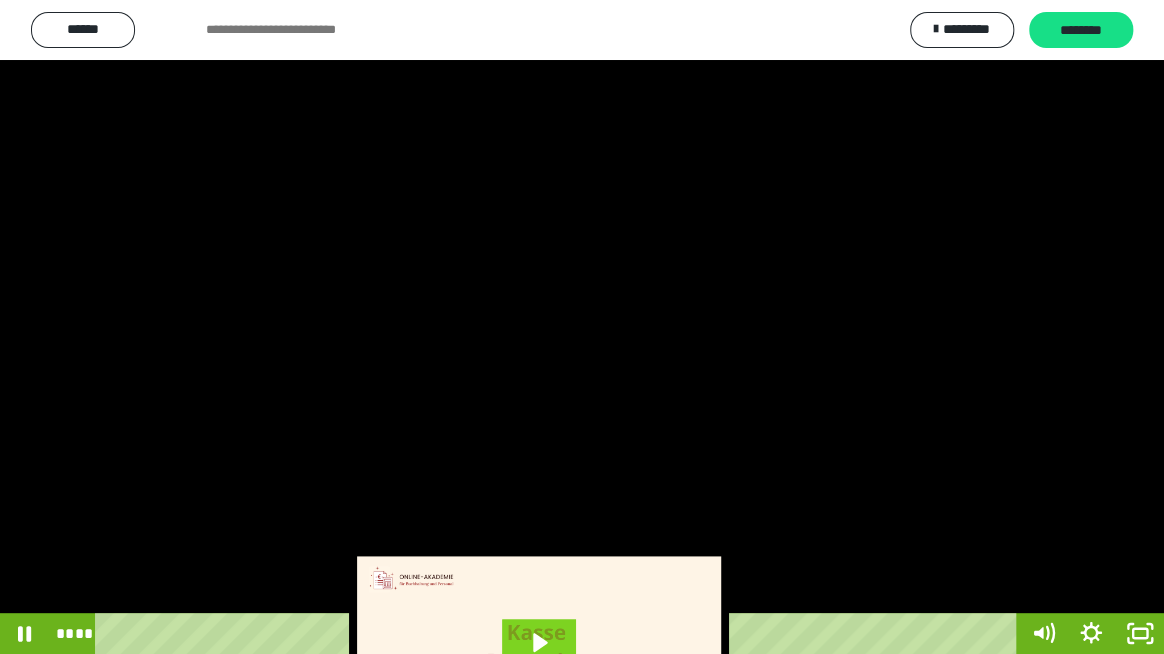 click at bounding box center [582, 327] 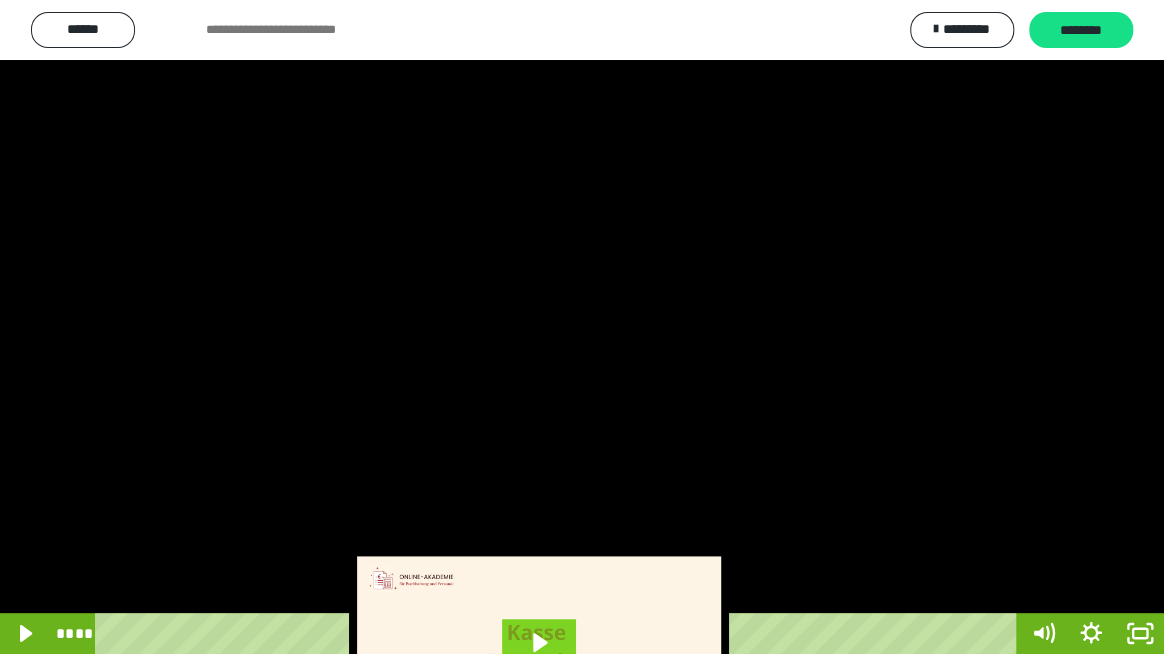 click at bounding box center (582, 327) 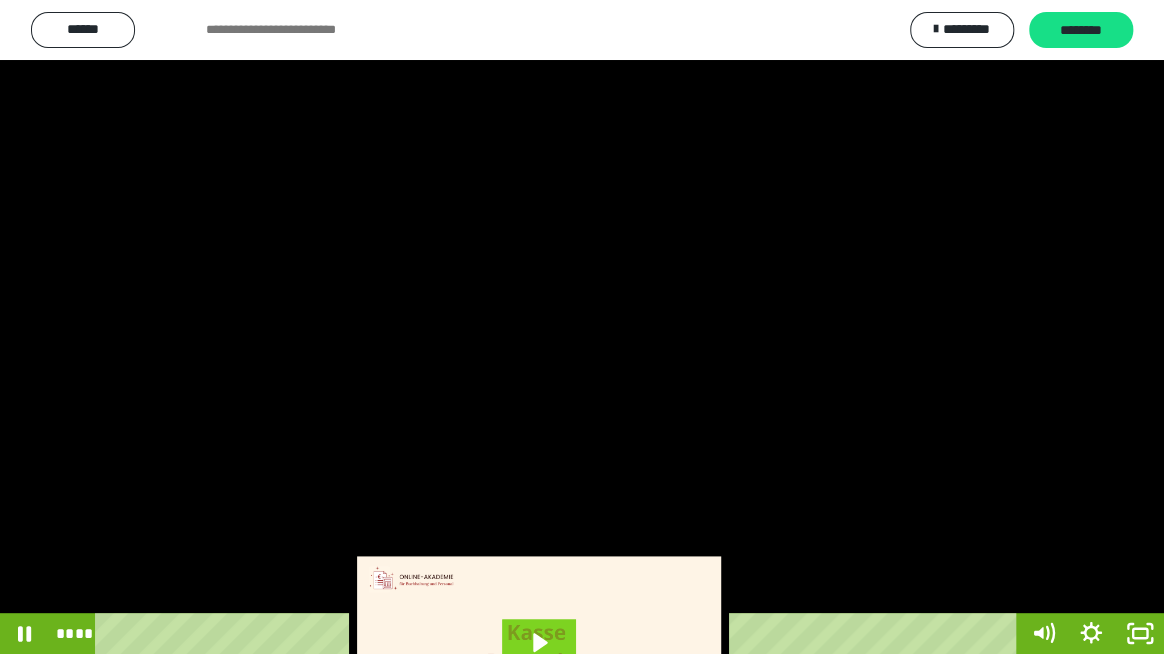 click at bounding box center [582, 327] 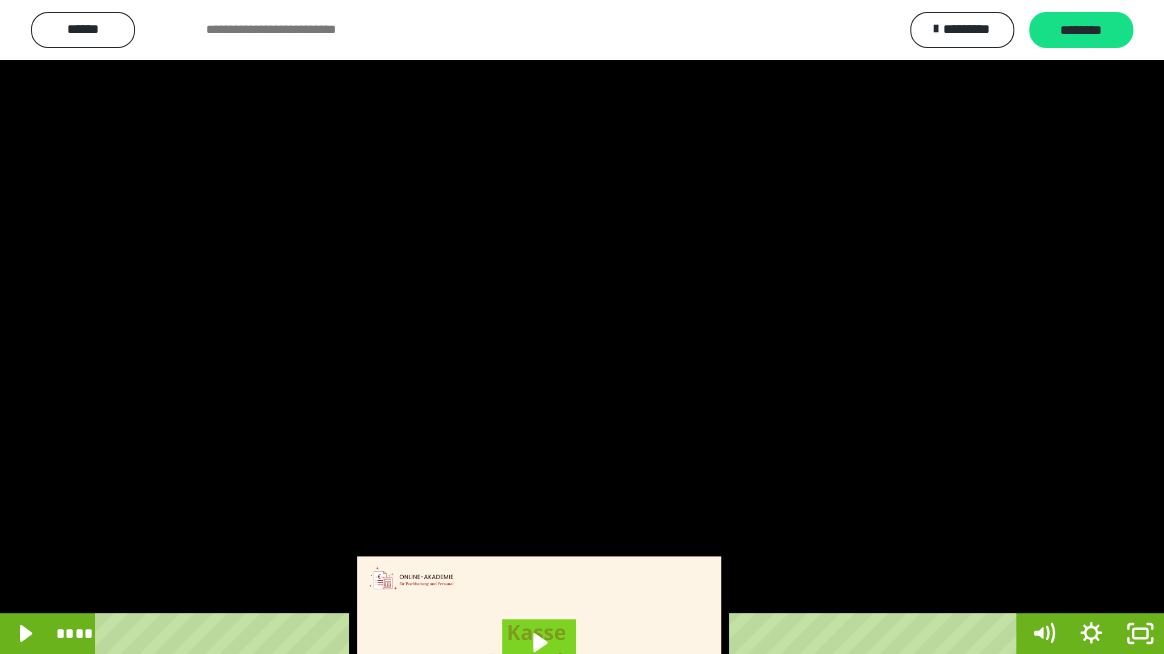 click at bounding box center (582, 327) 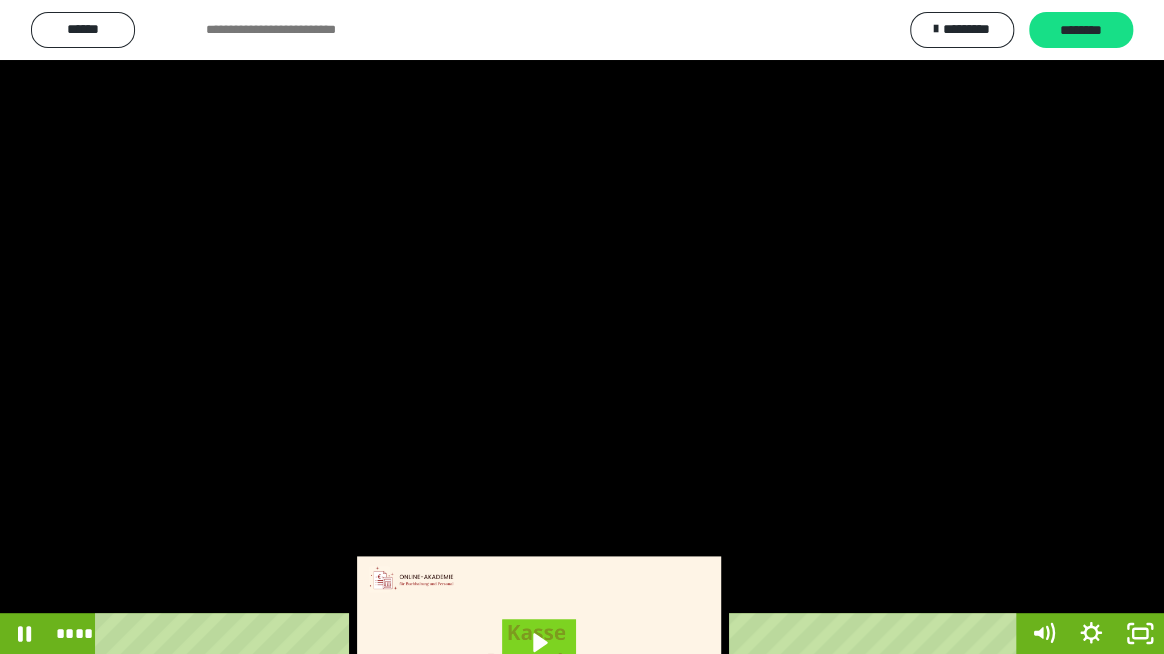 click at bounding box center (582, 327) 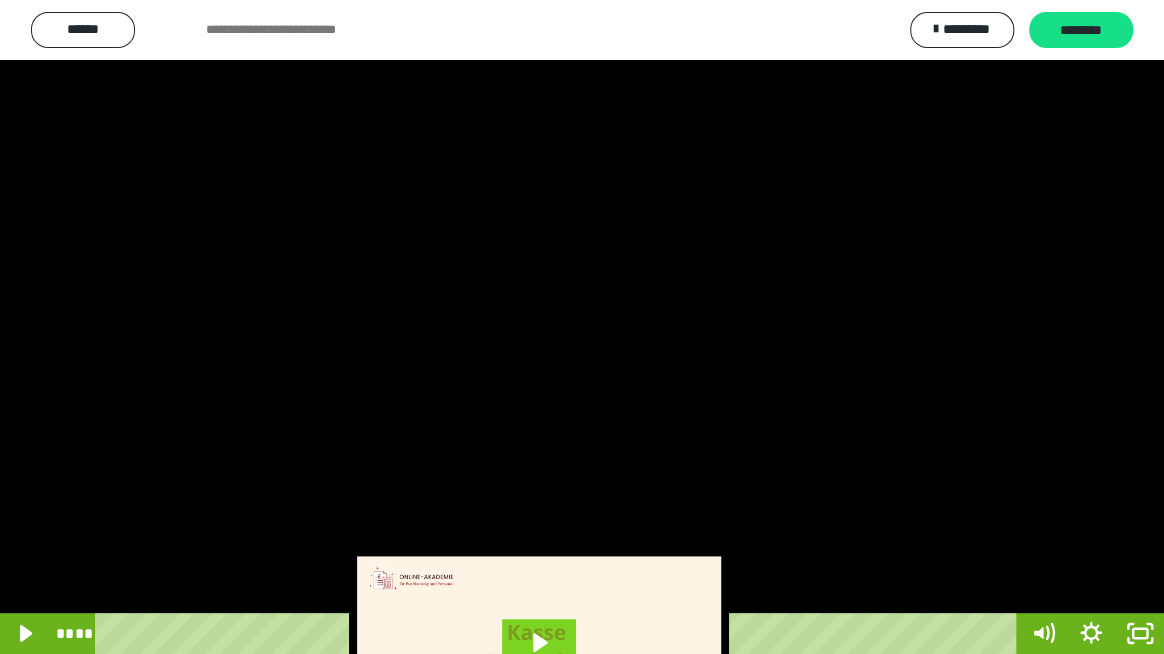 click at bounding box center [582, 327] 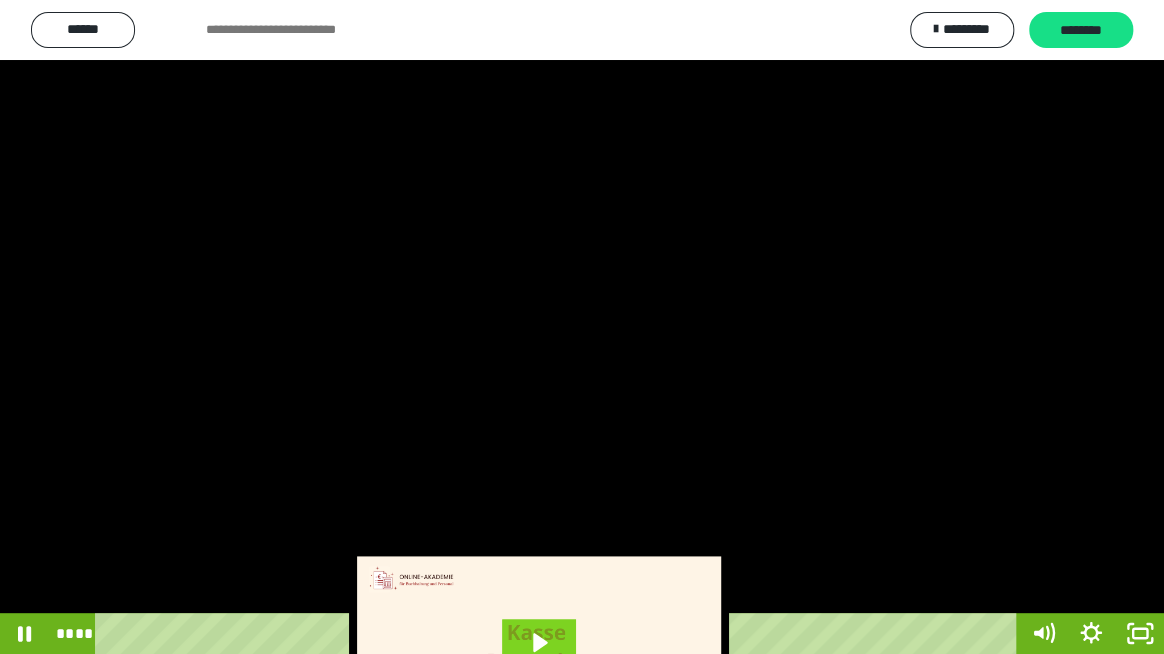 click at bounding box center [582, 327] 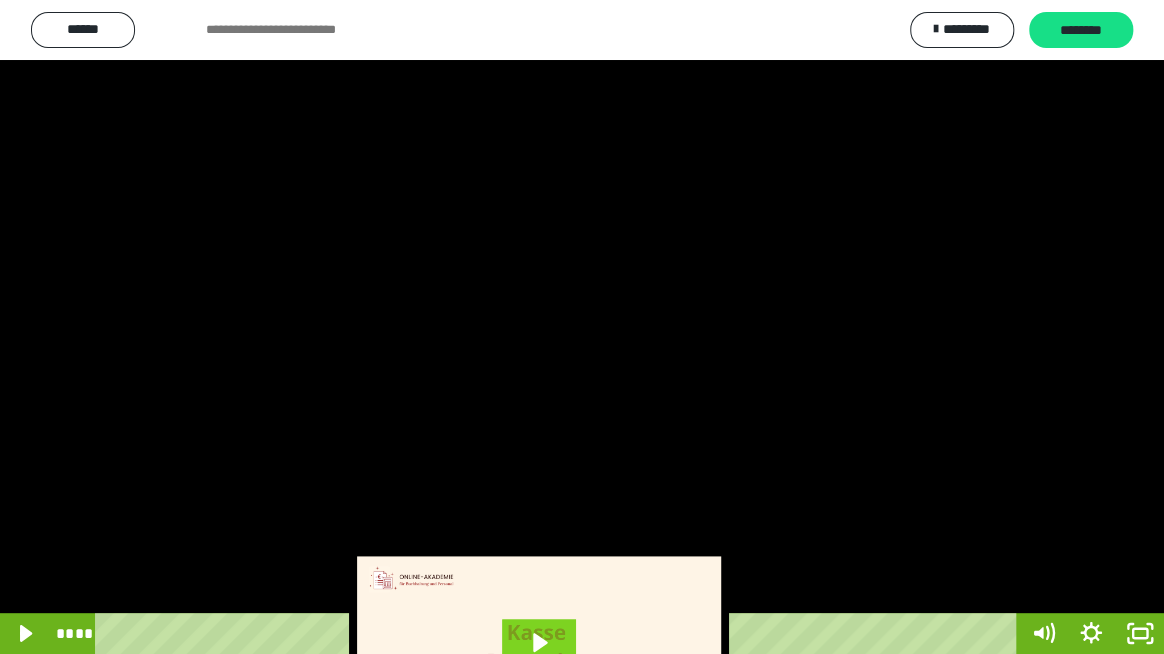 click at bounding box center (582, 327) 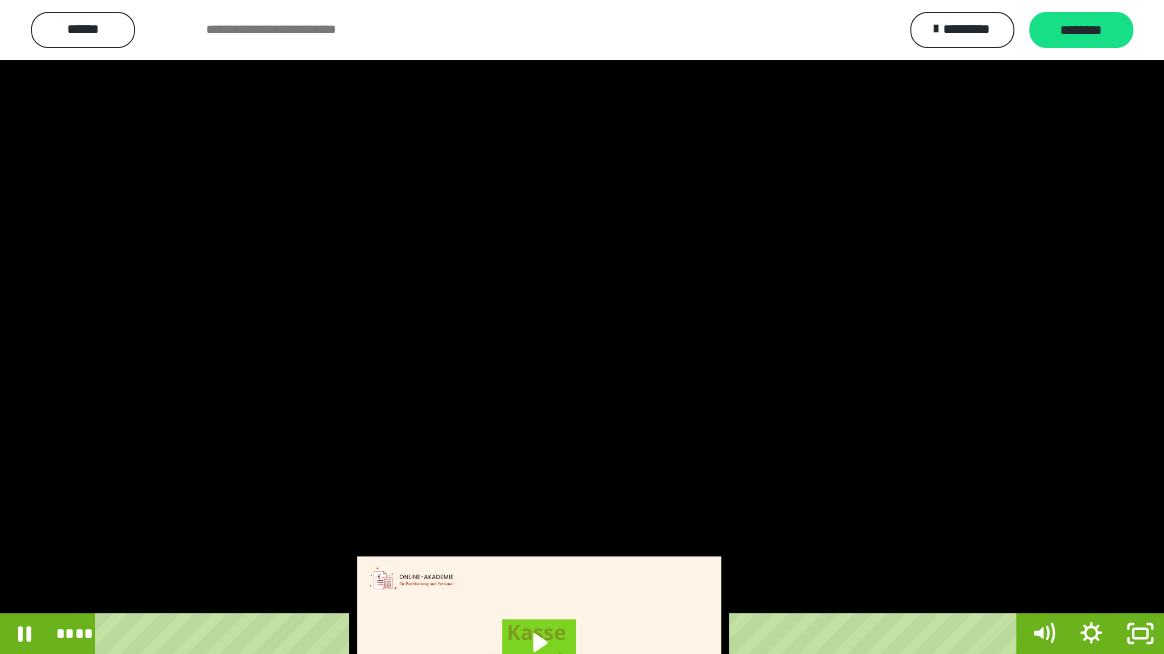 click at bounding box center [582, 327] 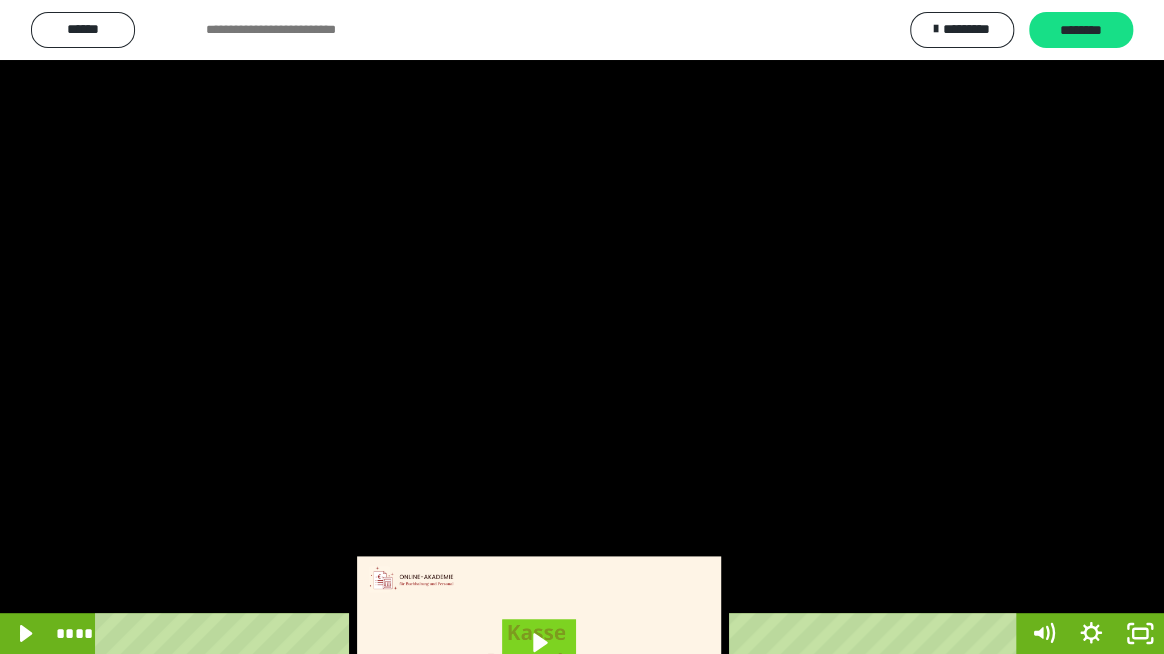 click at bounding box center [582, 327] 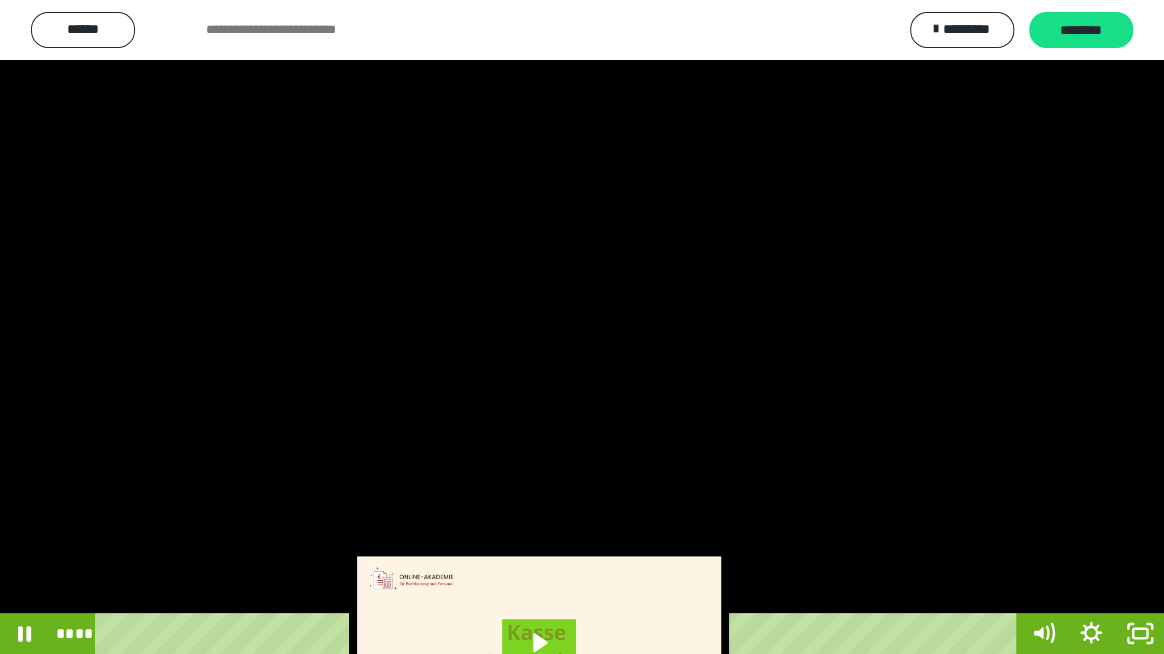click at bounding box center (582, 327) 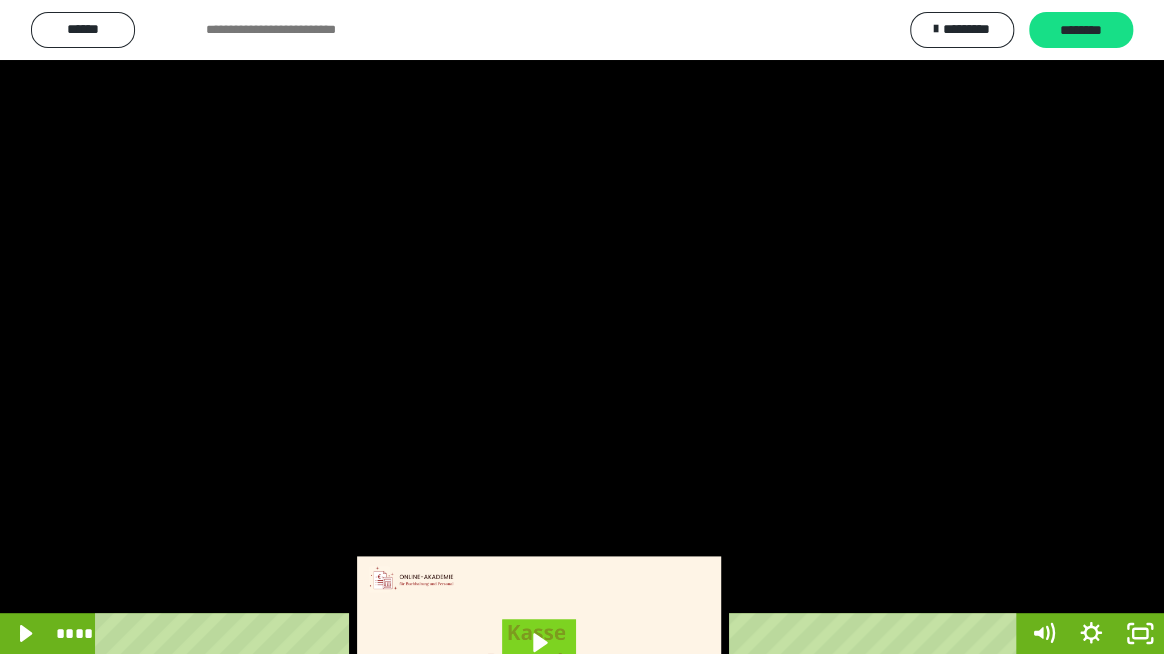 click at bounding box center [582, 327] 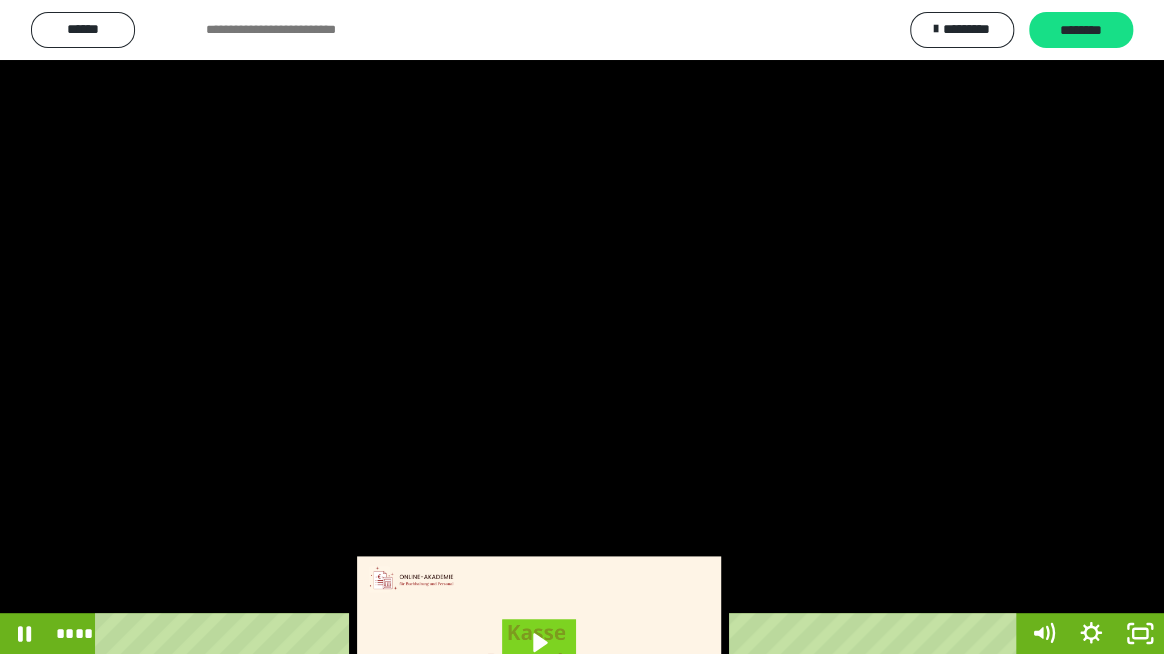 click at bounding box center [582, 327] 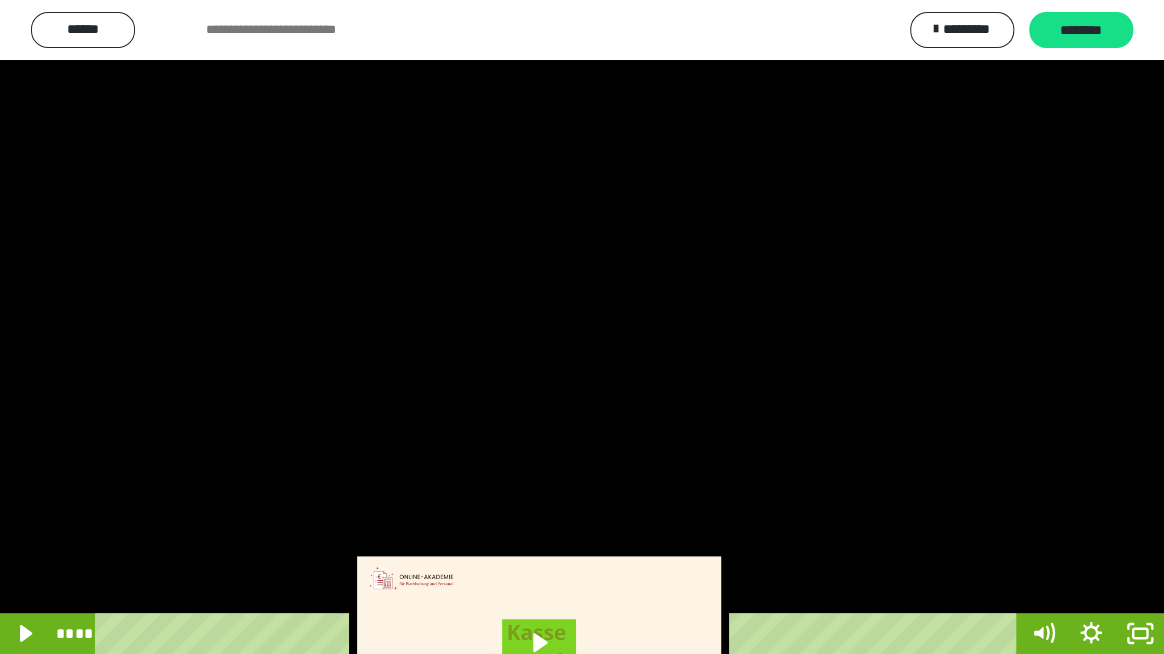 click at bounding box center [582, 327] 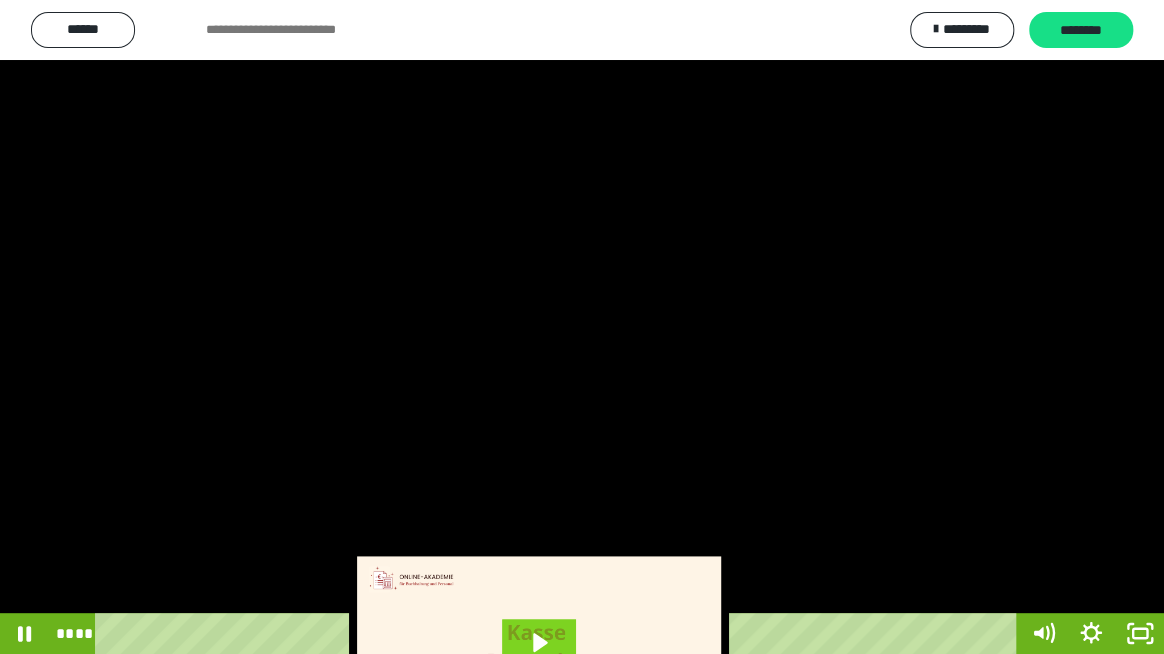 click at bounding box center (582, 327) 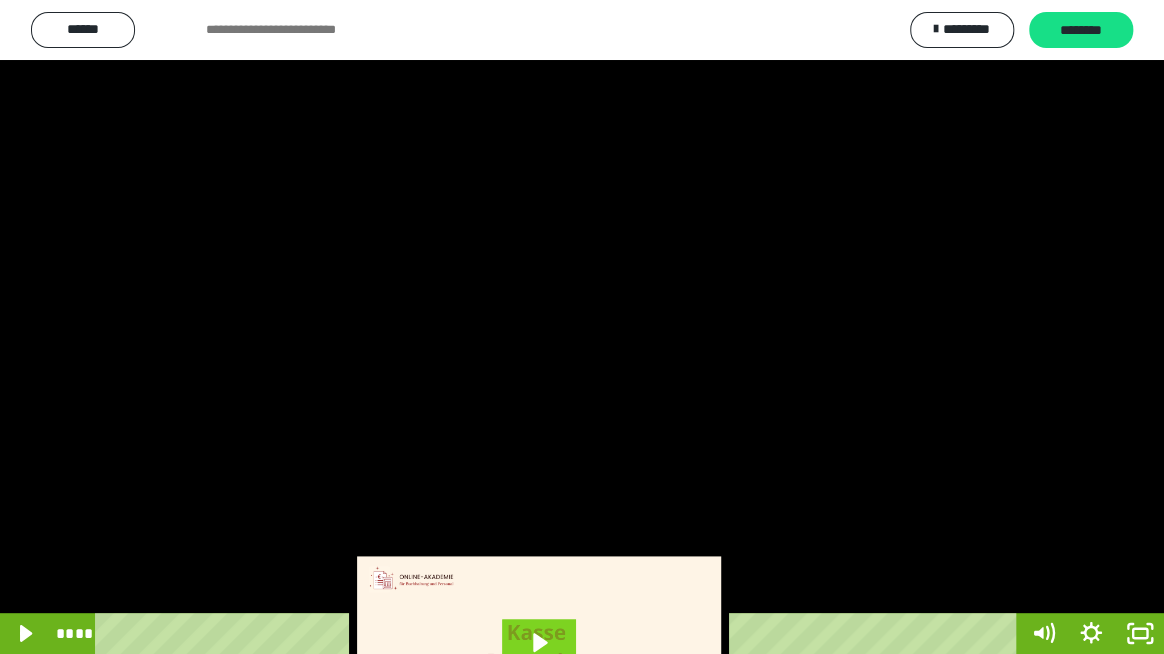 click at bounding box center [582, 327] 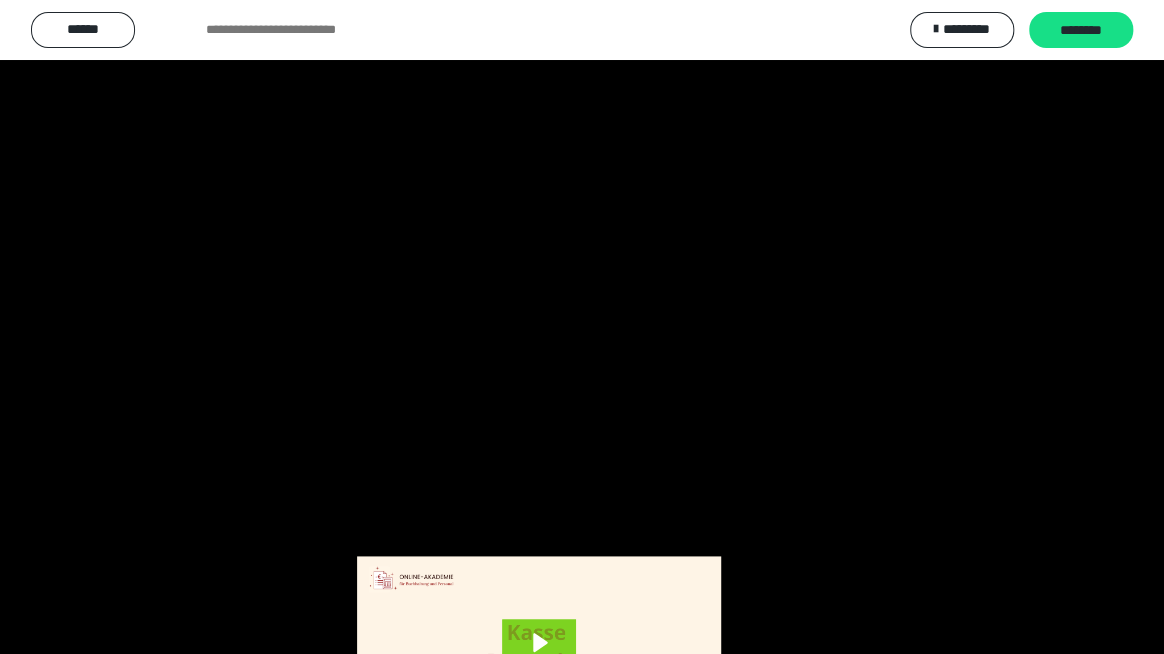 click at bounding box center (582, 327) 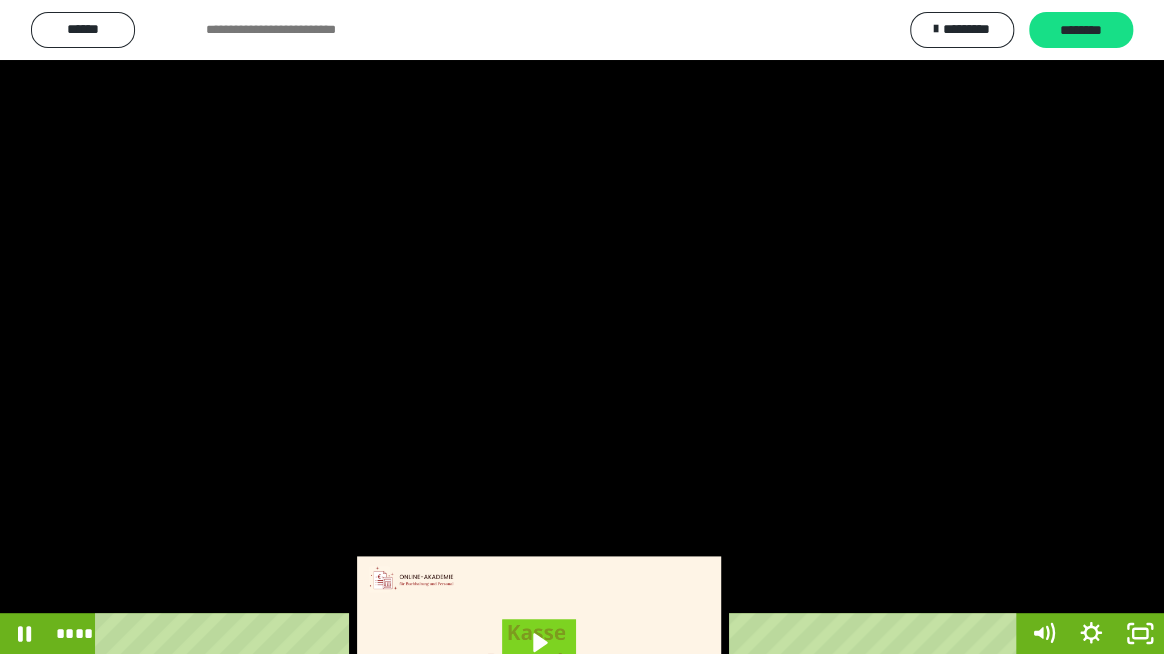 click at bounding box center [582, 327] 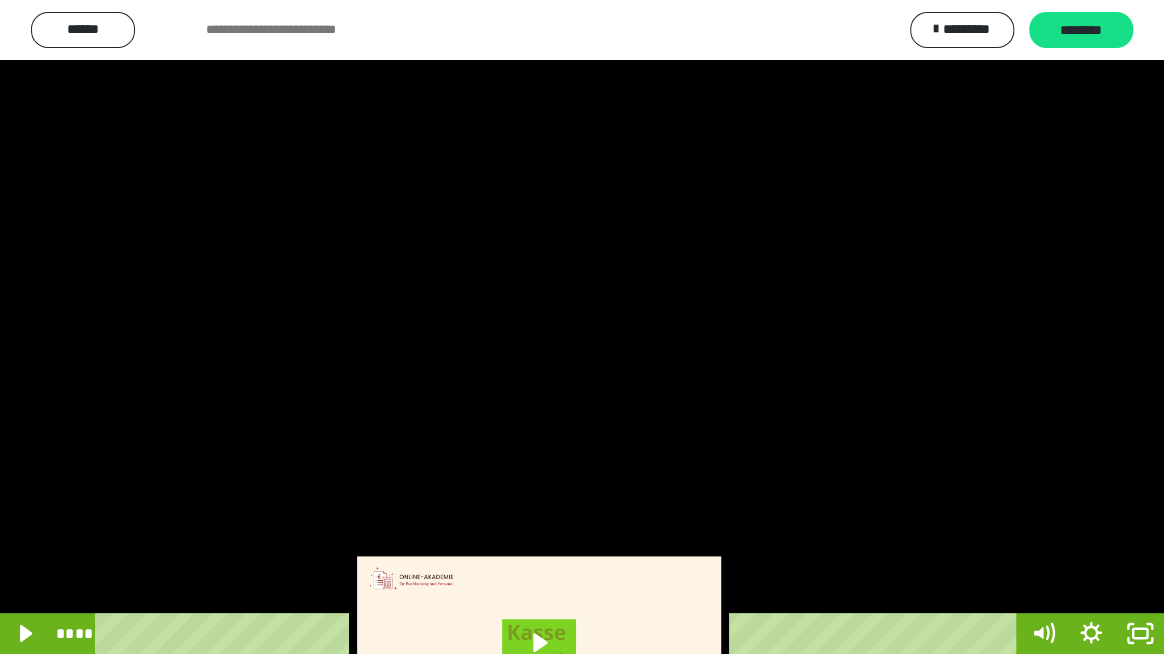click at bounding box center [582, 327] 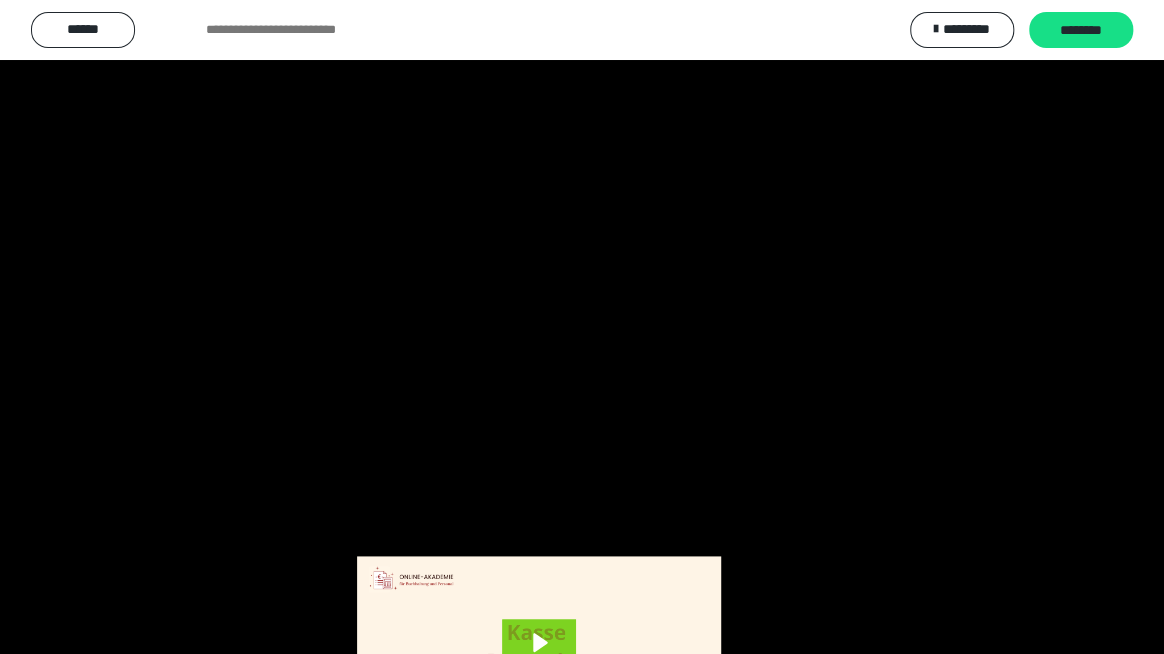 click at bounding box center [582, 327] 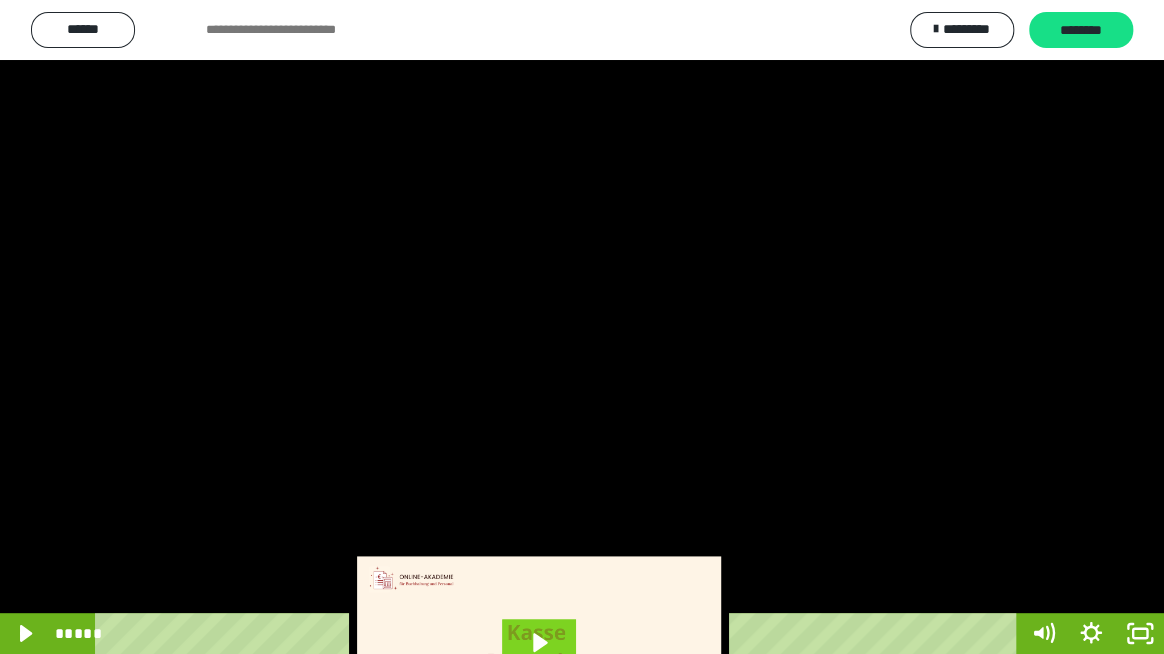 drag, startPoint x: 625, startPoint y: 300, endPoint x: 613, endPoint y: 316, distance: 20 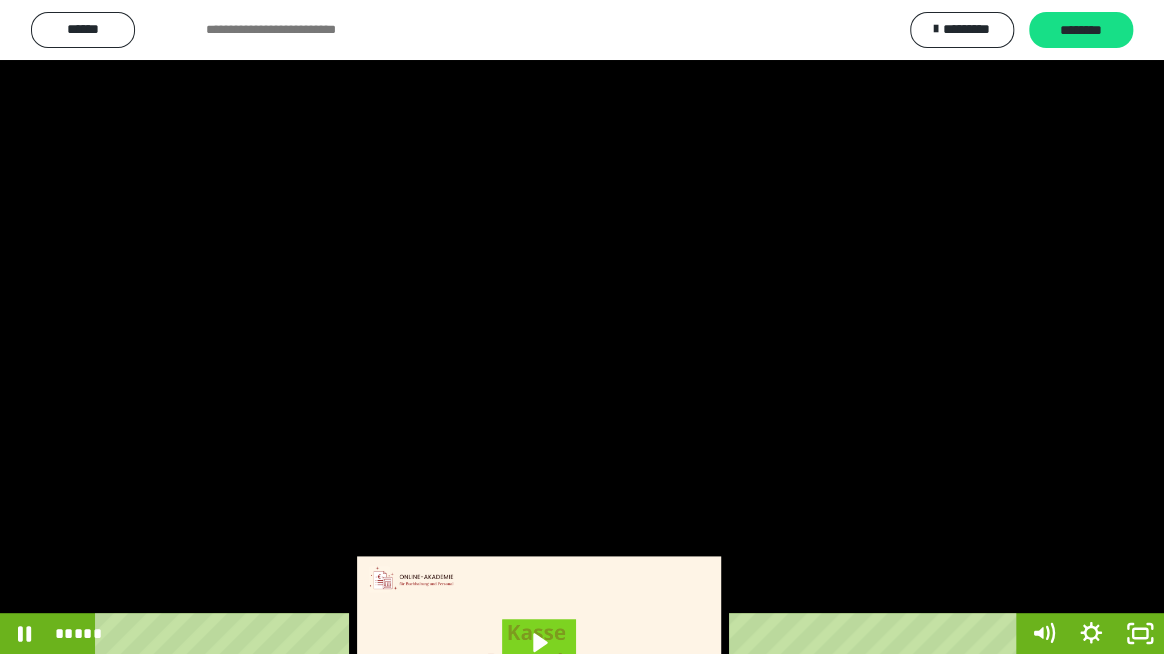 click at bounding box center (582, 327) 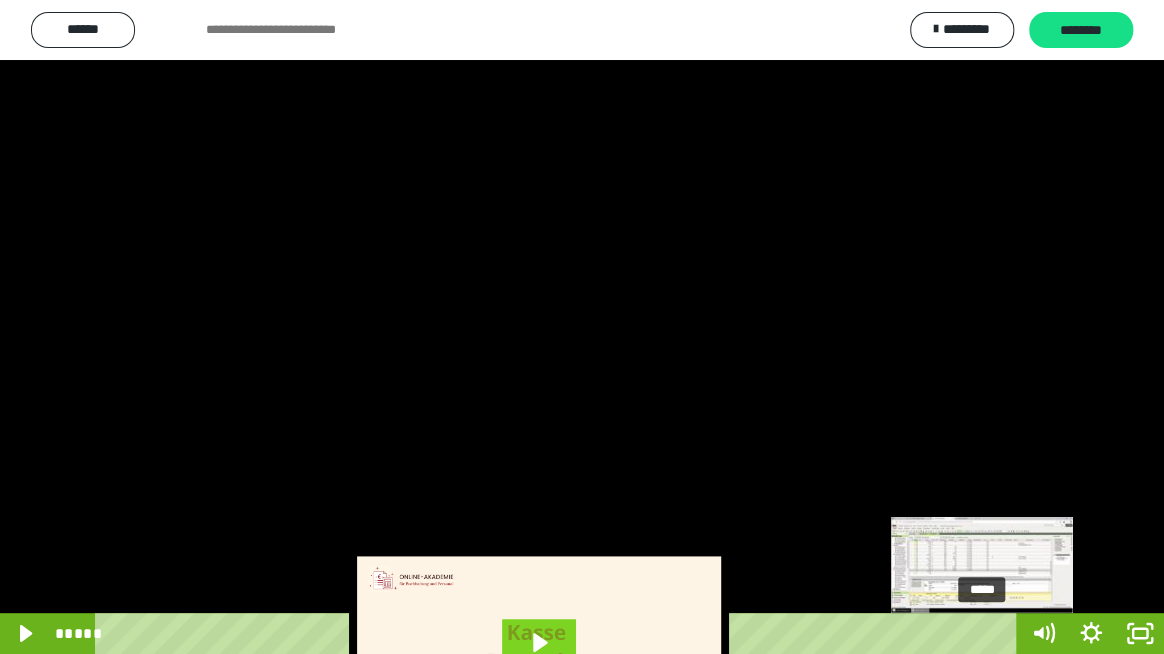 click on "*****" at bounding box center (559, 633) 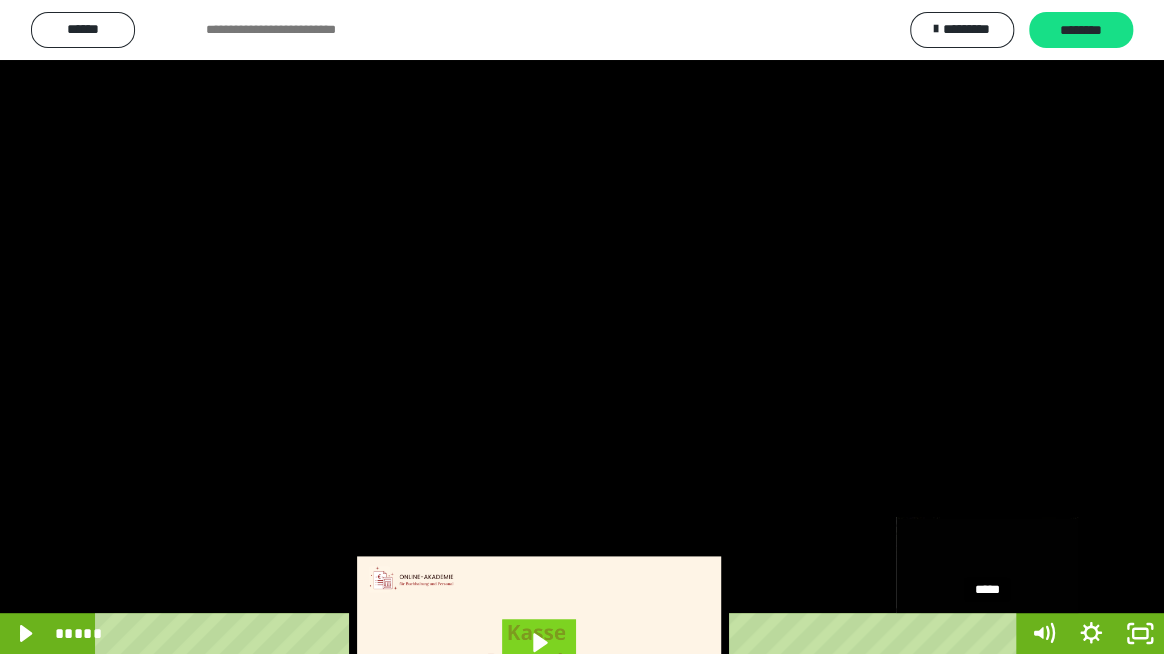 click on "*****" at bounding box center (559, 633) 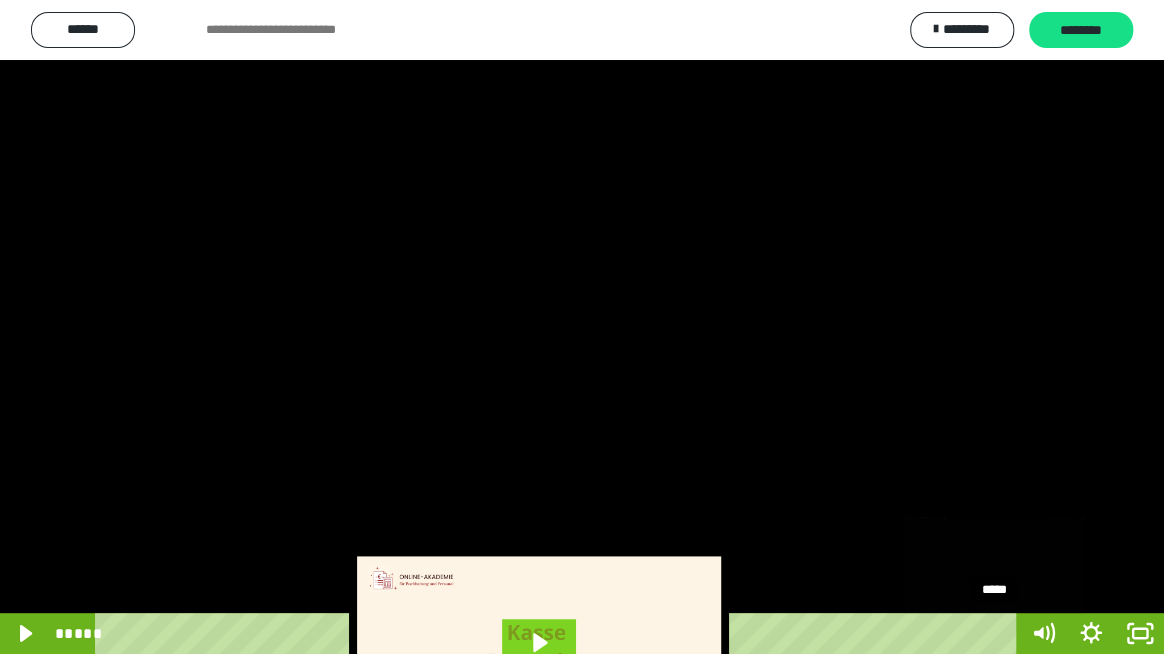click on "*****" at bounding box center (559, 633) 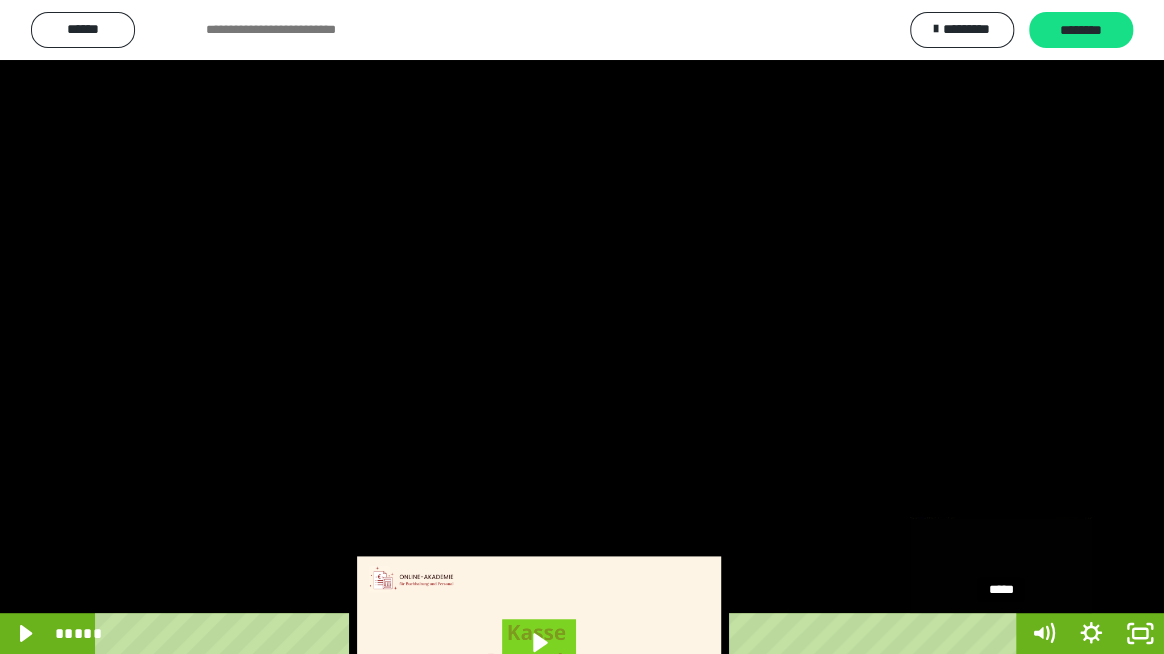 click on "*****" at bounding box center [559, 633] 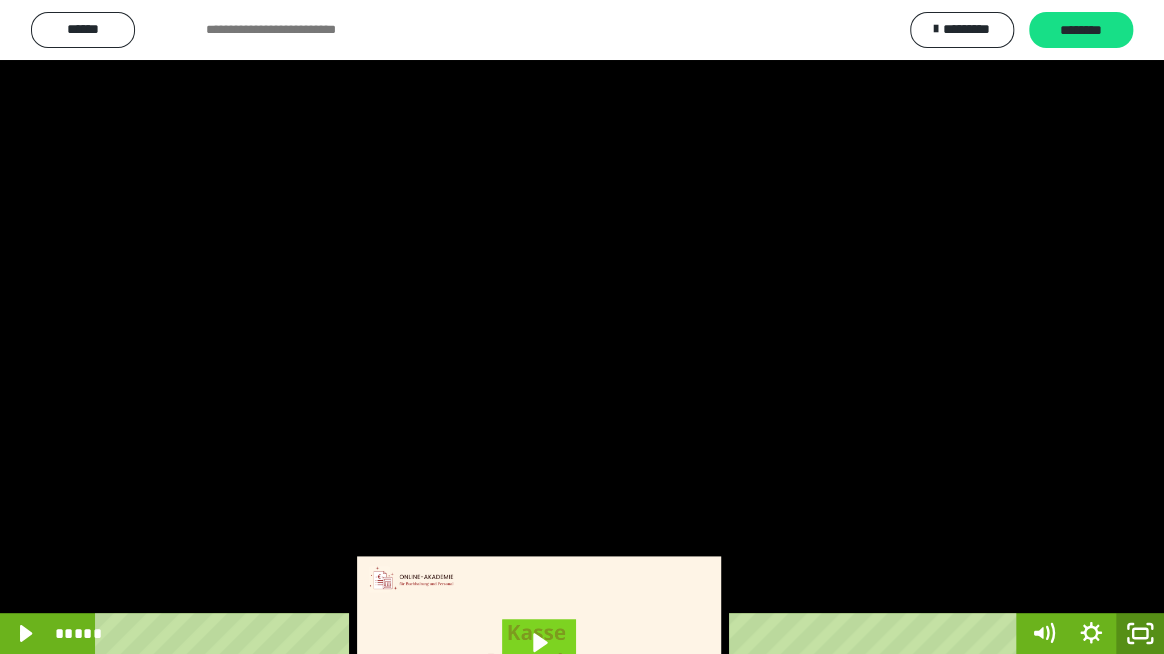 click 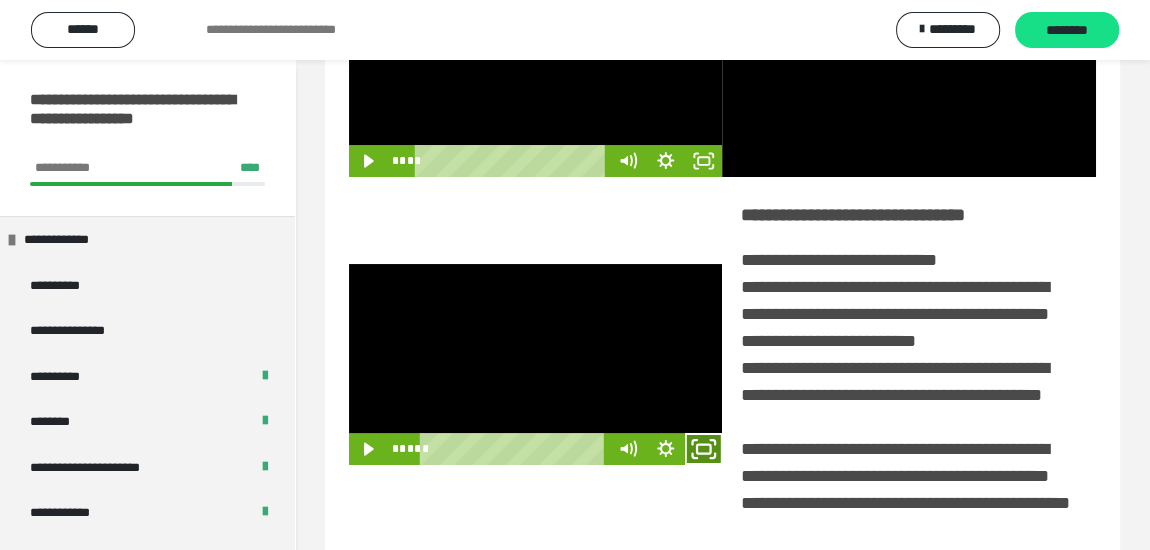 click 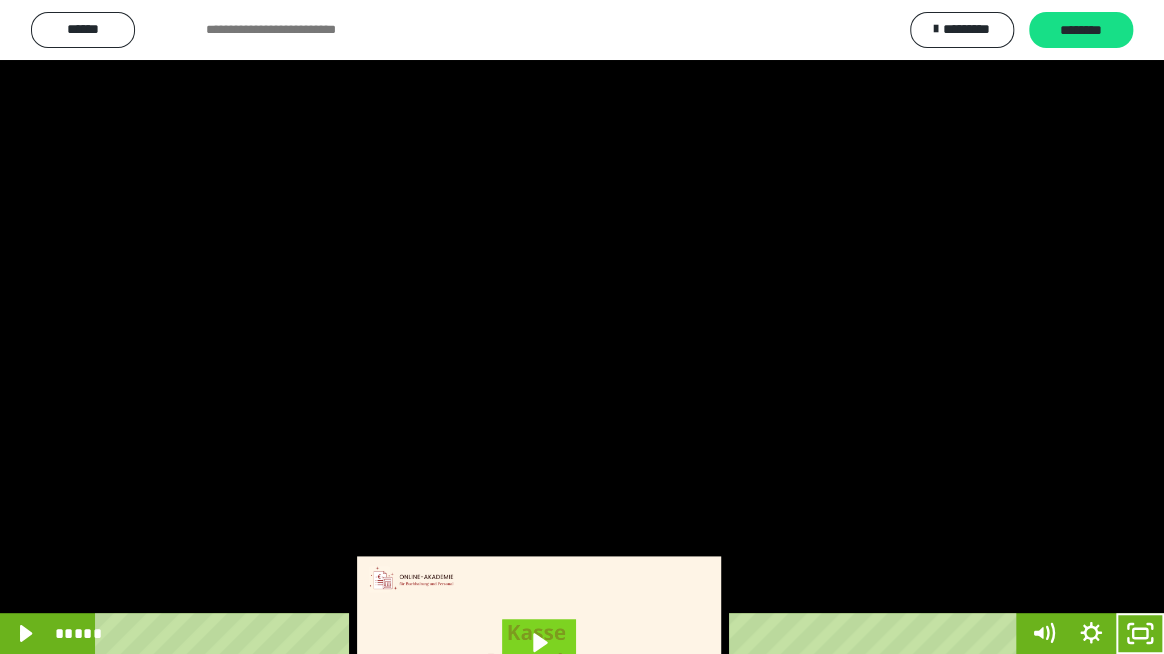click at bounding box center (582, 327) 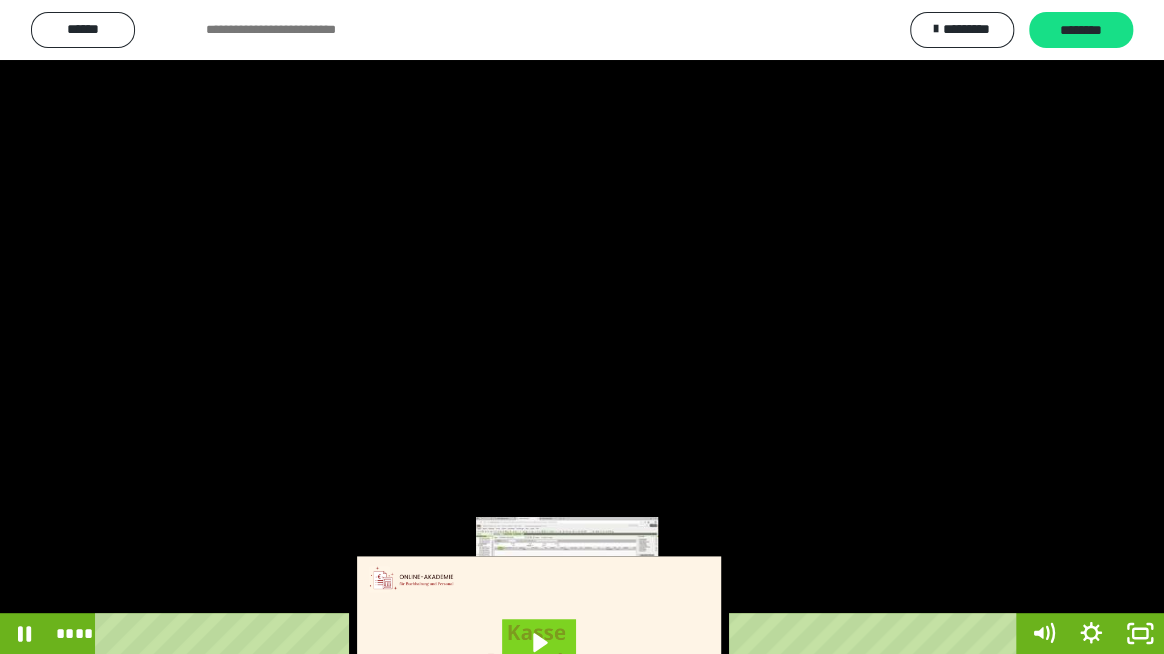 click on "****" at bounding box center (559, 633) 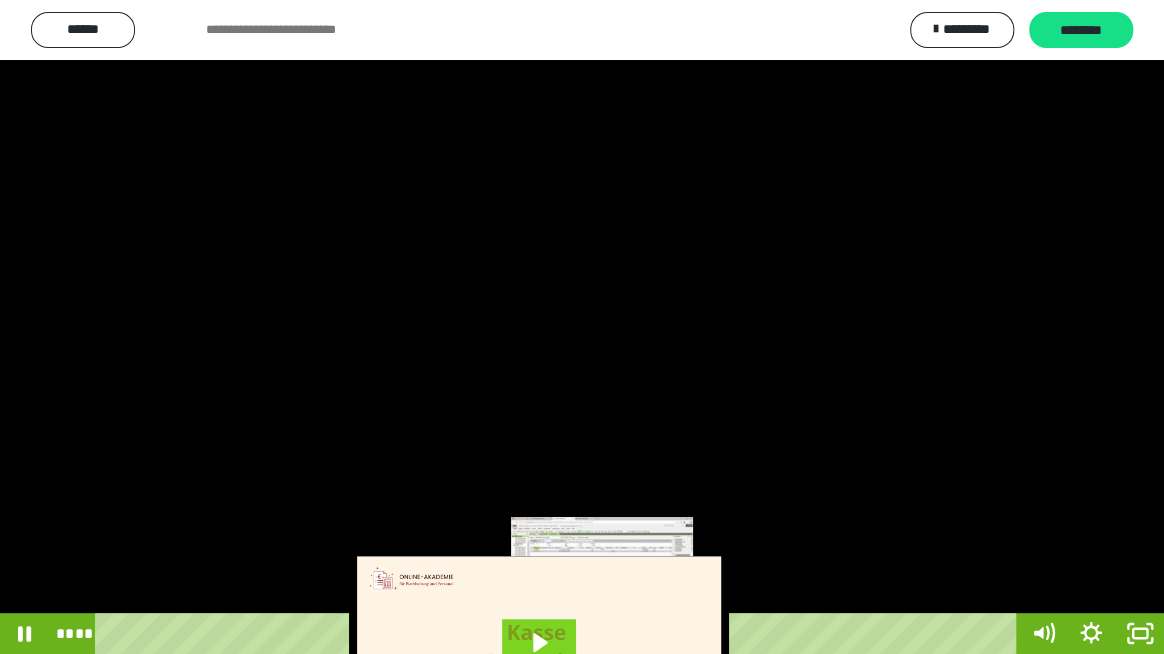 click on "****" at bounding box center [559, 633] 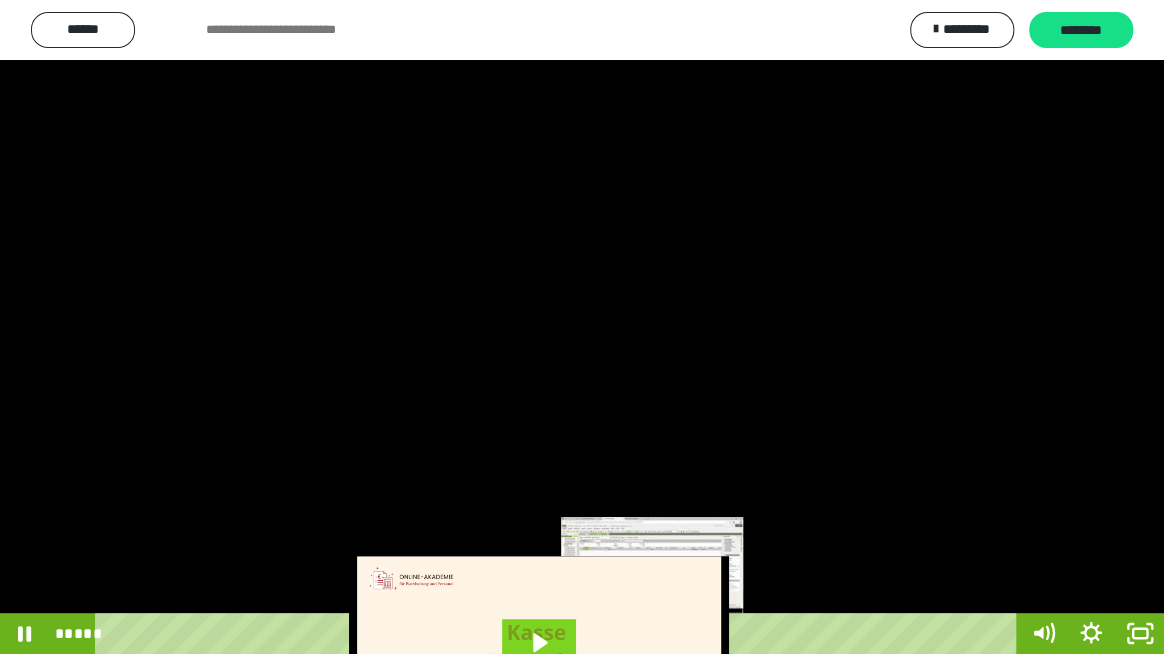 click on "*****" at bounding box center (559, 633) 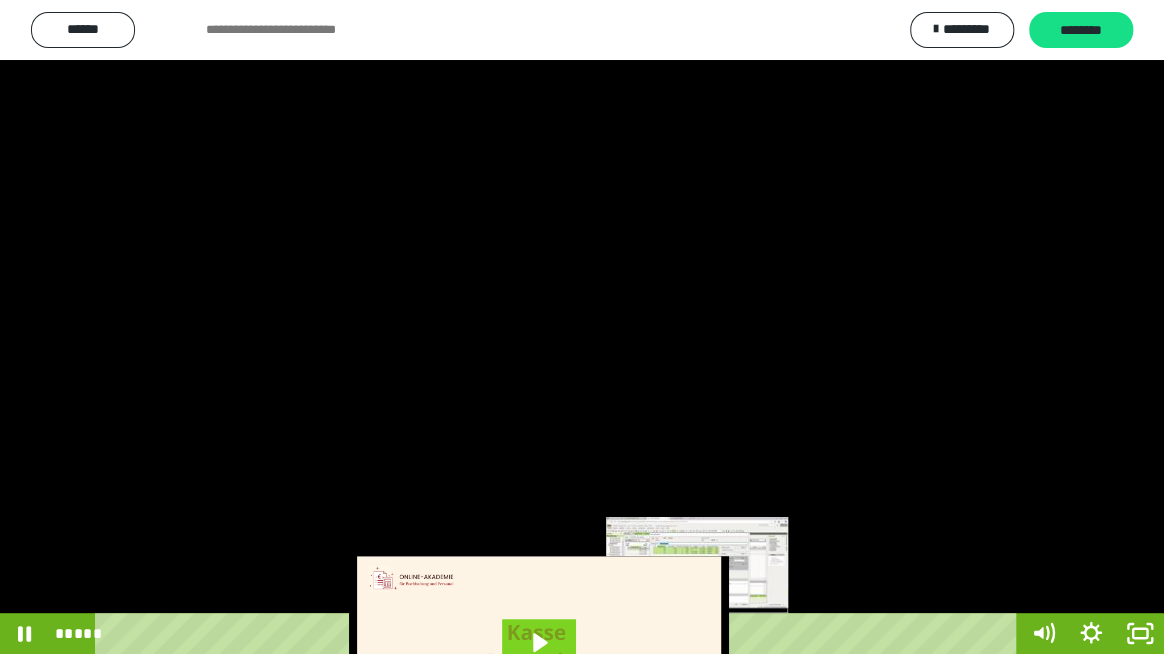 click on "*****" at bounding box center (559, 633) 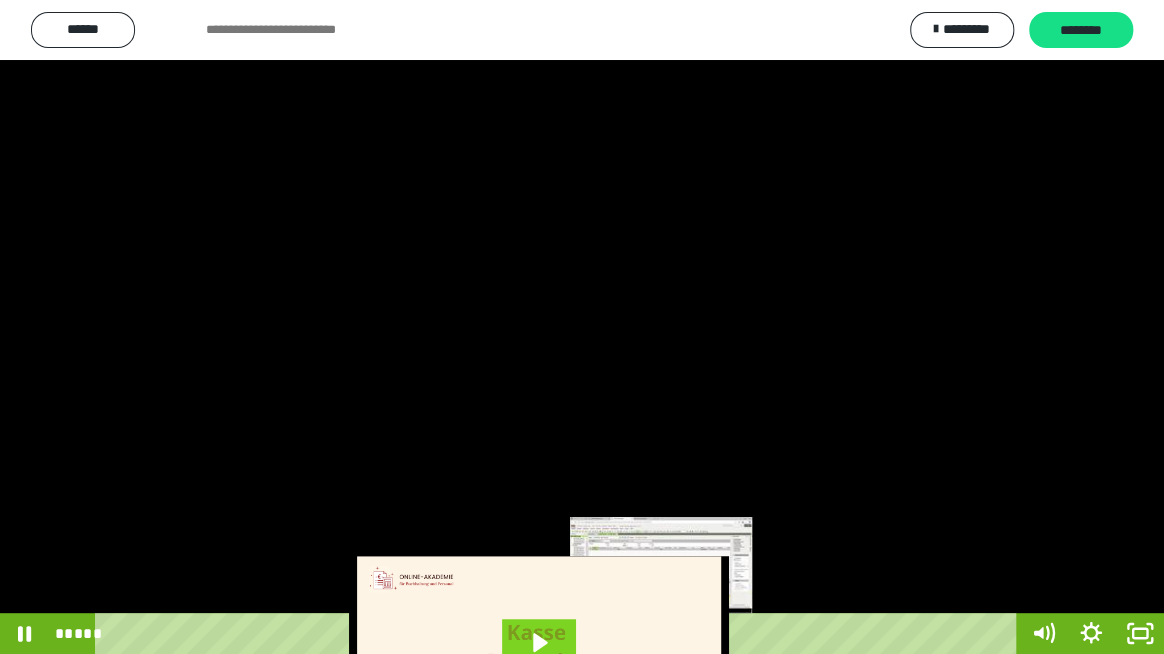 click on "*****" at bounding box center [559, 633] 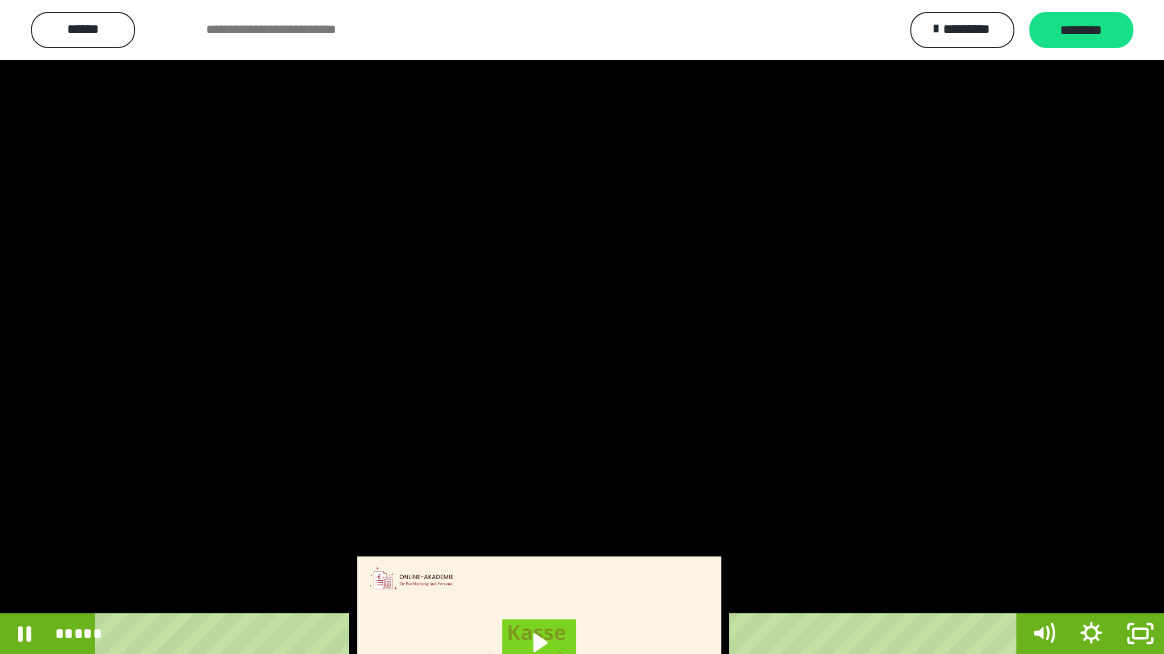 click at bounding box center (582, 327) 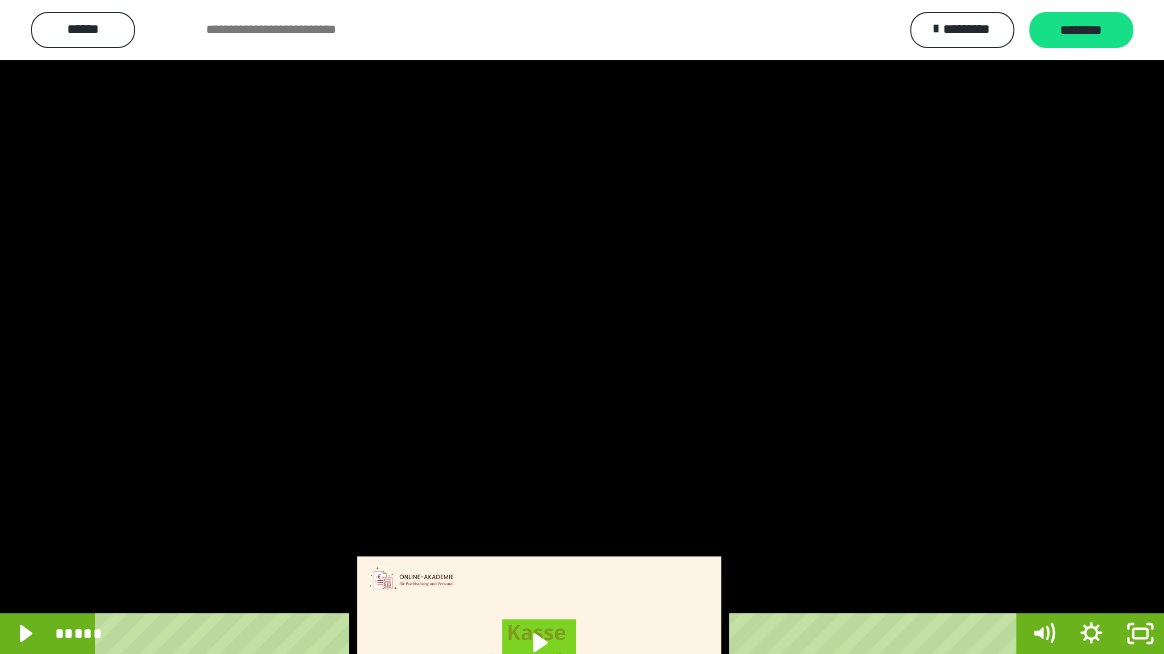 click at bounding box center (582, 327) 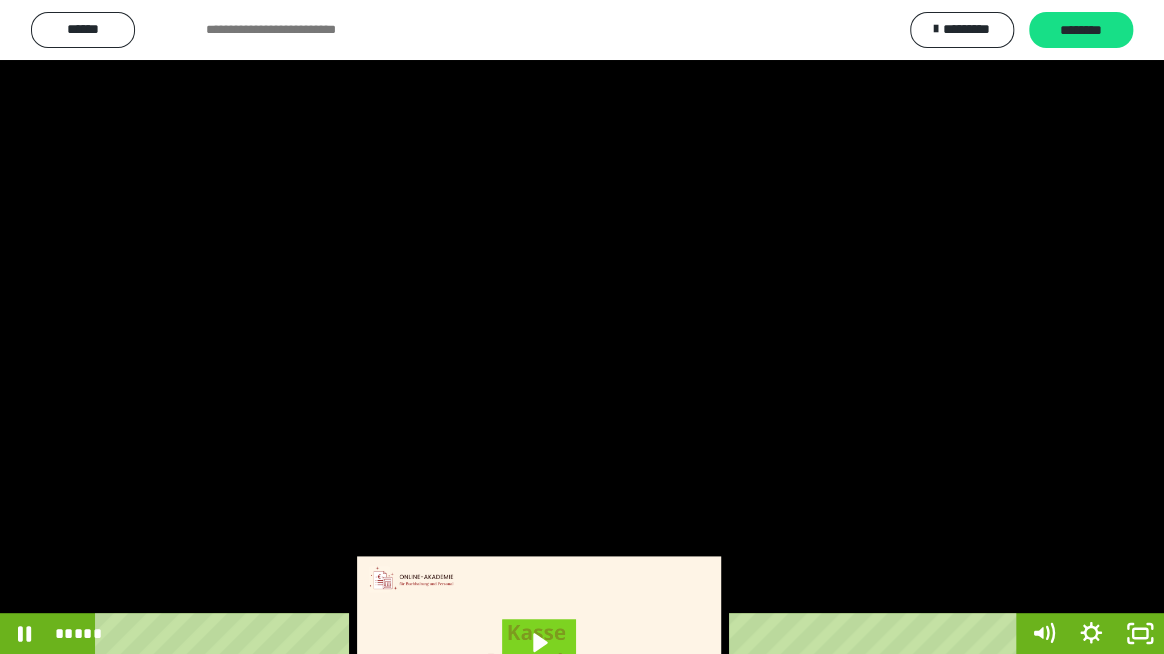 click at bounding box center [582, 327] 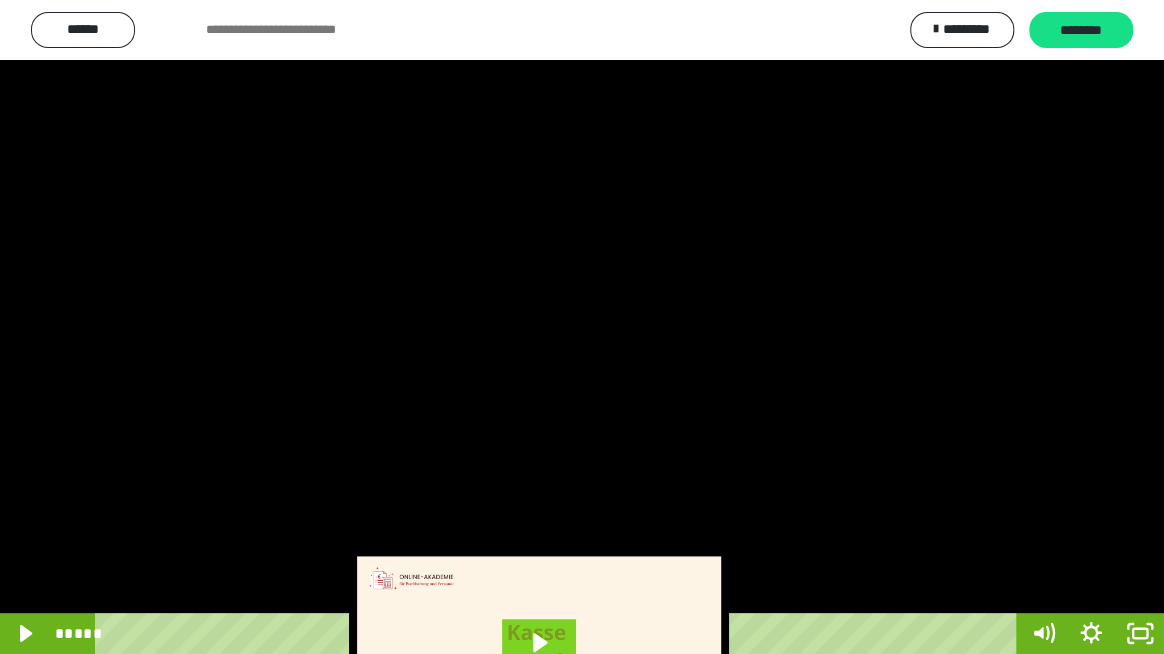 click at bounding box center (582, 327) 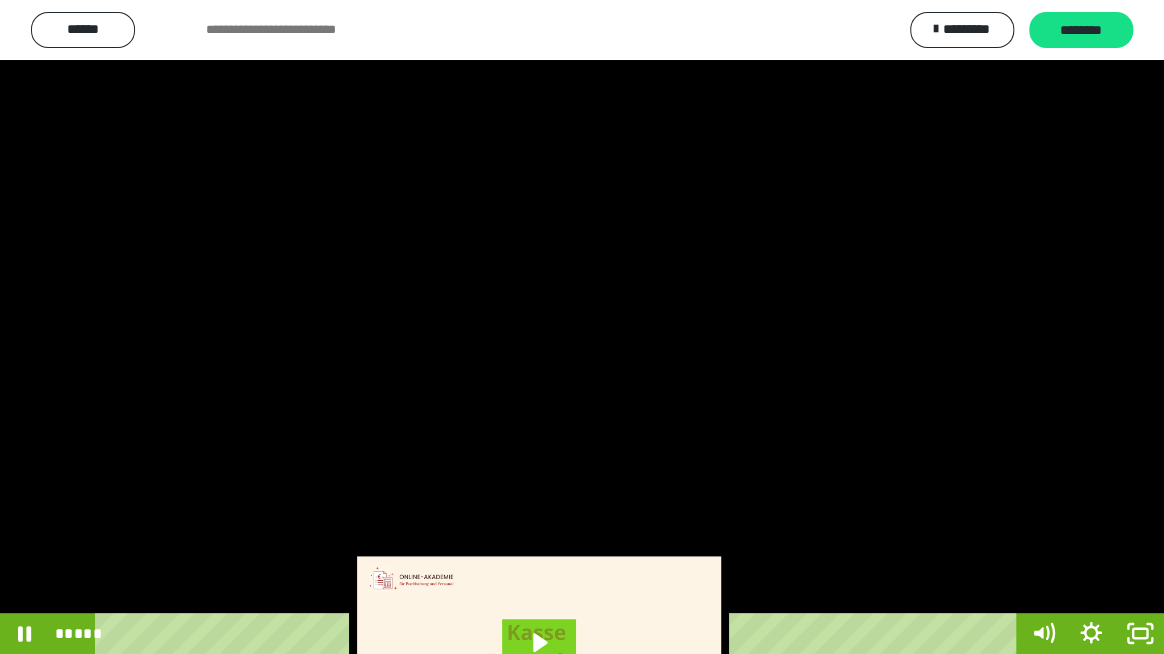 drag, startPoint x: 613, startPoint y: 361, endPoint x: 618, endPoint y: 370, distance: 10.29563 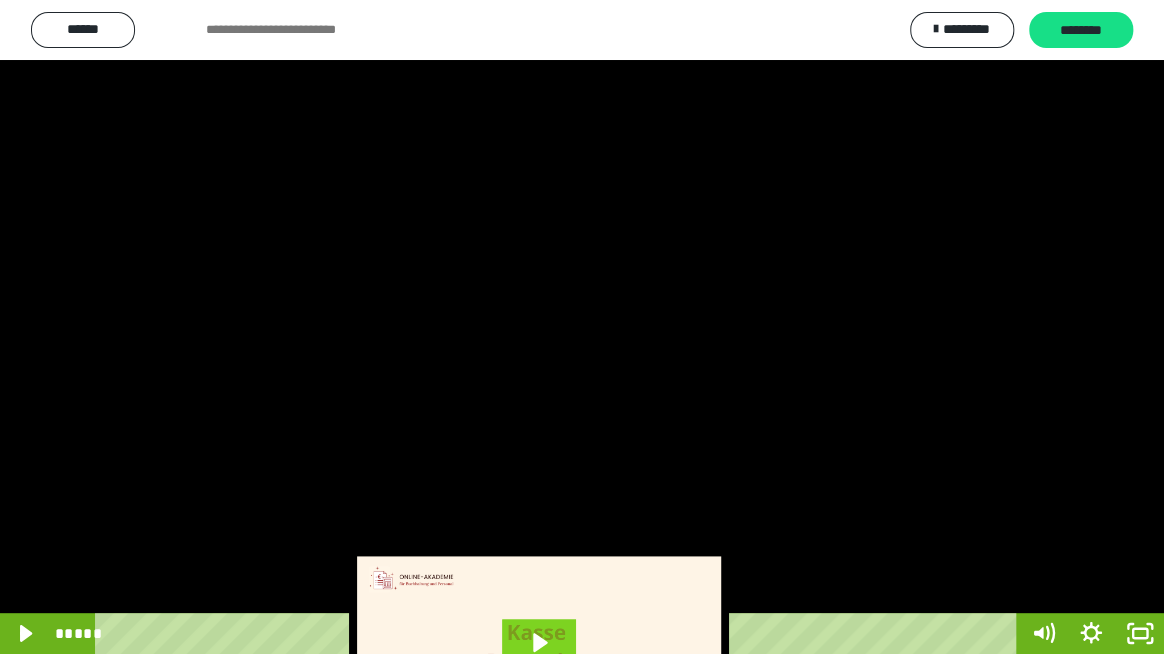 click at bounding box center (582, 327) 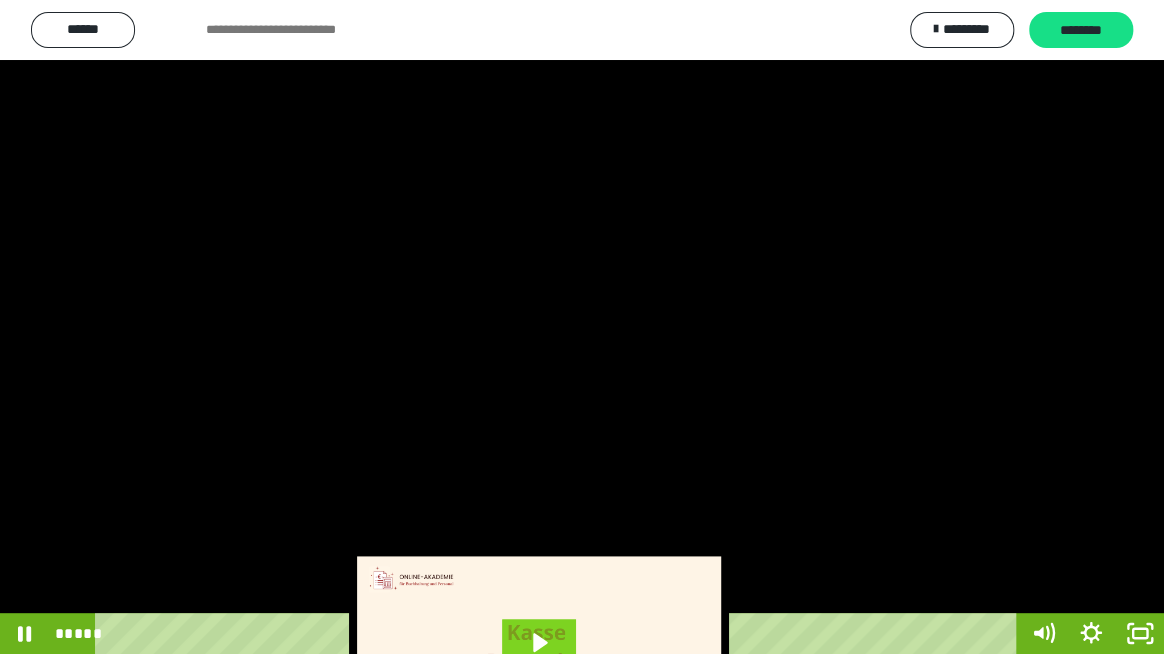 click at bounding box center [582, 327] 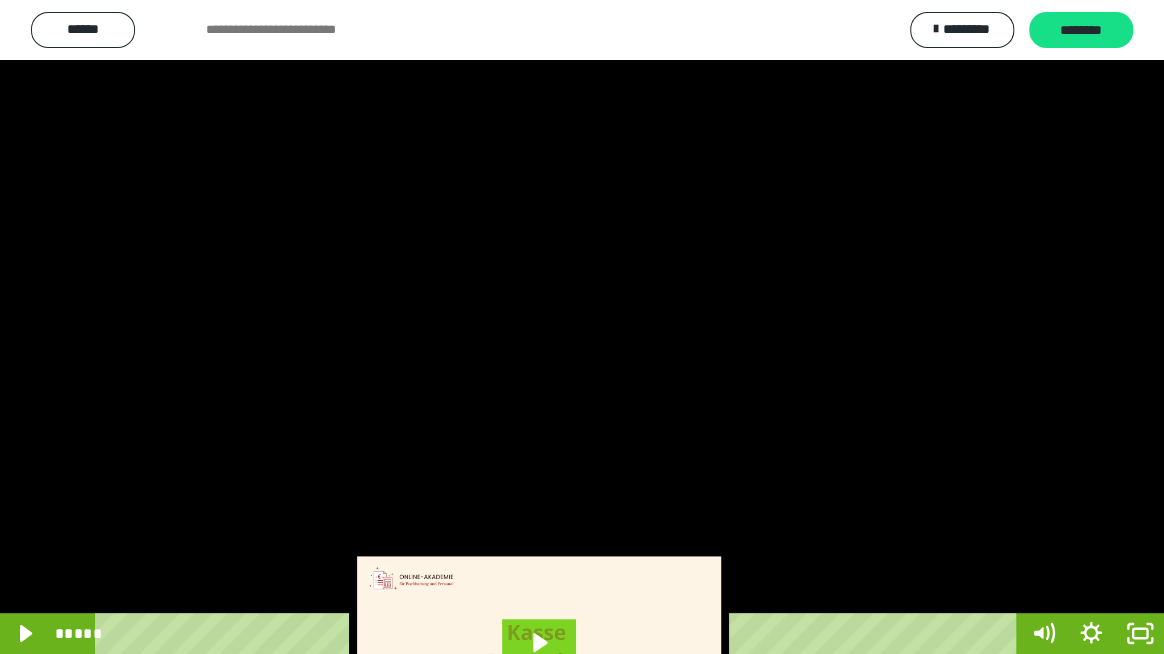 click at bounding box center (582, 327) 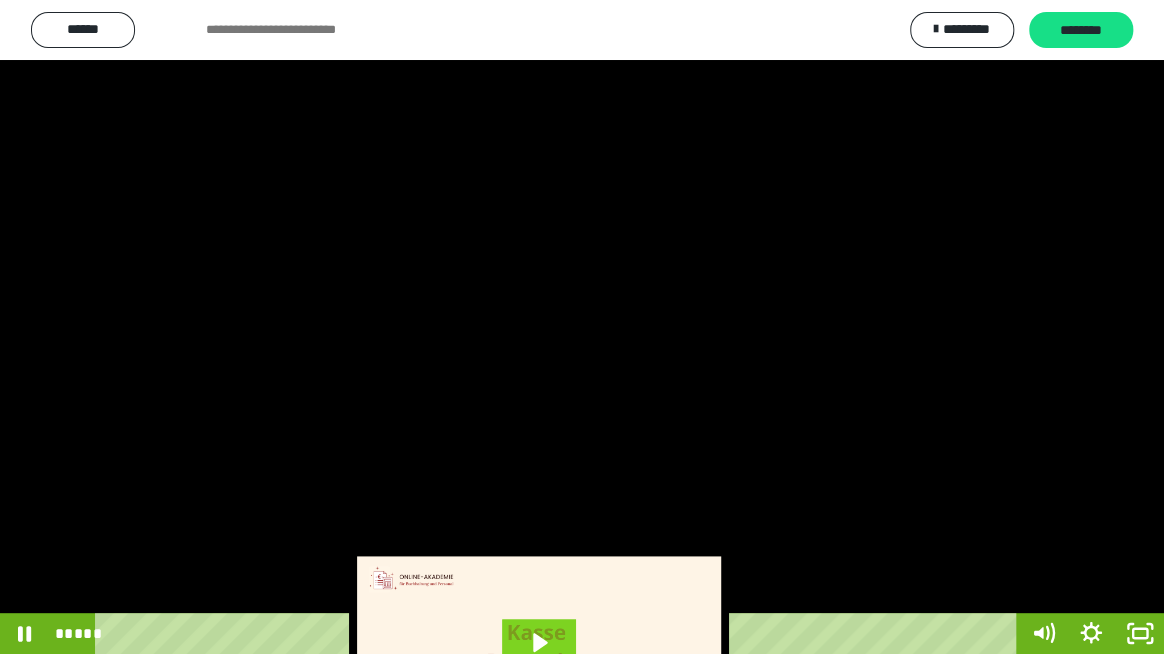 click at bounding box center (582, 327) 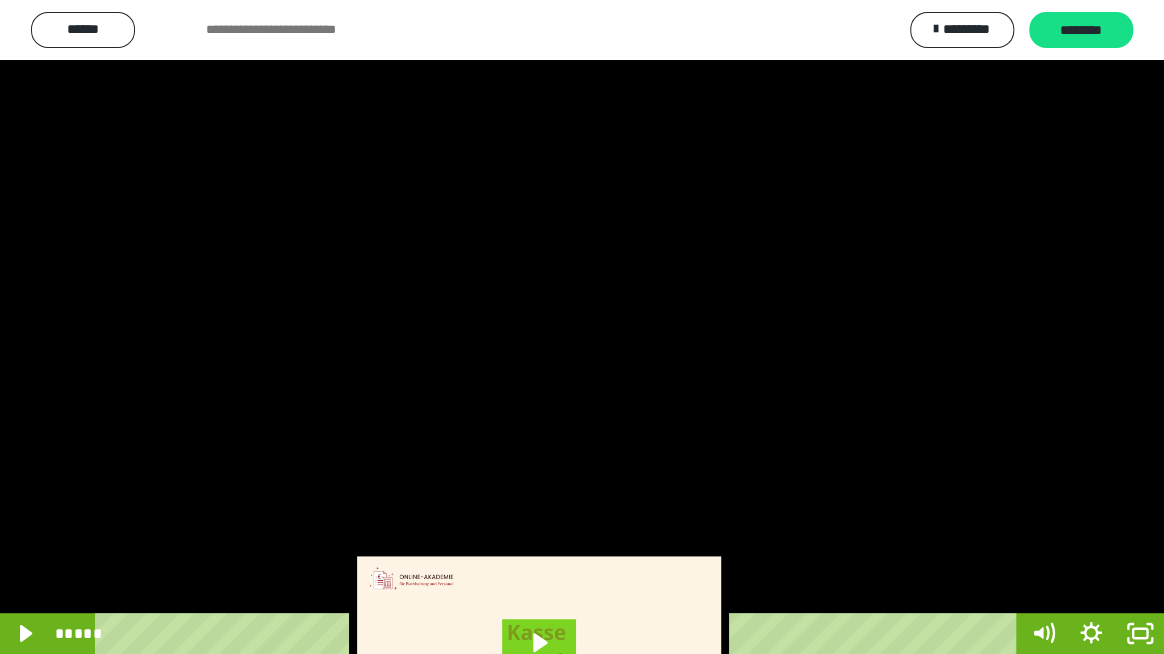click at bounding box center [582, 327] 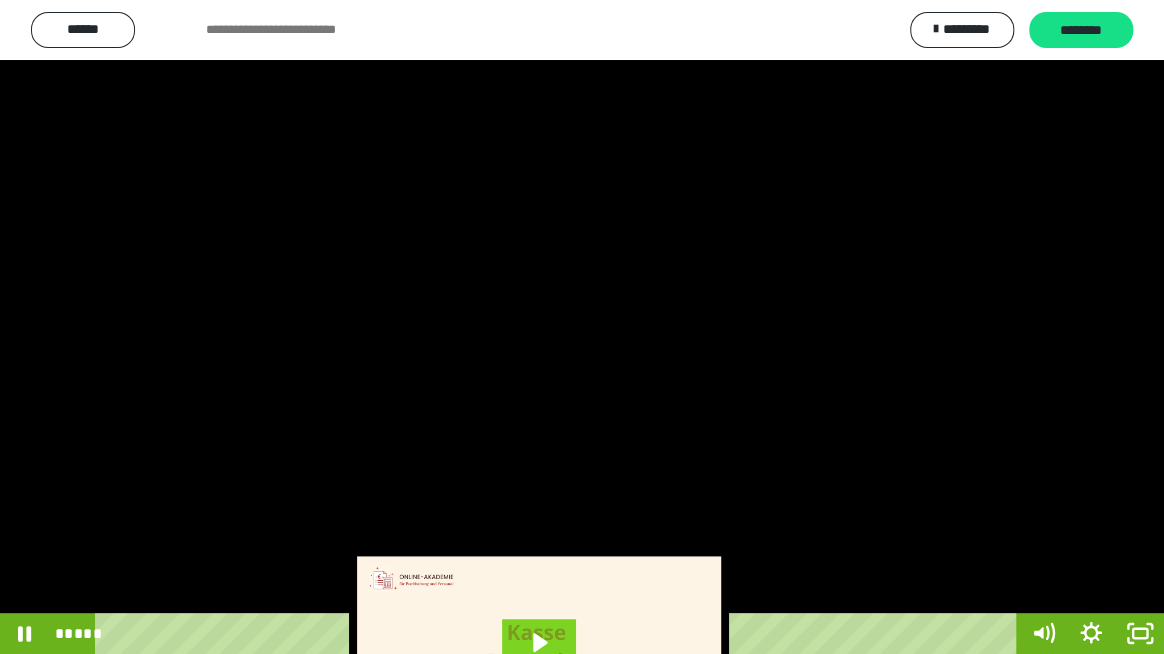 click at bounding box center (582, 327) 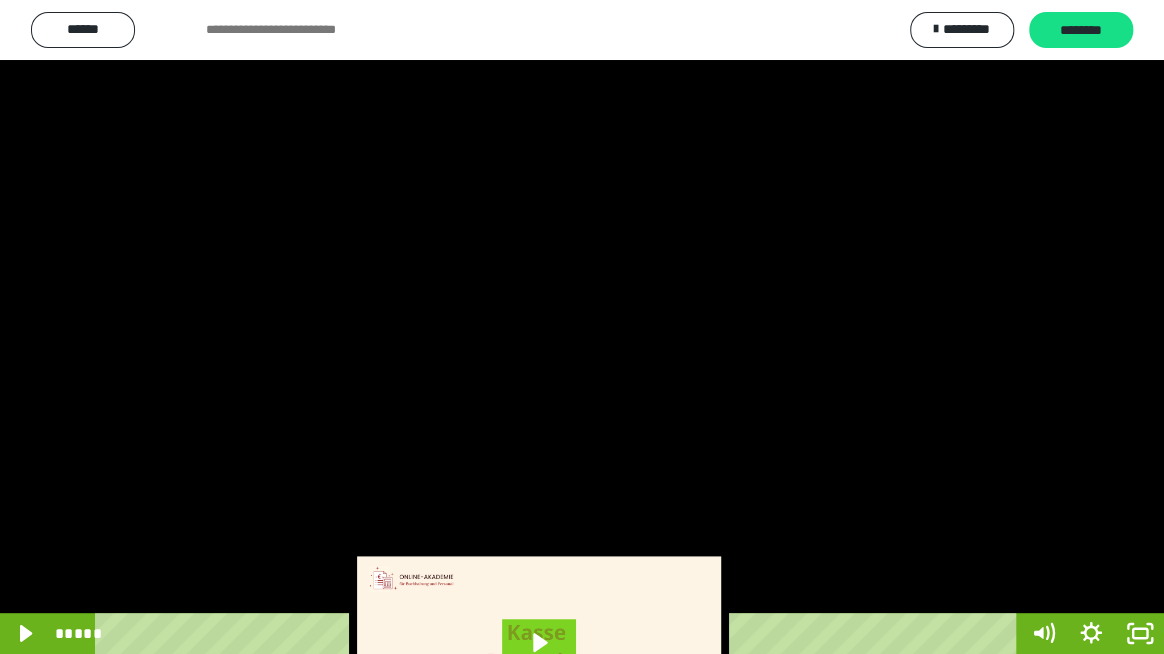 drag, startPoint x: 551, startPoint y: 341, endPoint x: 554, endPoint y: 366, distance: 25.179358 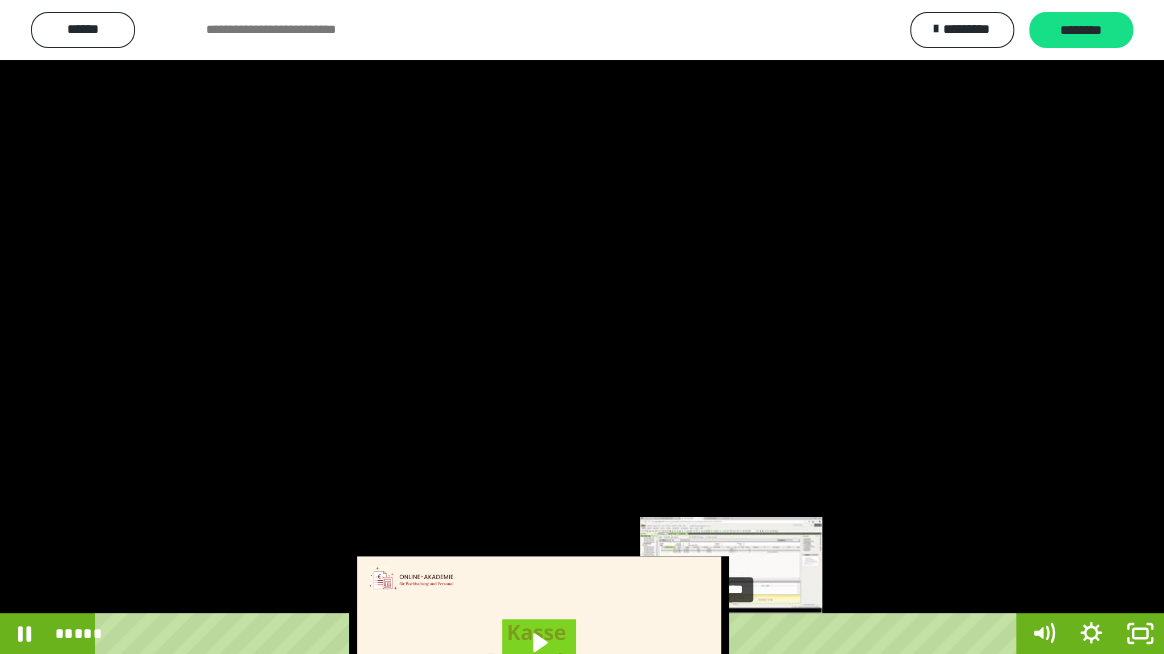 click on "*****" at bounding box center (559, 633) 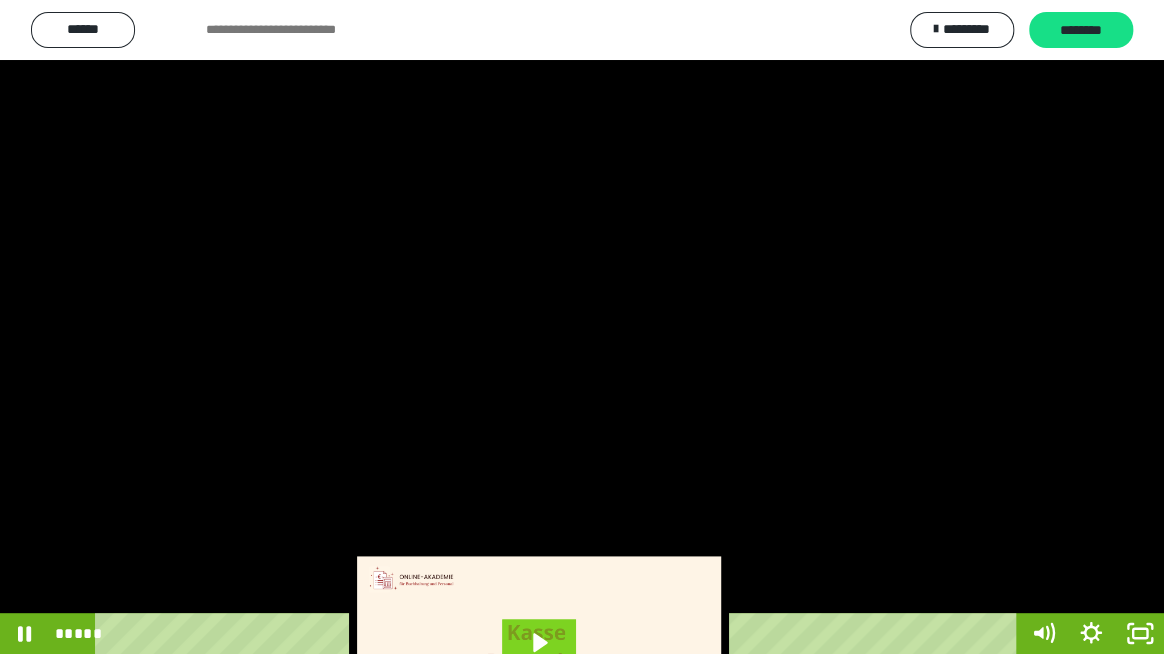 click at bounding box center (582, 327) 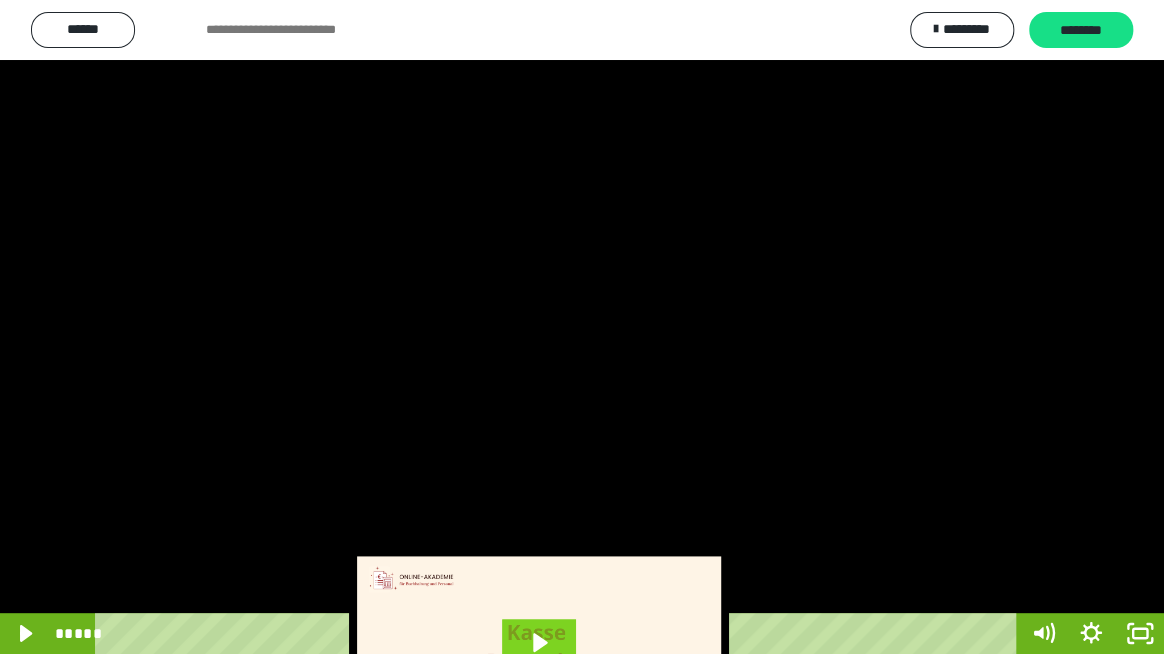 click at bounding box center [582, 327] 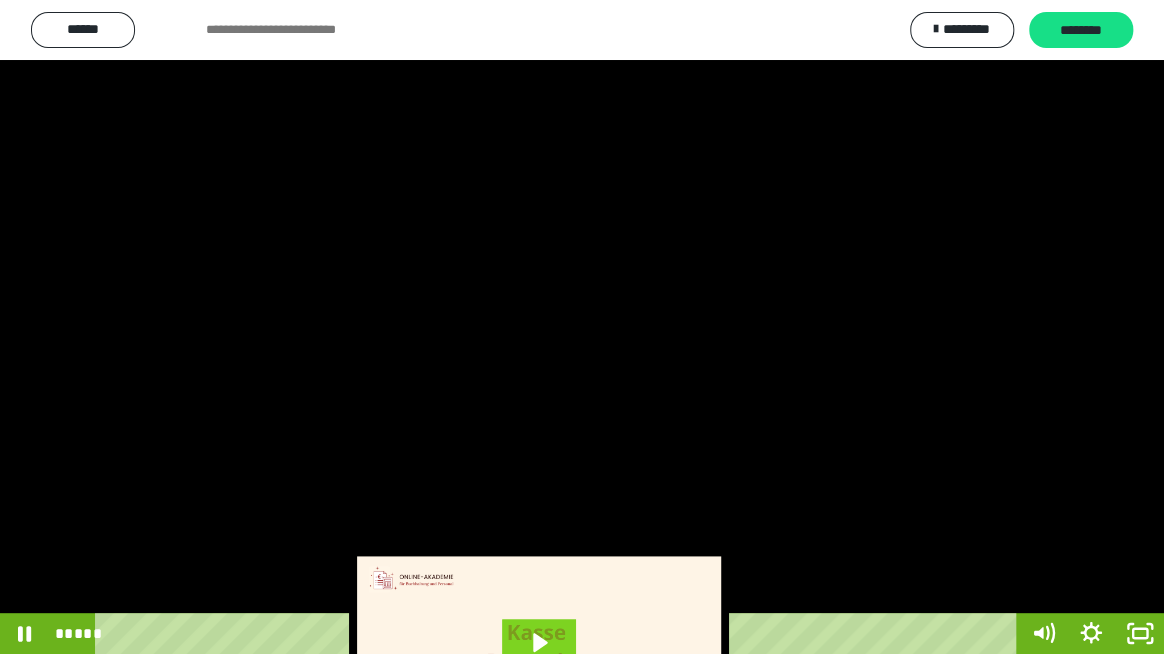 click at bounding box center (582, 327) 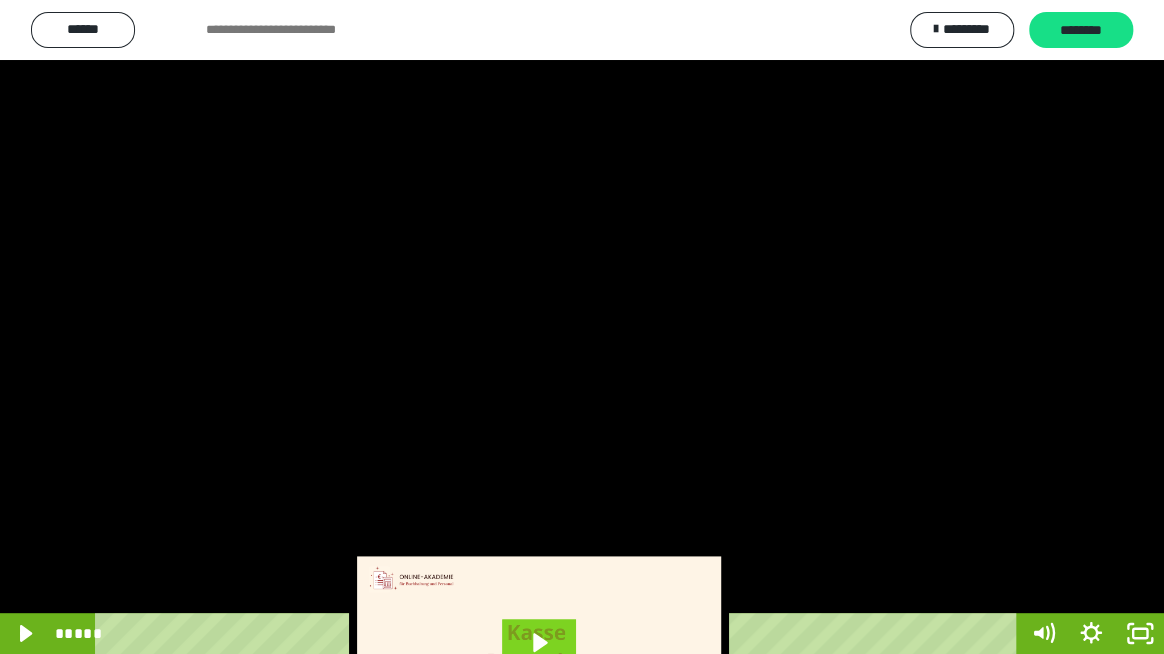 click at bounding box center (582, 327) 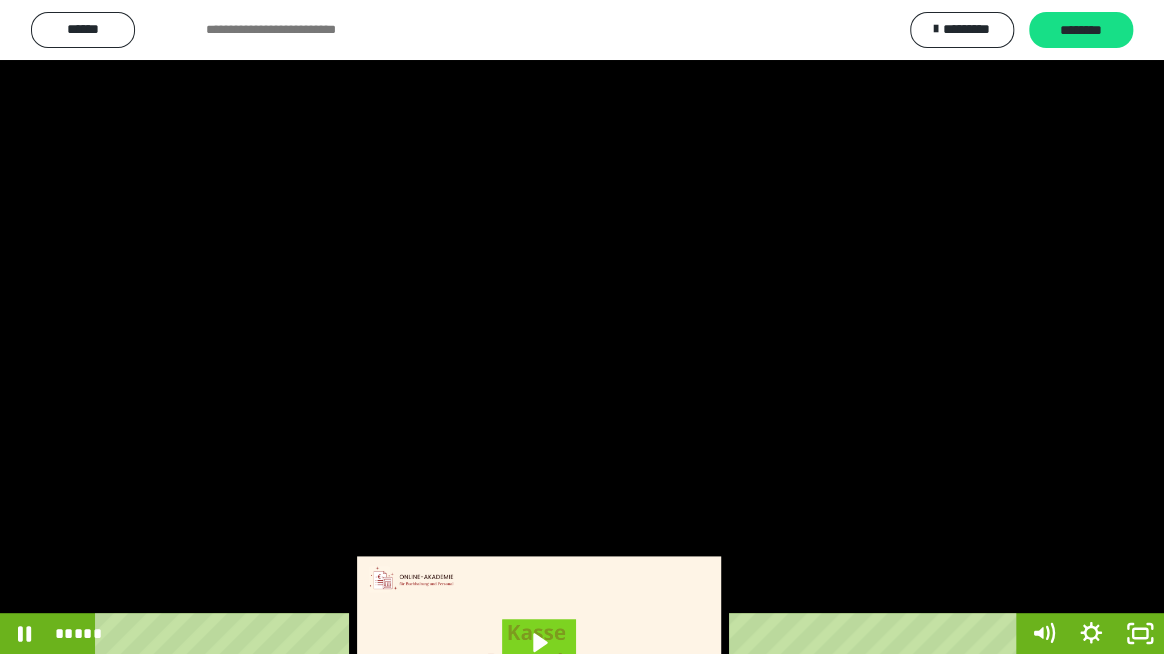 click at bounding box center [582, 327] 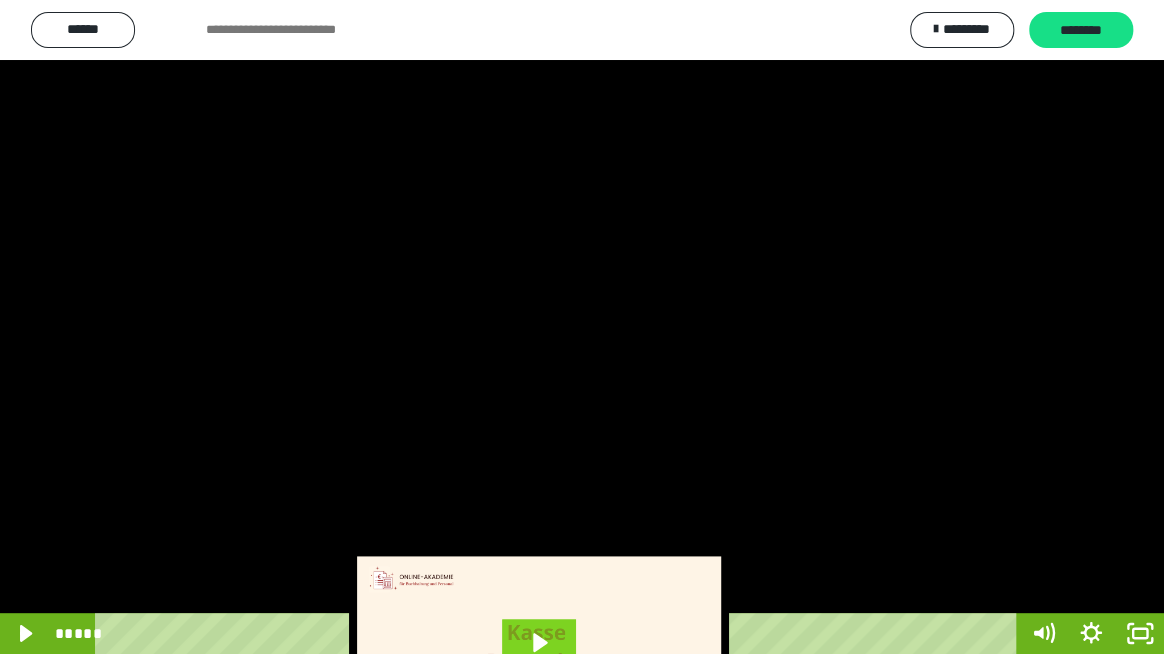 click at bounding box center (582, 327) 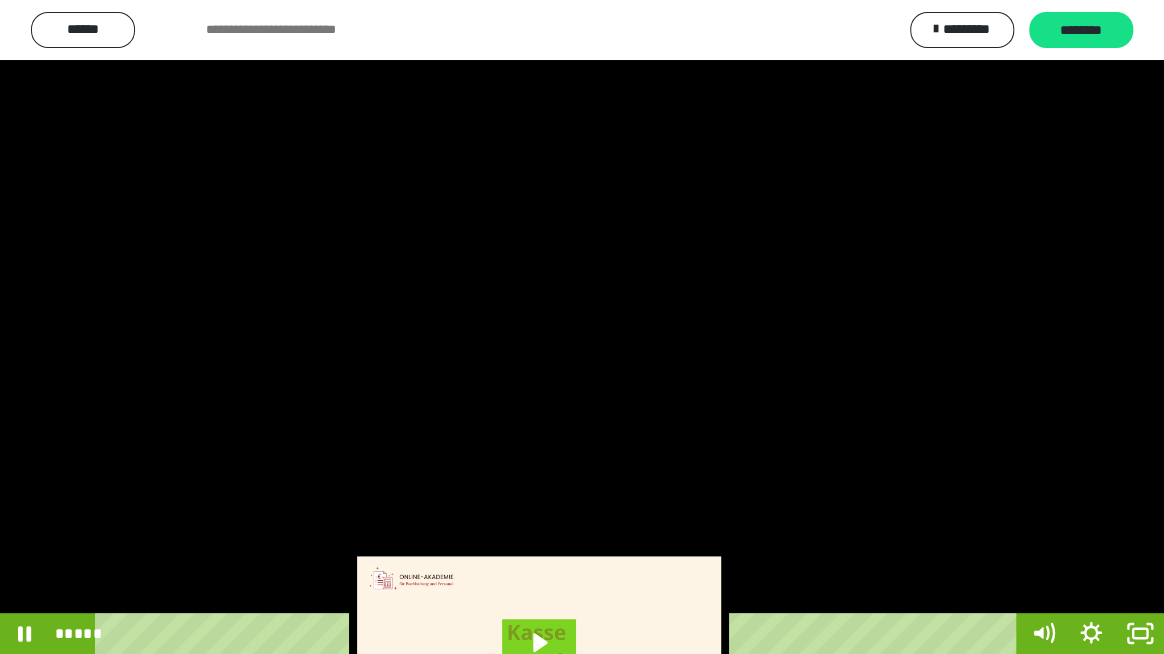 click at bounding box center [582, 327] 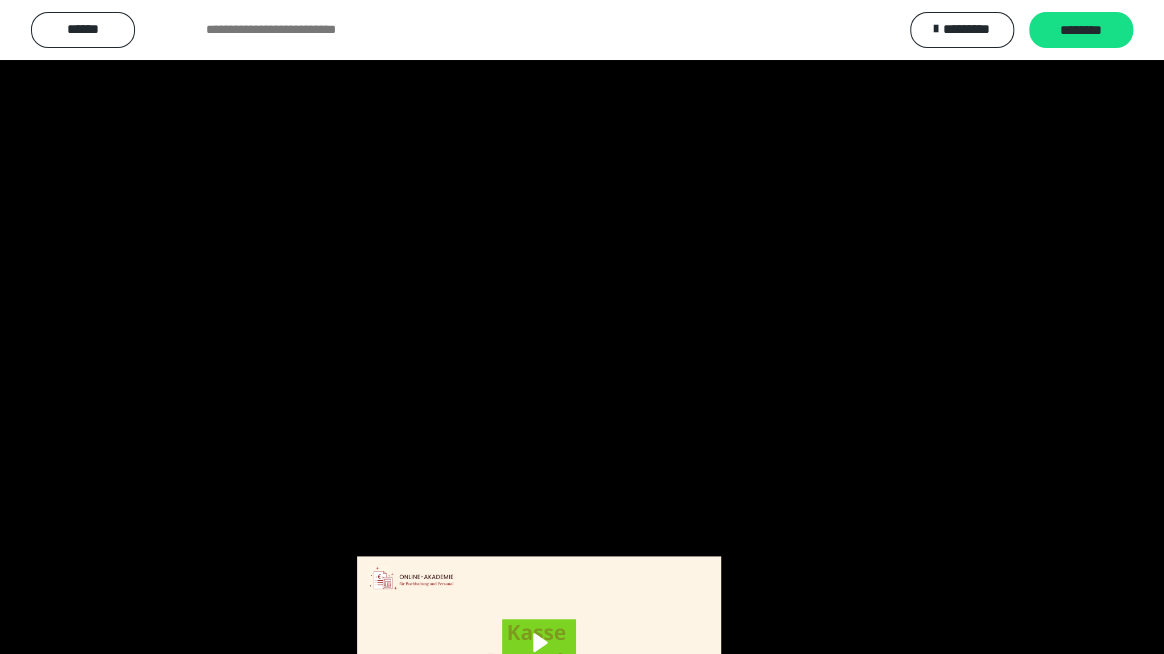 click at bounding box center (582, 327) 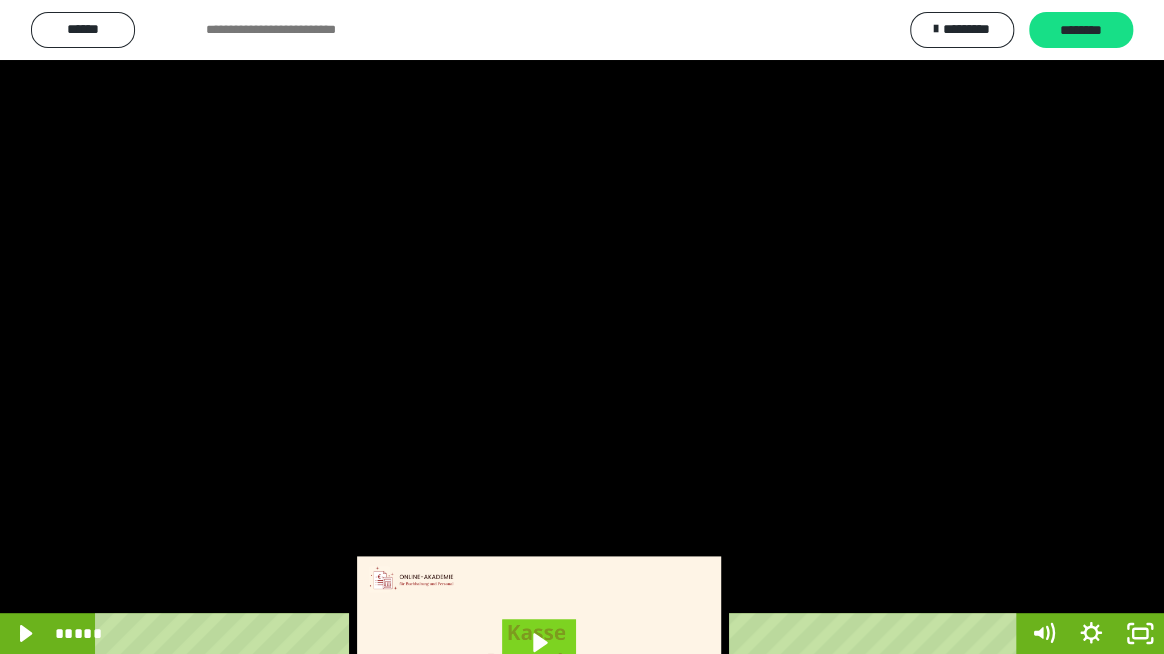 click at bounding box center (582, 327) 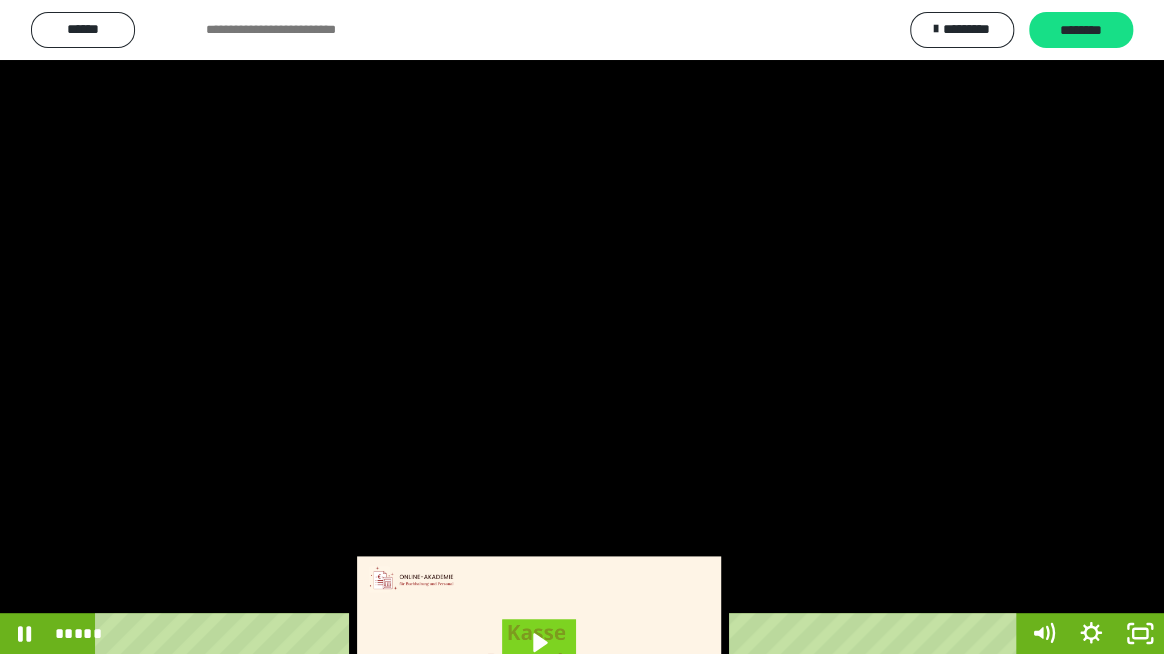 click at bounding box center (582, 327) 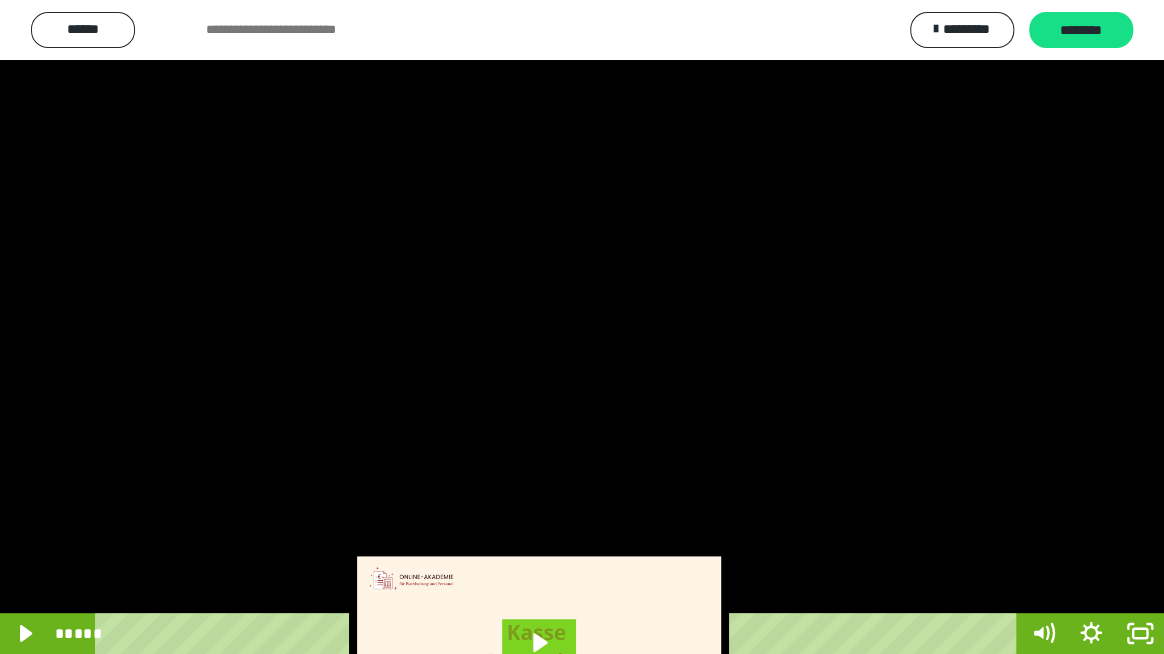 click at bounding box center [582, 327] 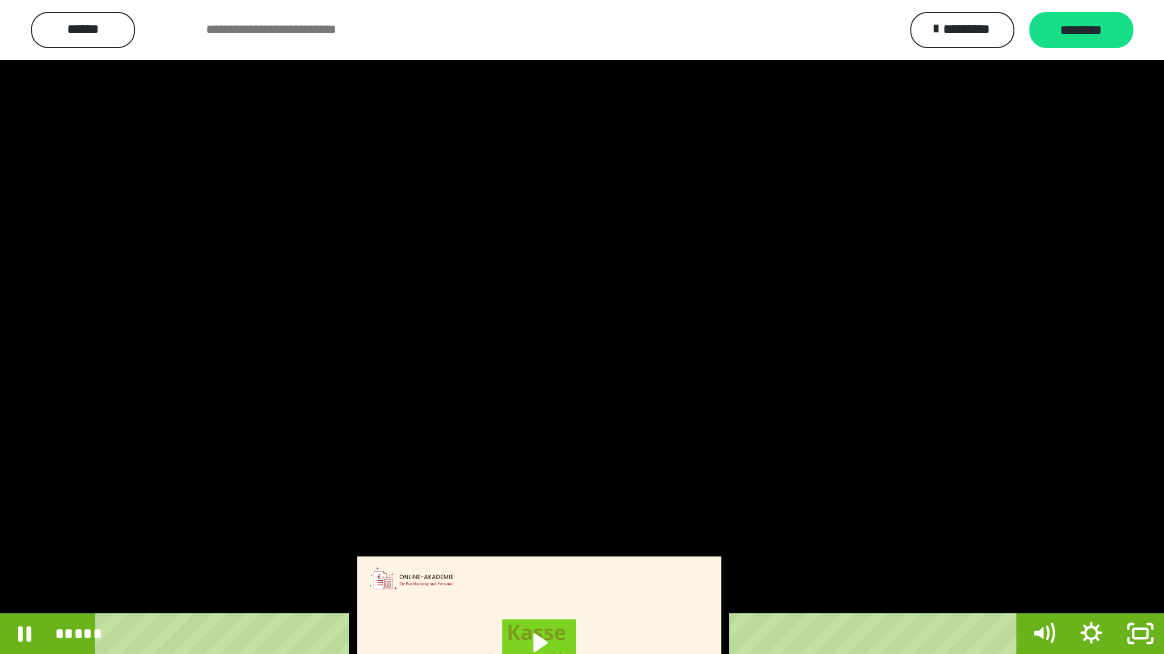 click at bounding box center (582, 327) 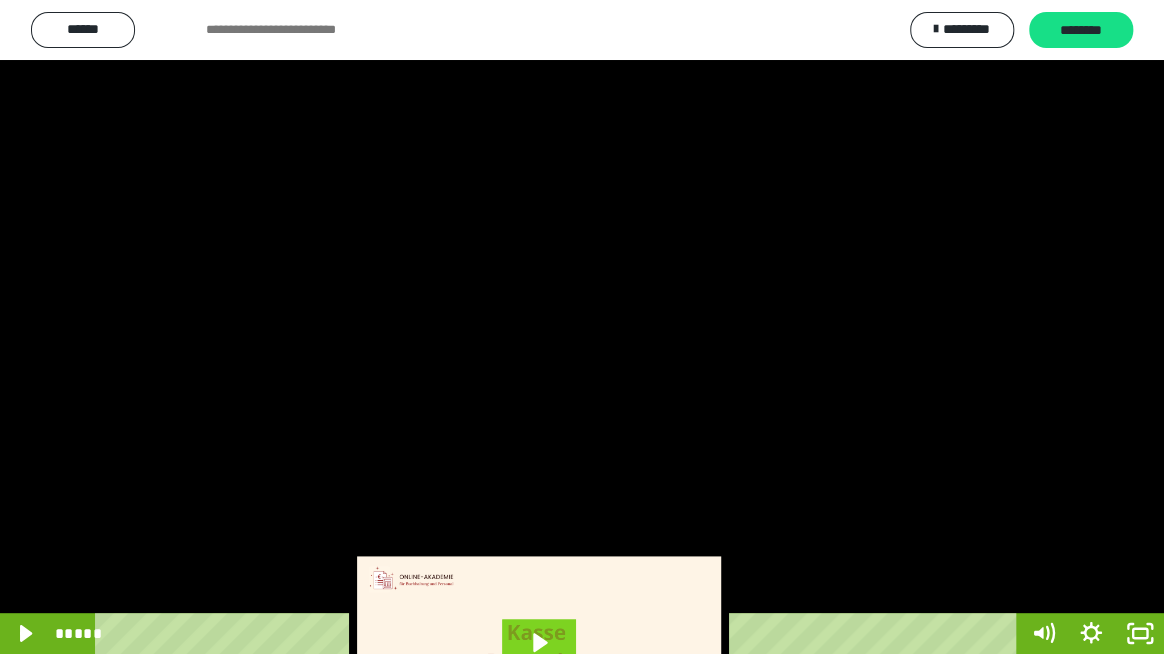 click at bounding box center [582, 327] 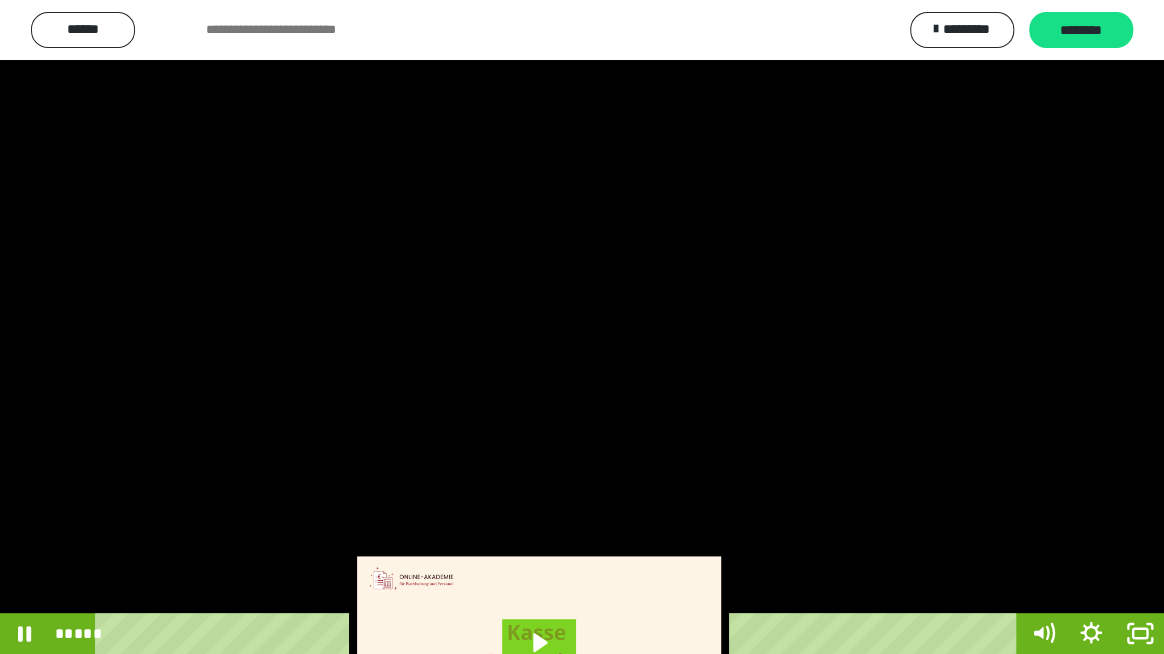 click at bounding box center (582, 327) 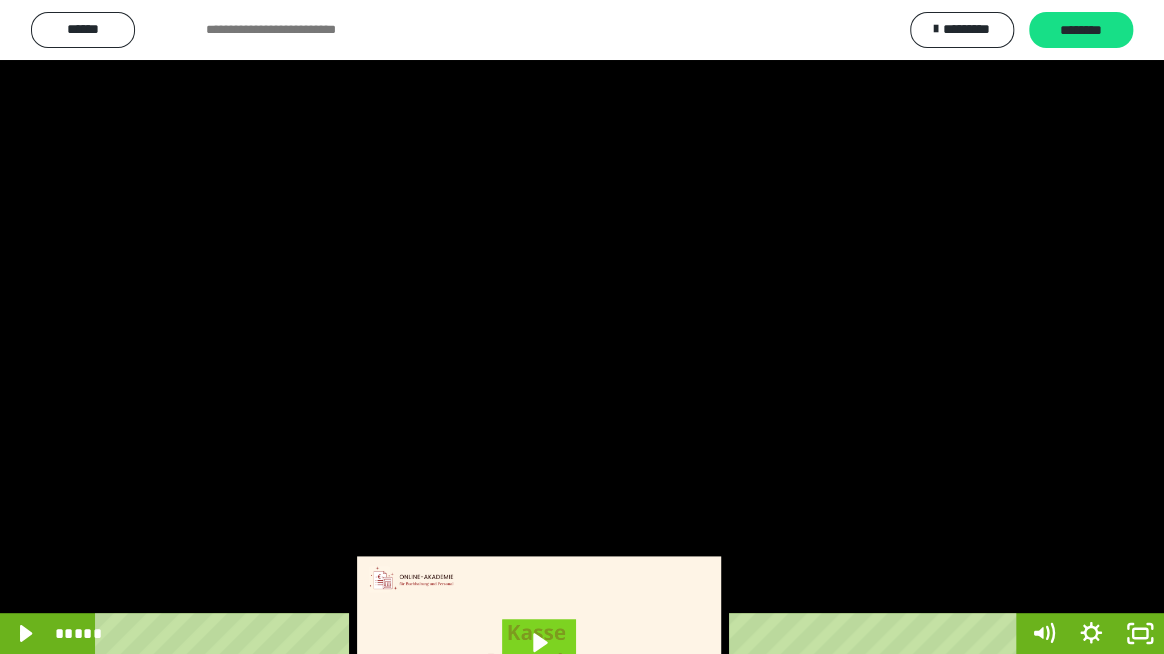 drag, startPoint x: 453, startPoint y: 346, endPoint x: 509, endPoint y: 362, distance: 58.24088 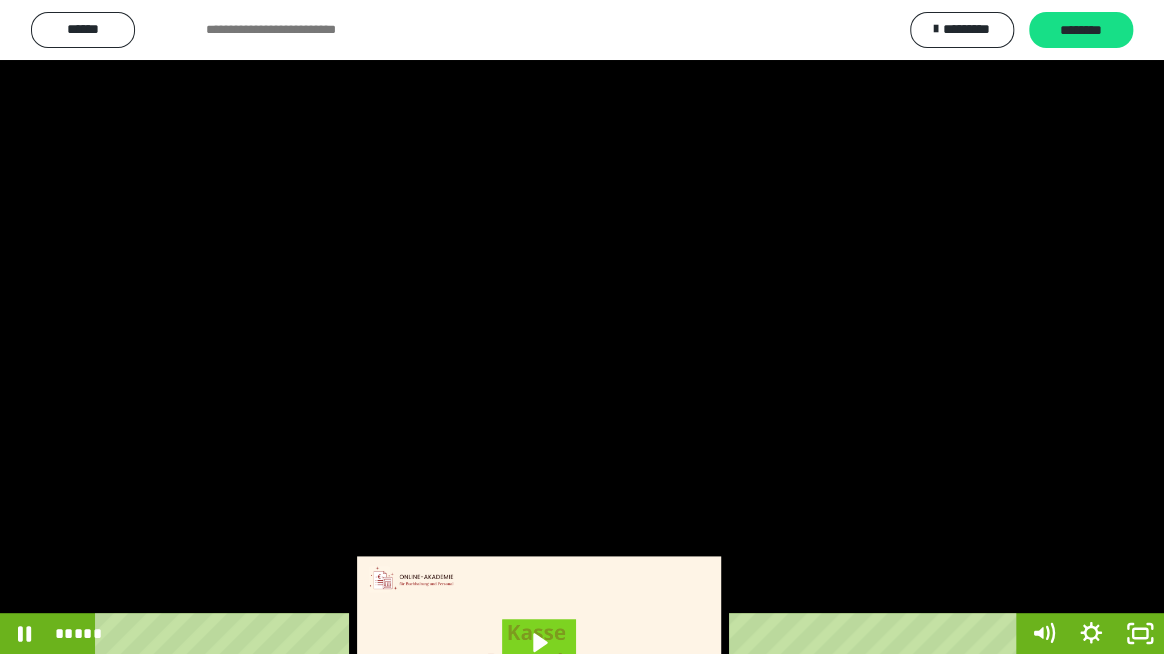 click at bounding box center (582, 327) 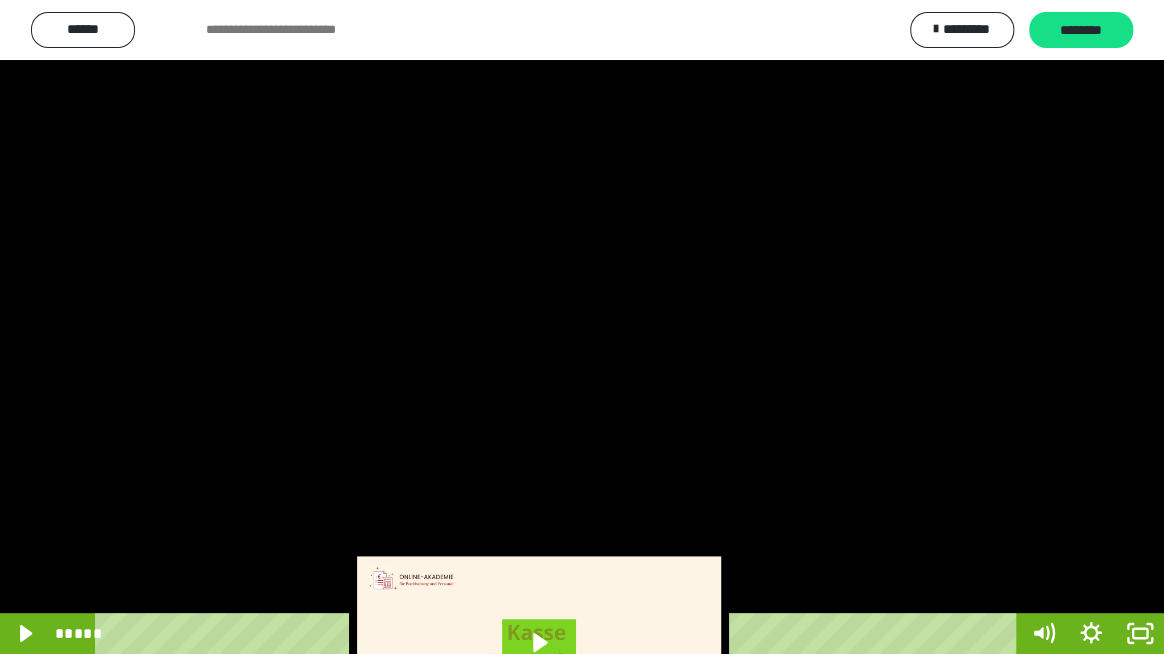 click at bounding box center (582, 327) 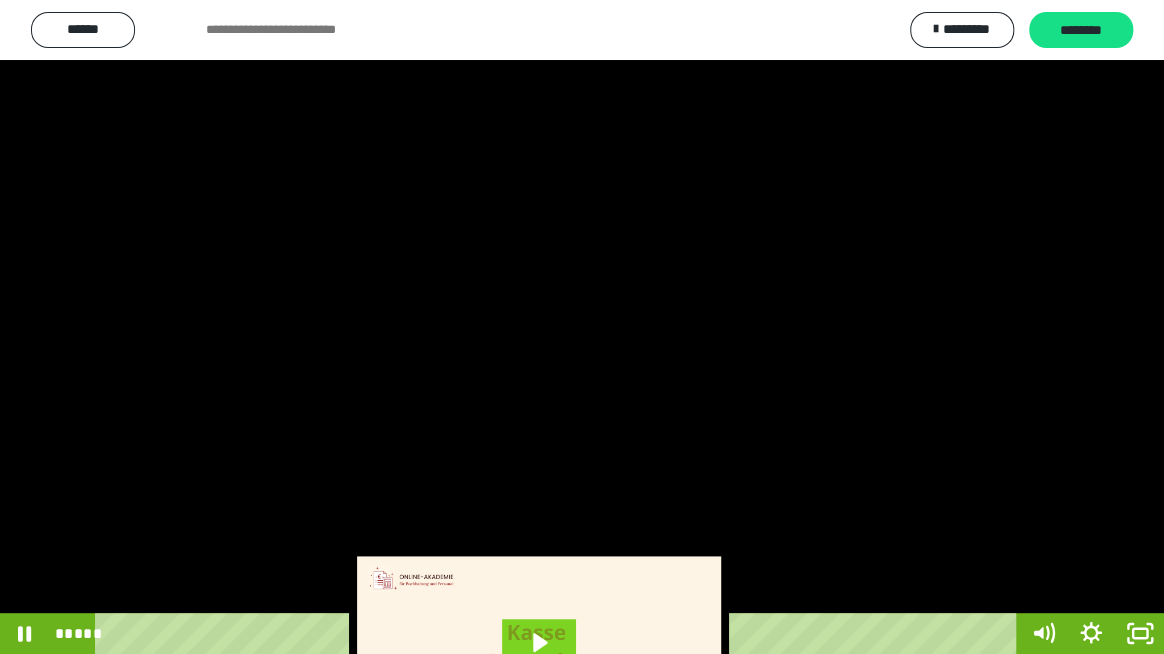 click at bounding box center (582, 327) 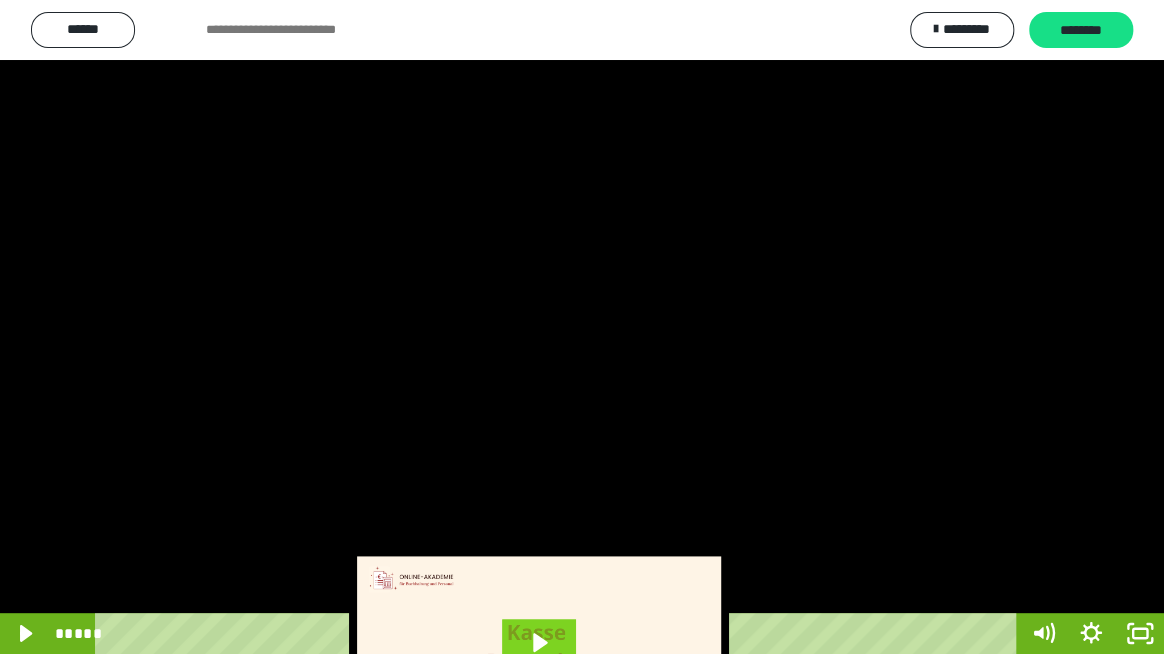 click at bounding box center [582, 327] 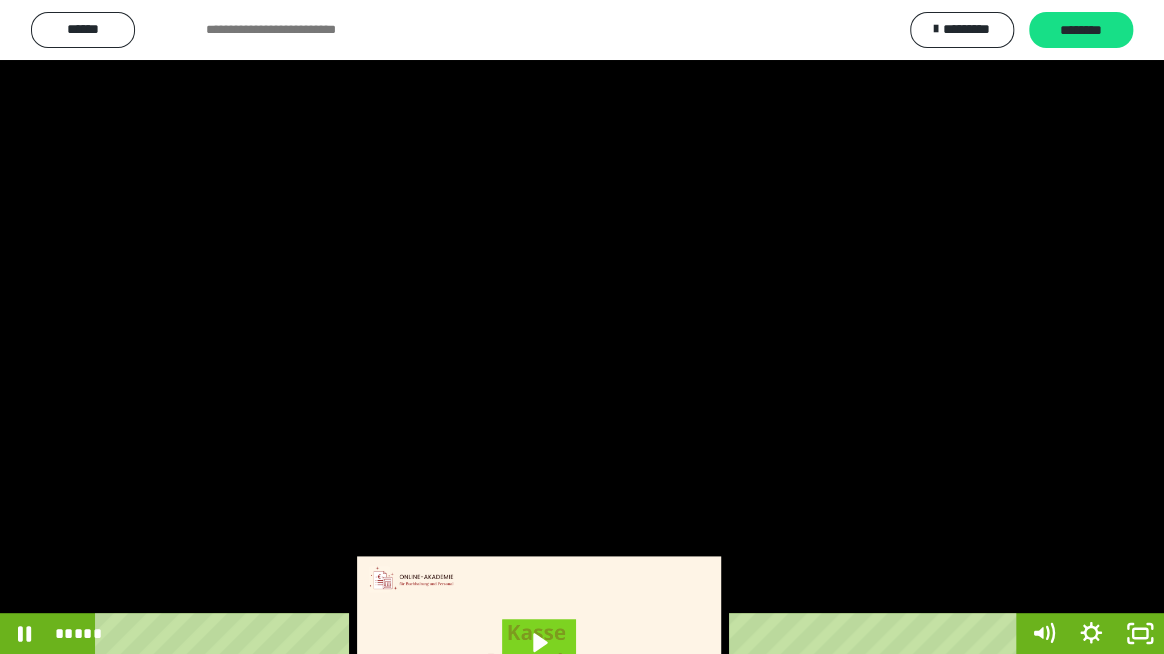 click at bounding box center (582, 327) 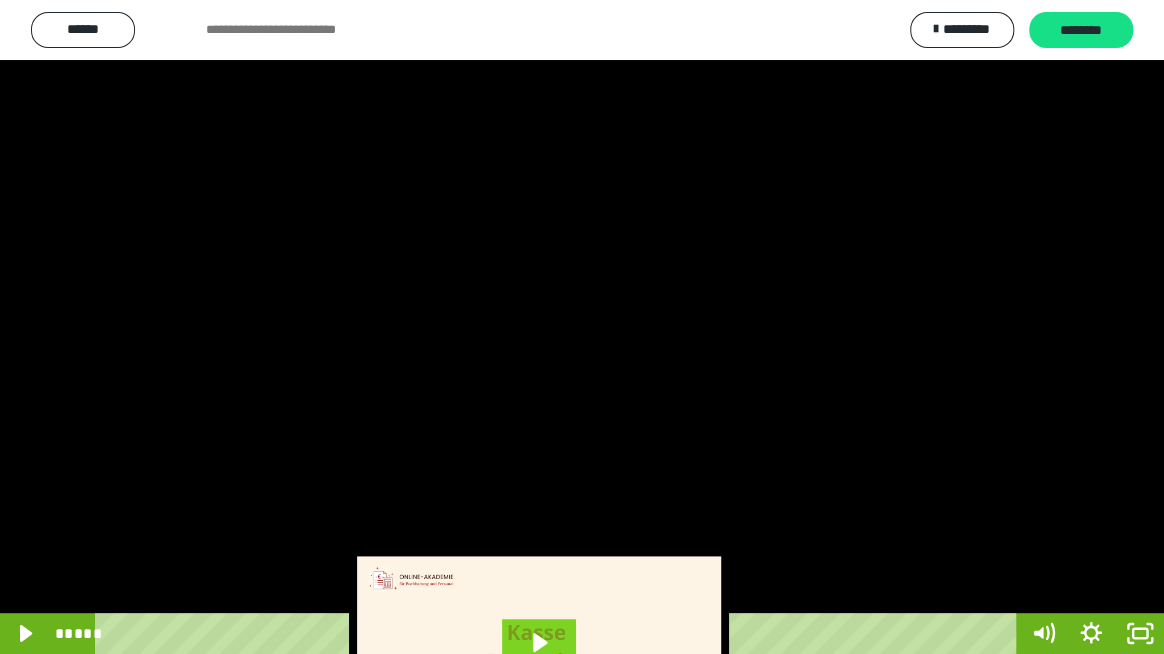 click at bounding box center (582, 327) 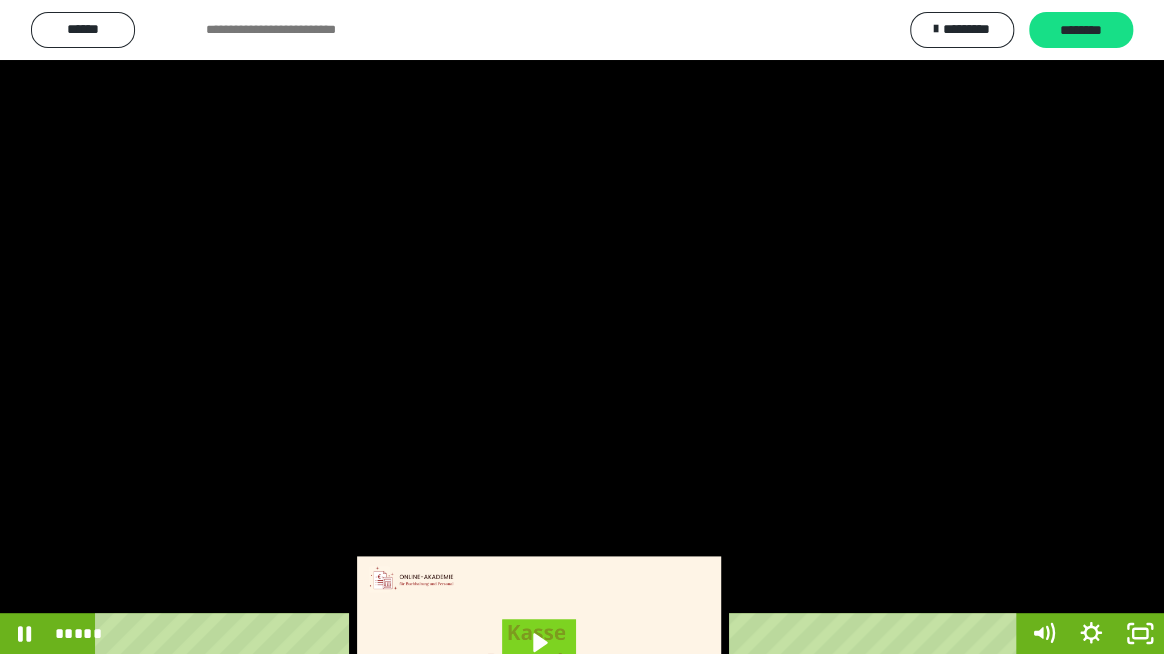 click at bounding box center [582, 327] 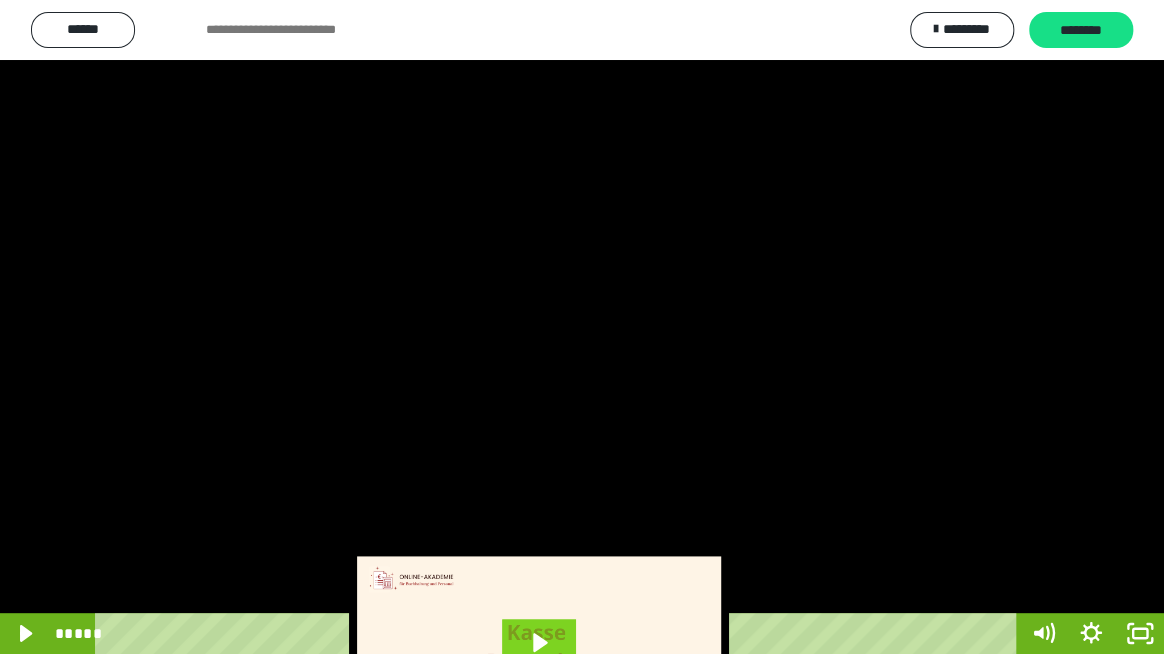 click at bounding box center [582, 327] 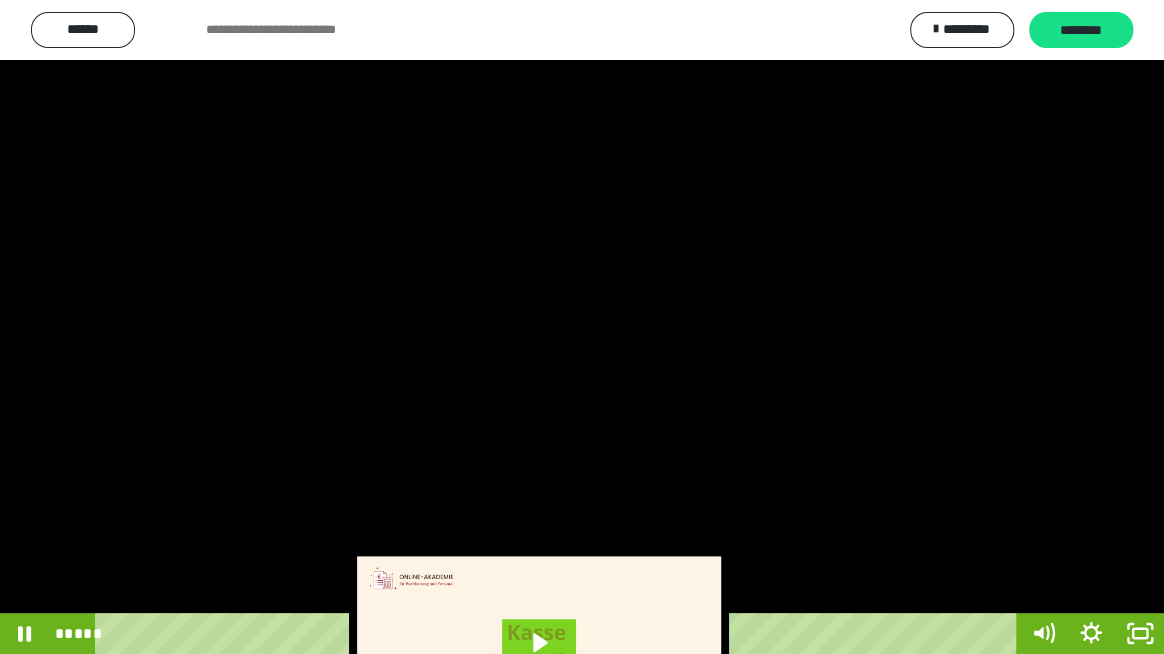 click at bounding box center (582, 327) 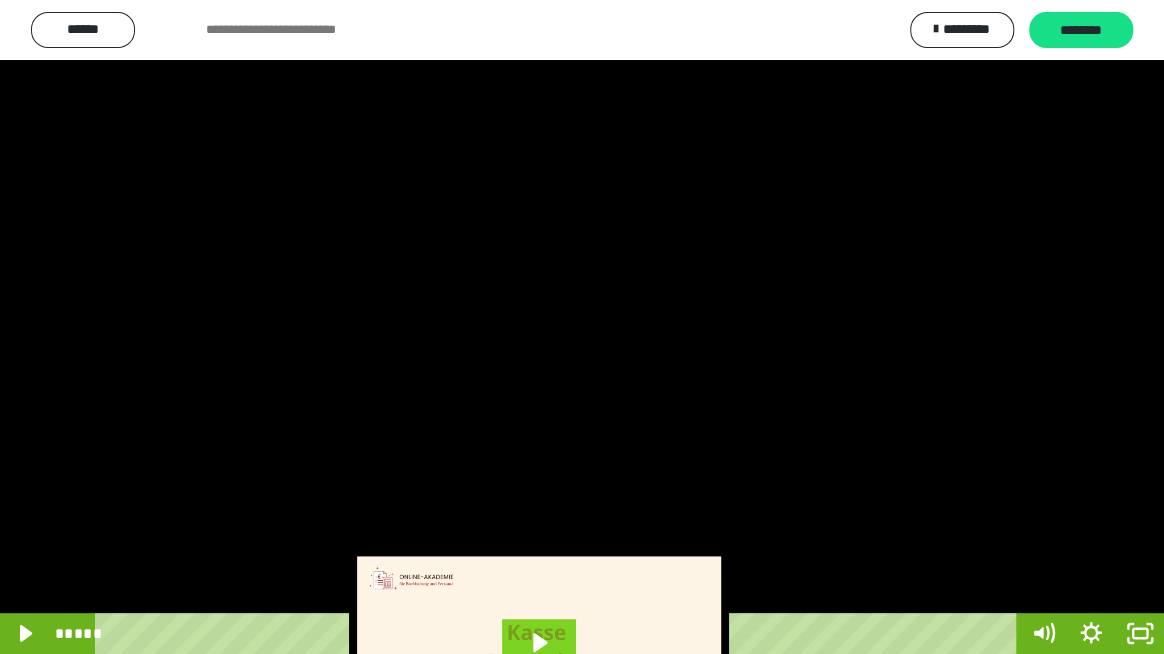 click at bounding box center [582, 327] 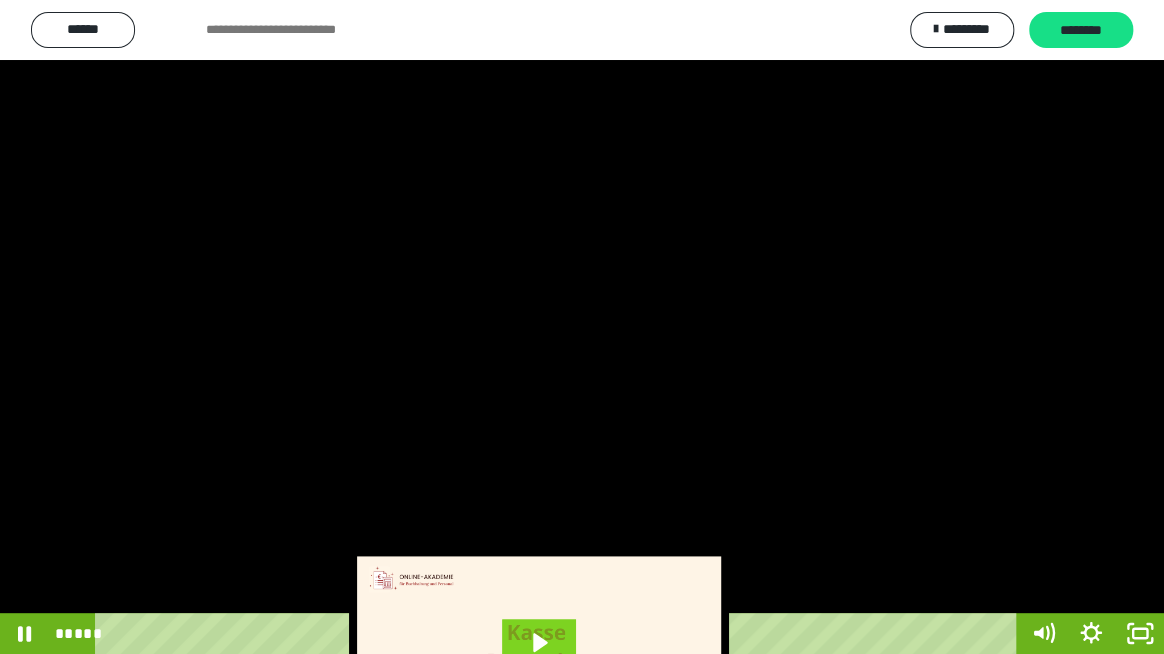 click at bounding box center (582, 327) 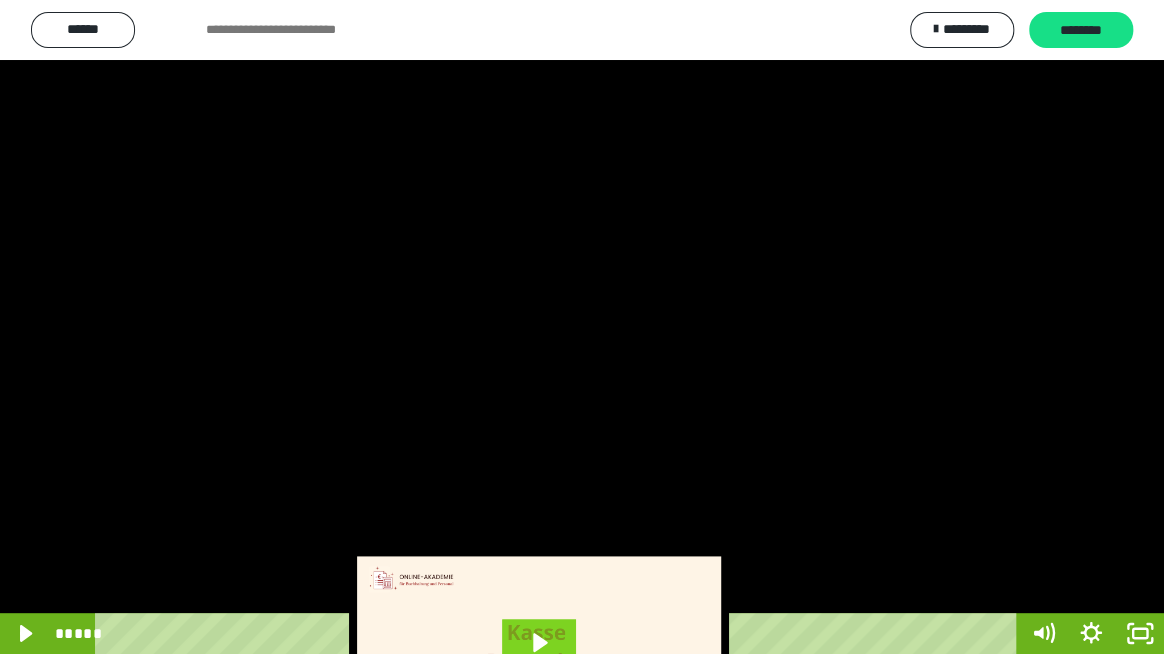 drag, startPoint x: 661, startPoint y: 352, endPoint x: 651, endPoint y: 360, distance: 12.806249 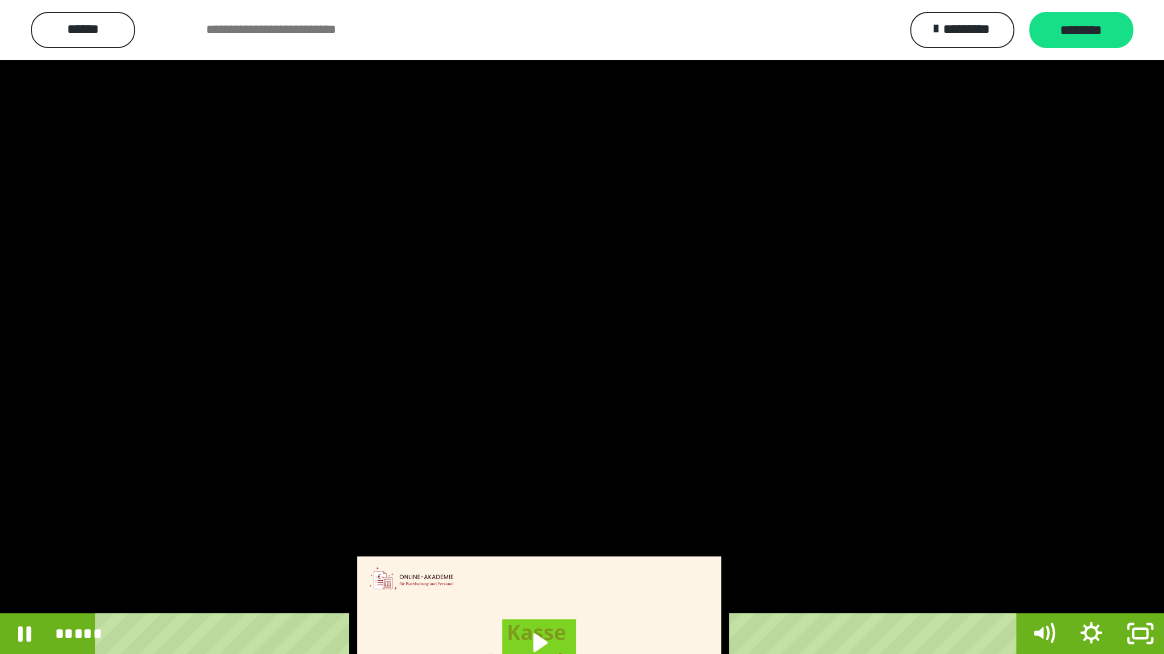click at bounding box center [582, 327] 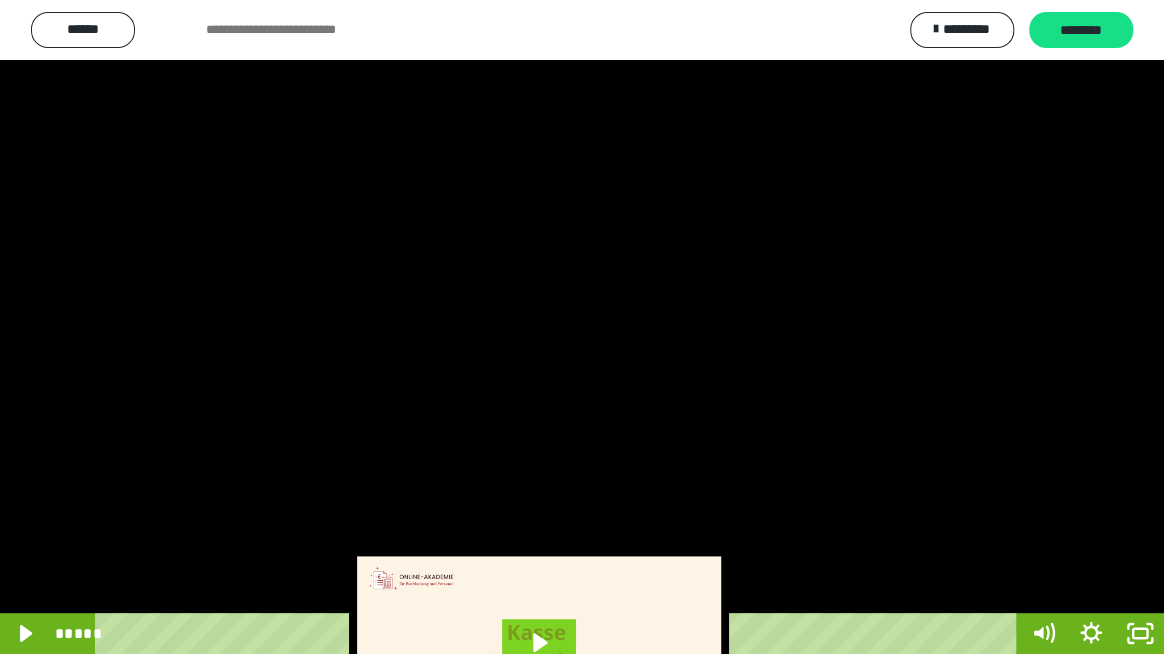 drag, startPoint x: 632, startPoint y: 345, endPoint x: 619, endPoint y: 351, distance: 14.3178215 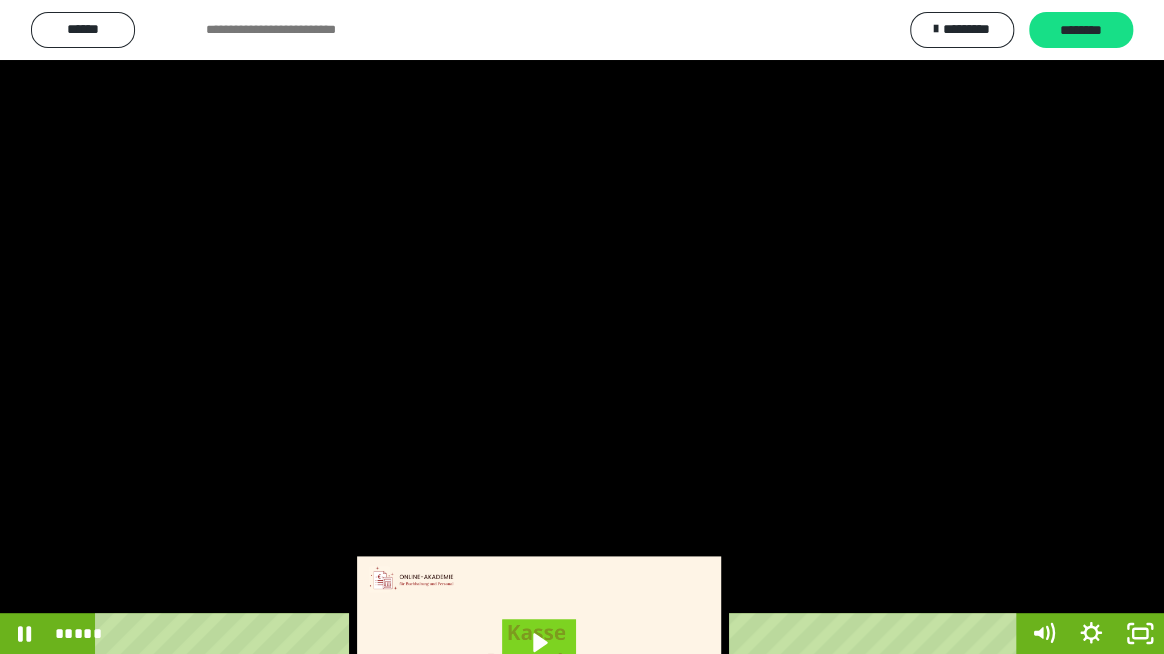 click at bounding box center [582, 327] 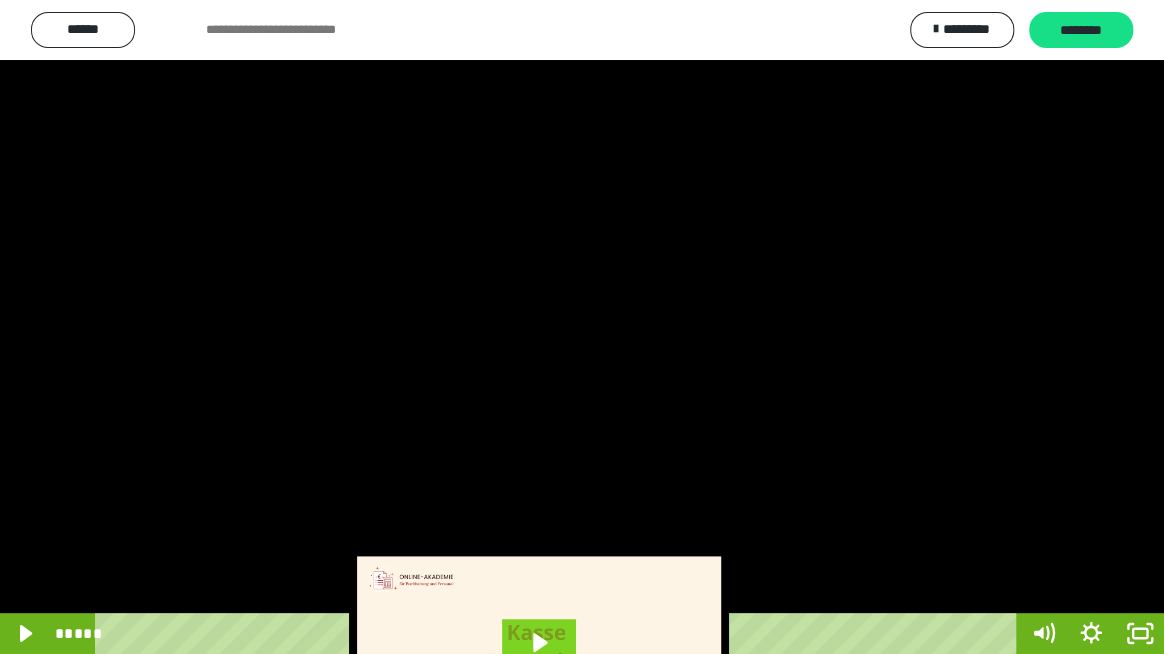 click at bounding box center (582, 327) 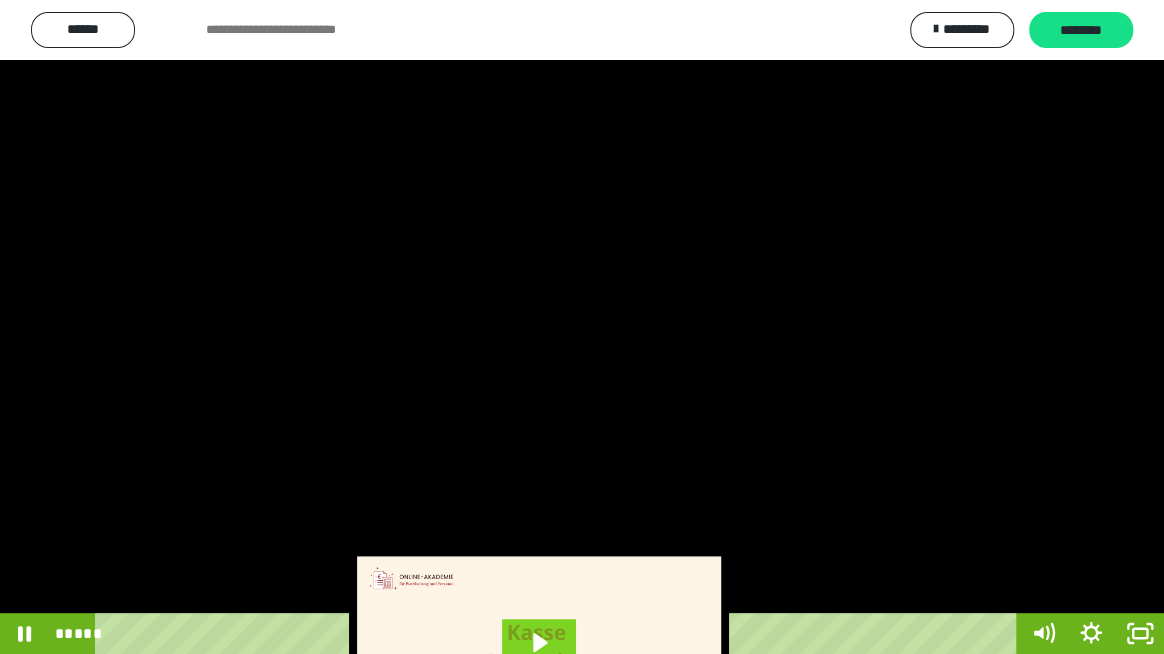 click at bounding box center [582, 327] 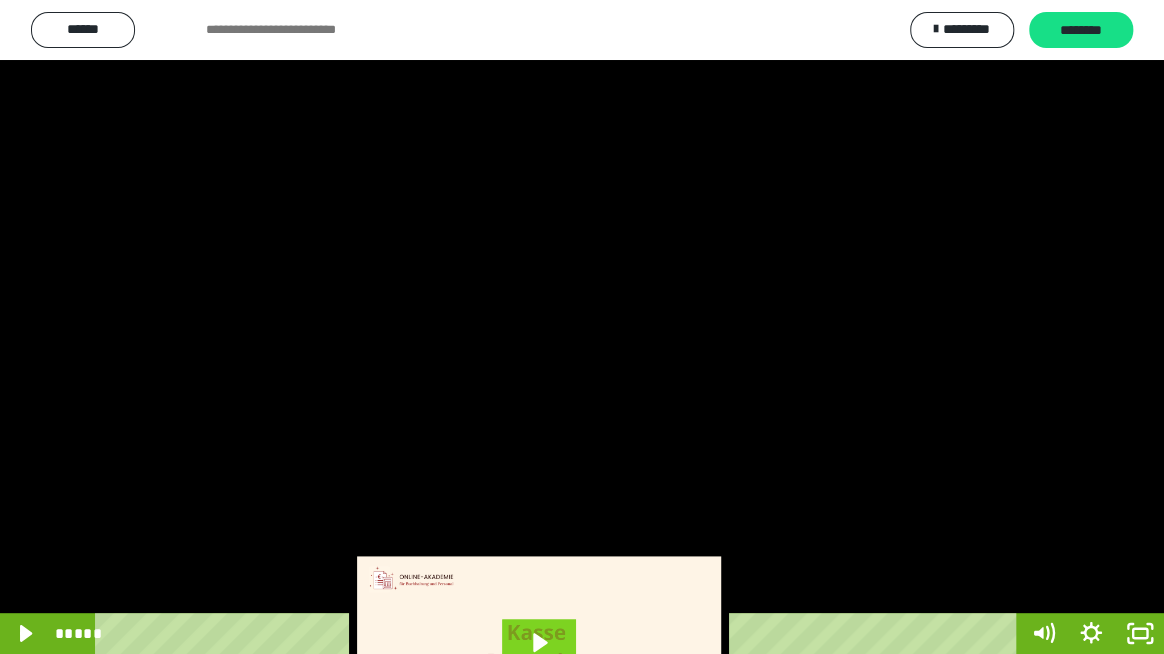 click at bounding box center (582, 327) 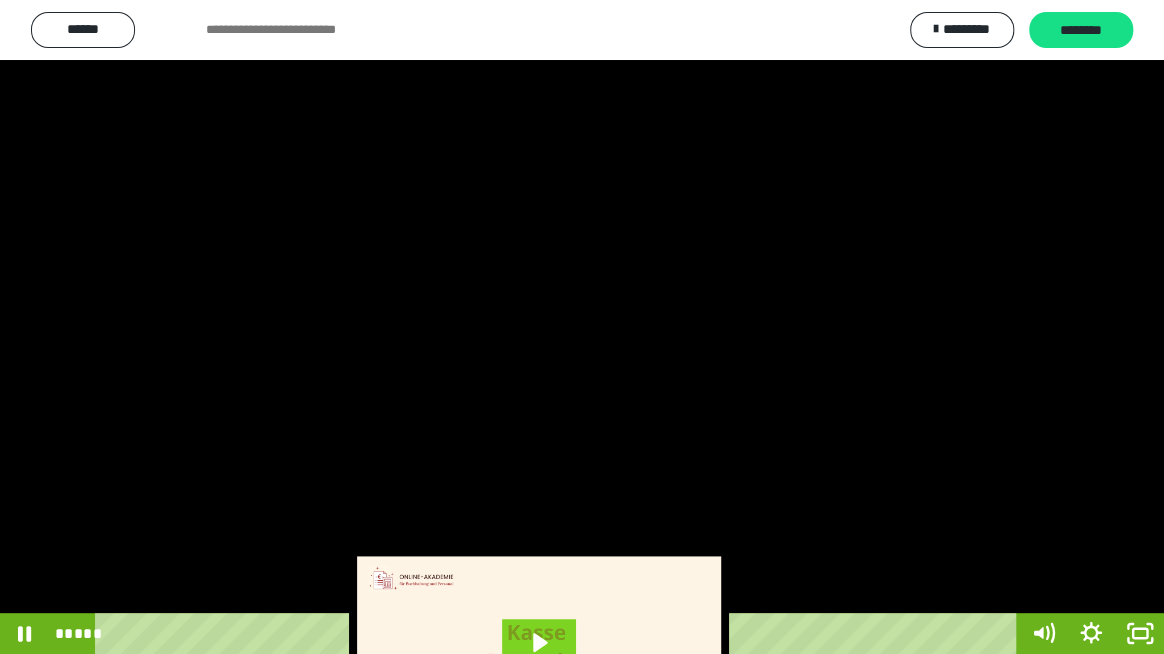 click at bounding box center [582, 327] 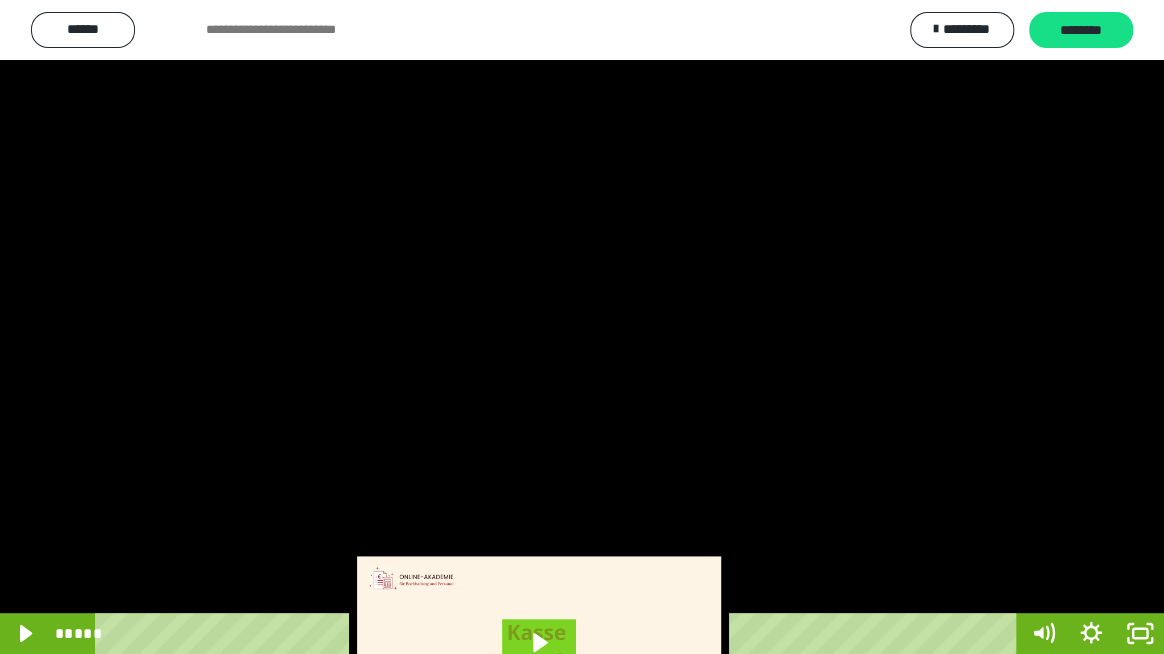 click at bounding box center [582, 327] 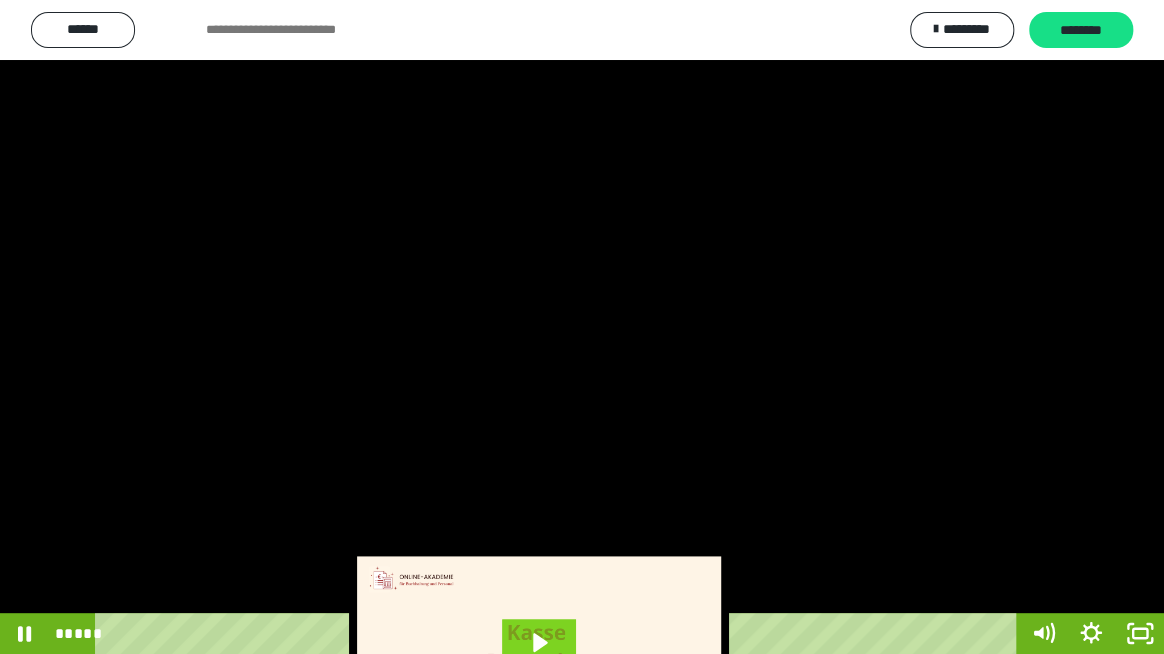 click at bounding box center (582, 327) 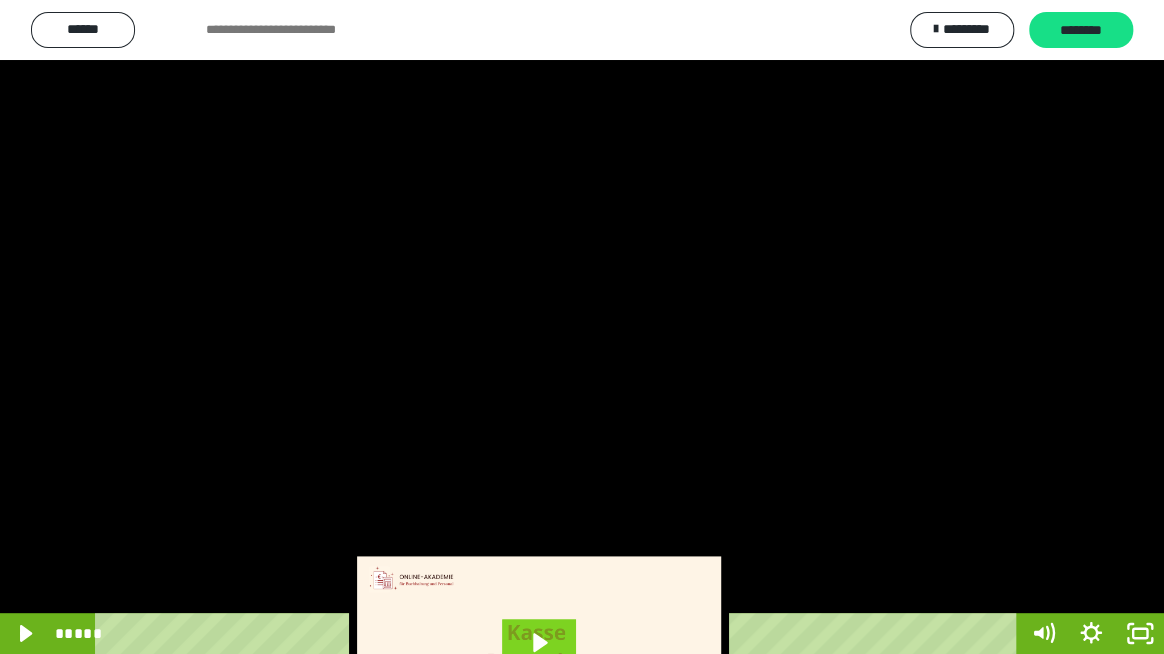 drag, startPoint x: 536, startPoint y: 315, endPoint x: 529, endPoint y: 326, distance: 13.038404 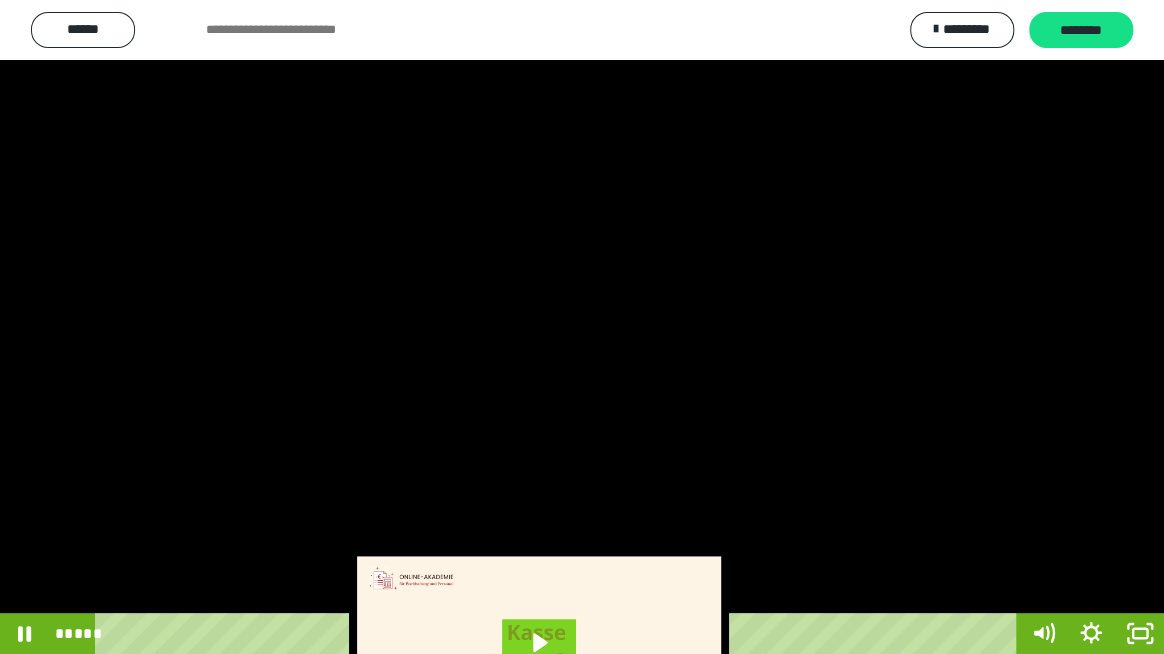 click at bounding box center (582, 327) 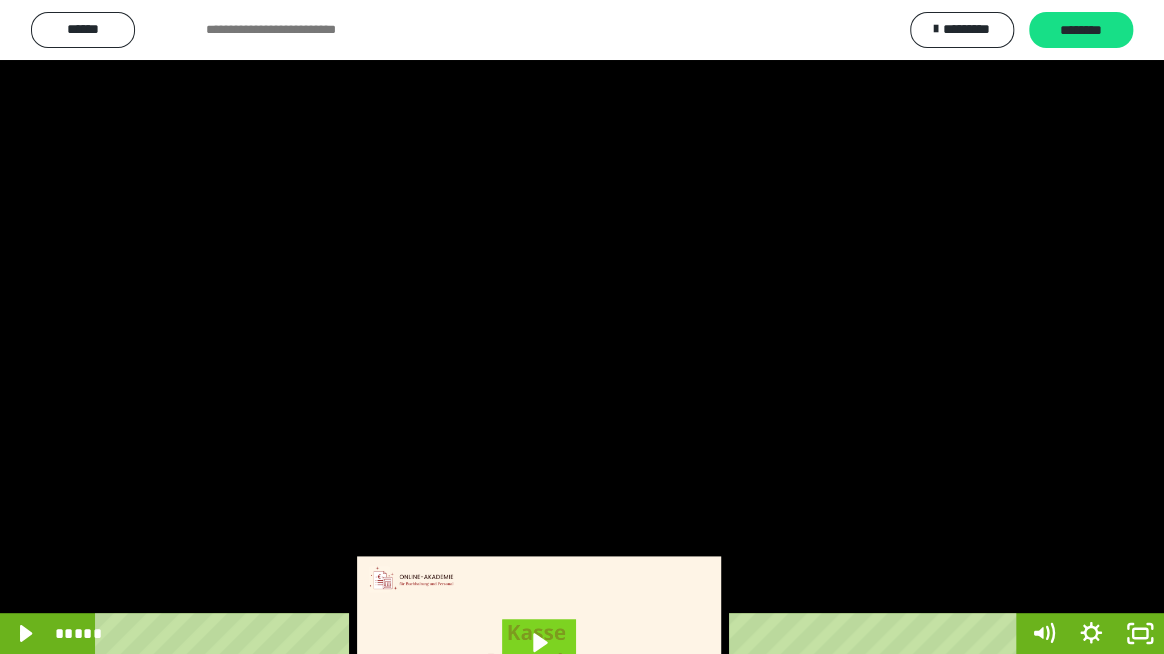 click at bounding box center (582, 327) 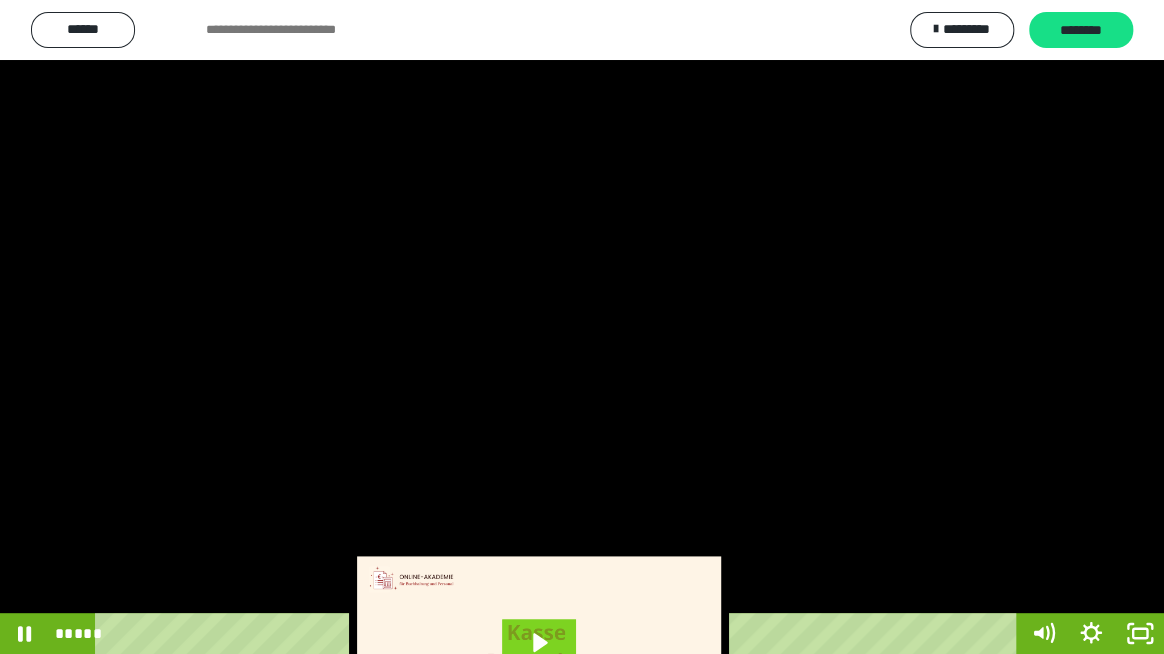 click at bounding box center (582, 327) 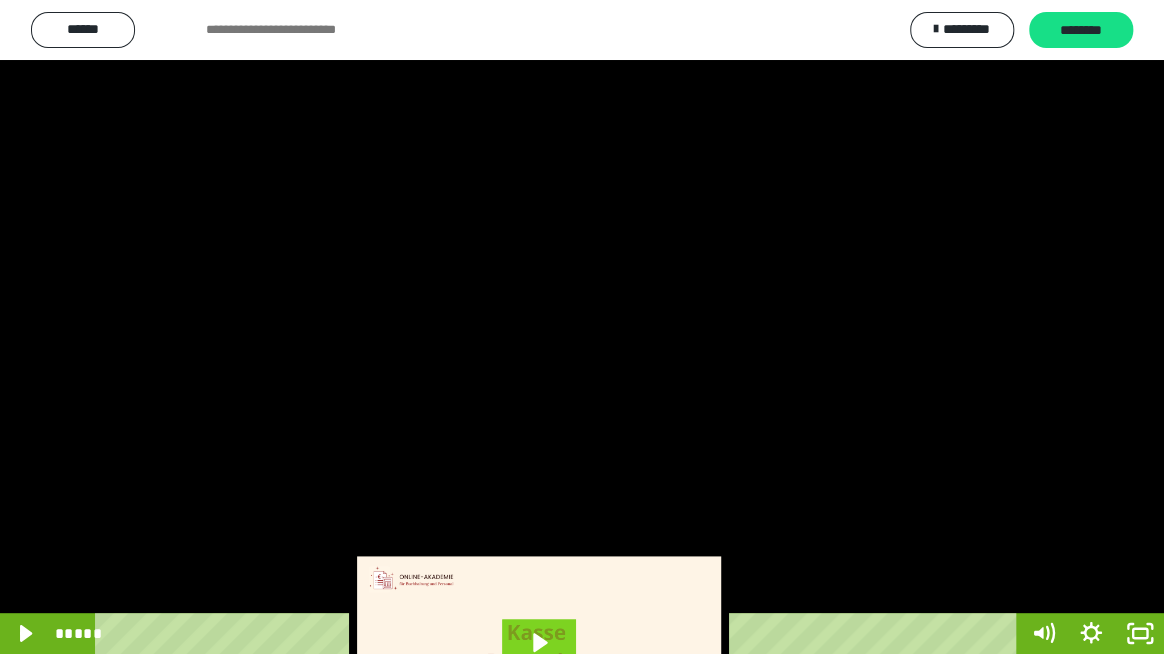 click at bounding box center [582, 327] 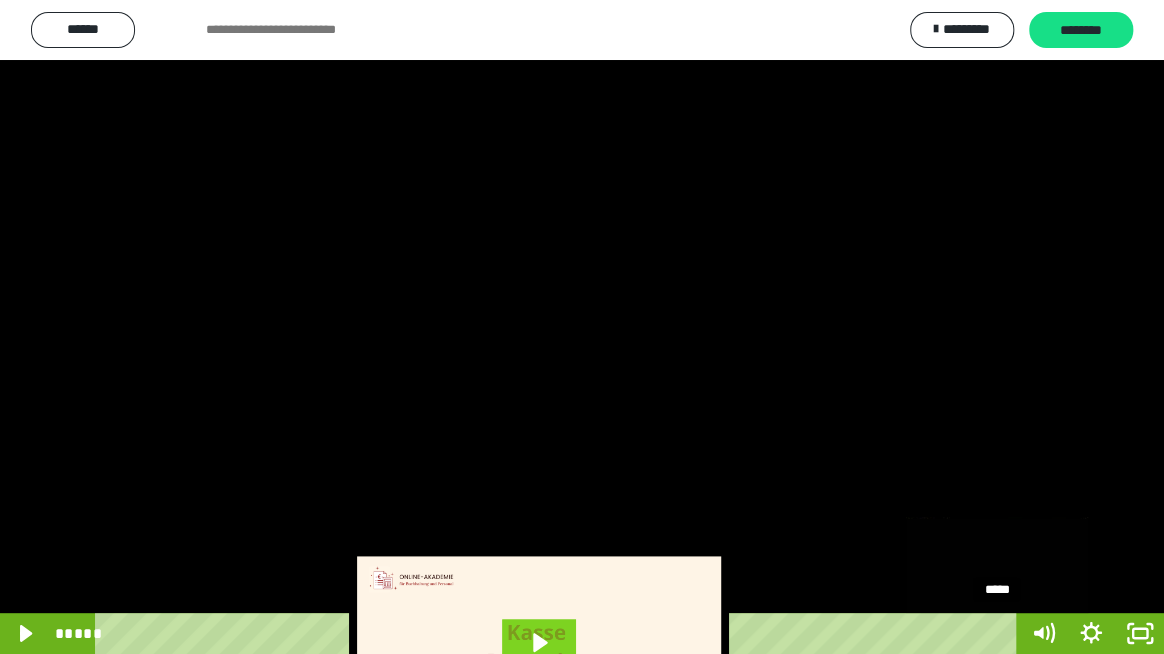 click at bounding box center (997, 634) 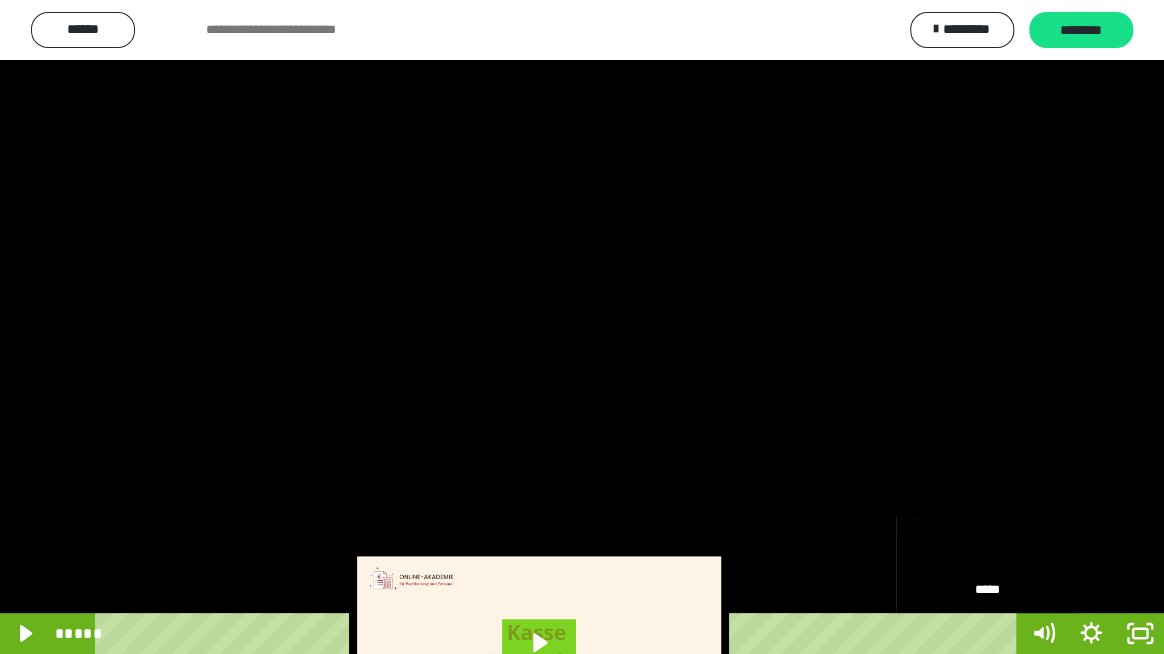 click on "*****" at bounding box center [559, 633] 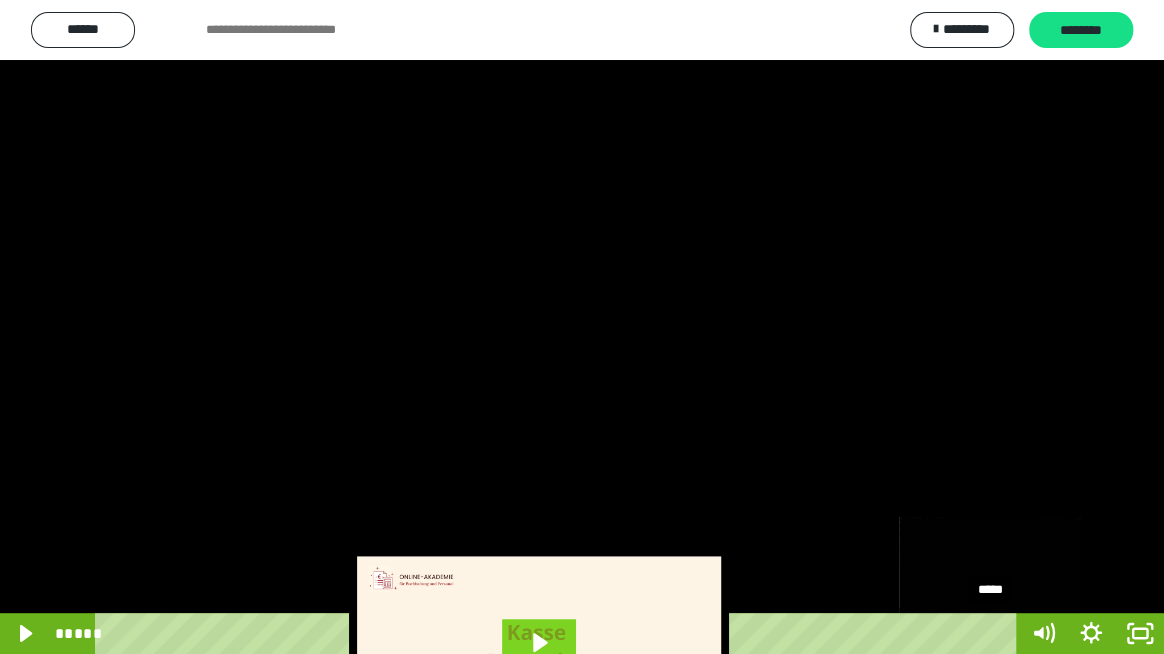 click at bounding box center [990, 634] 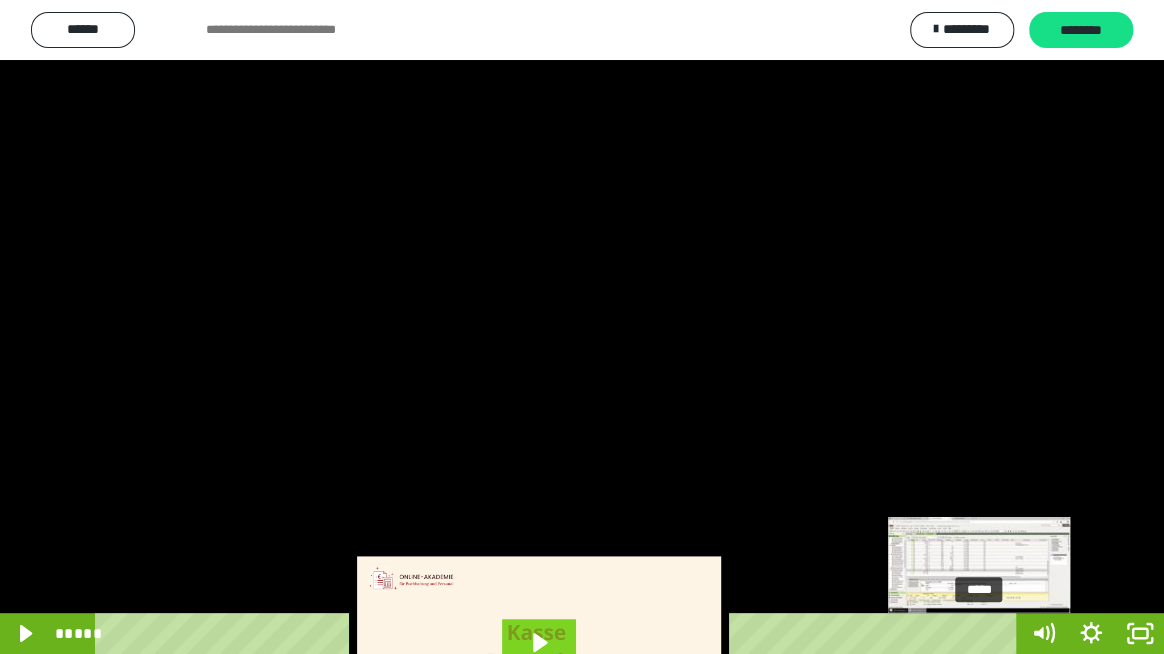 click at bounding box center (979, 634) 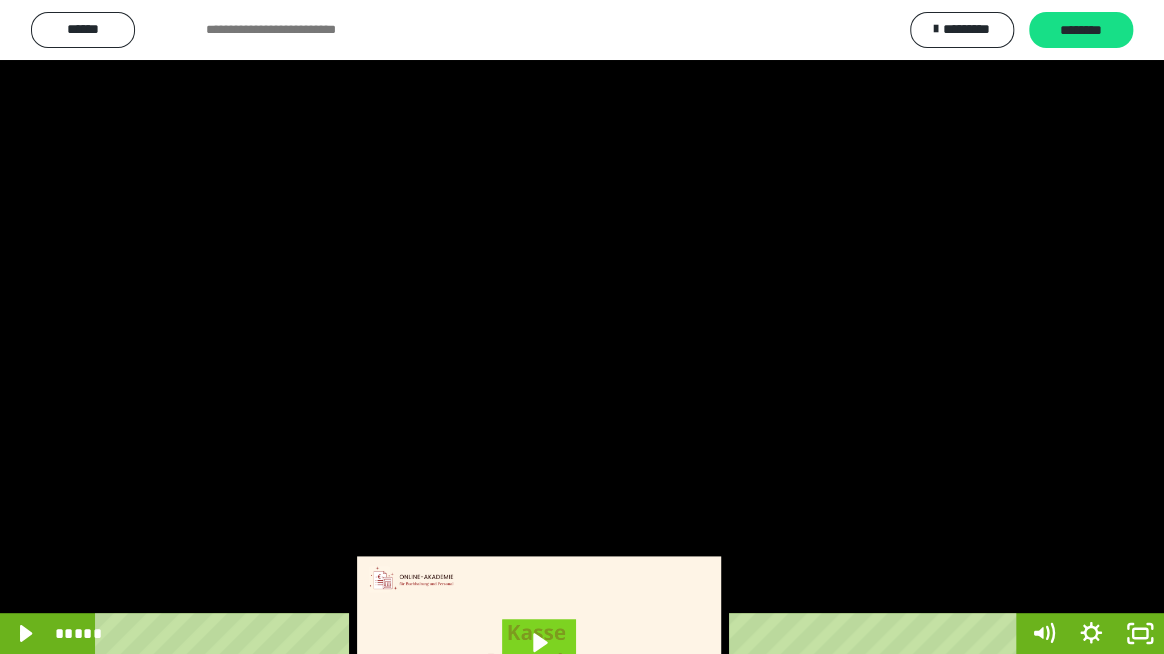 click at bounding box center [582, 327] 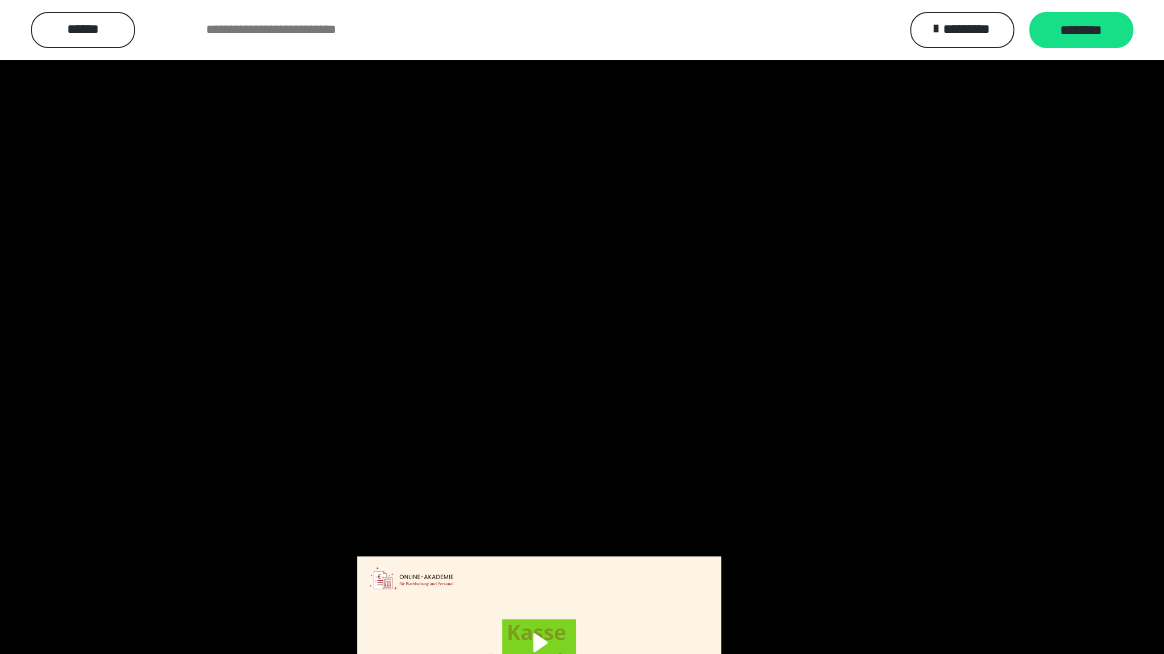 click at bounding box center (582, 327) 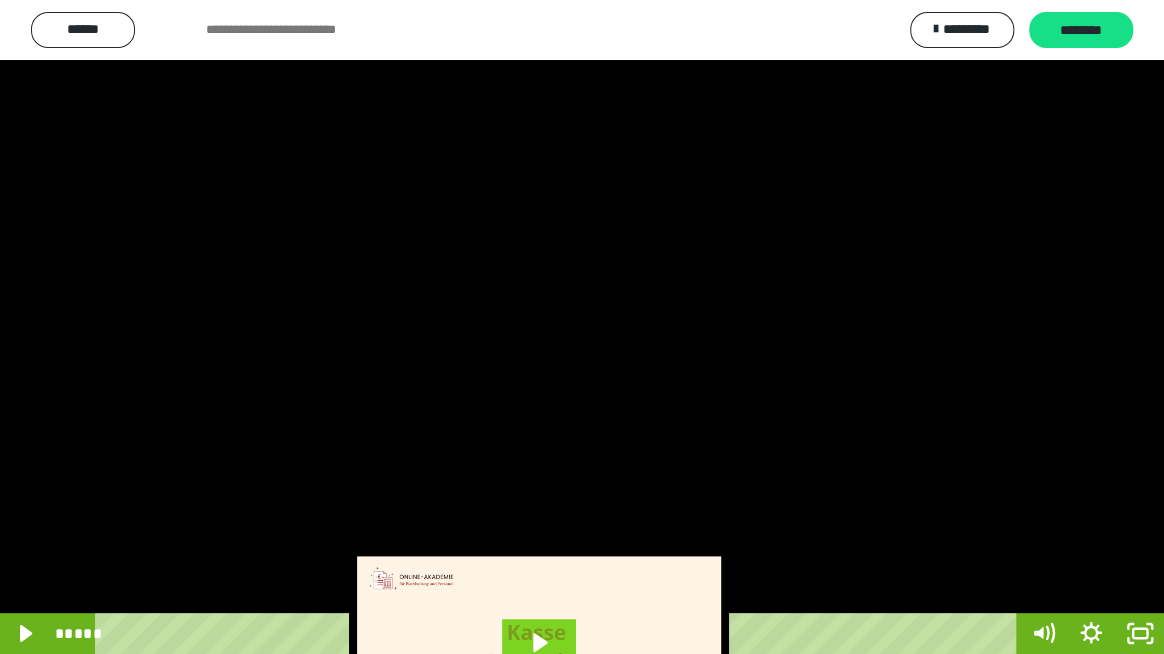 click at bounding box center [582, 327] 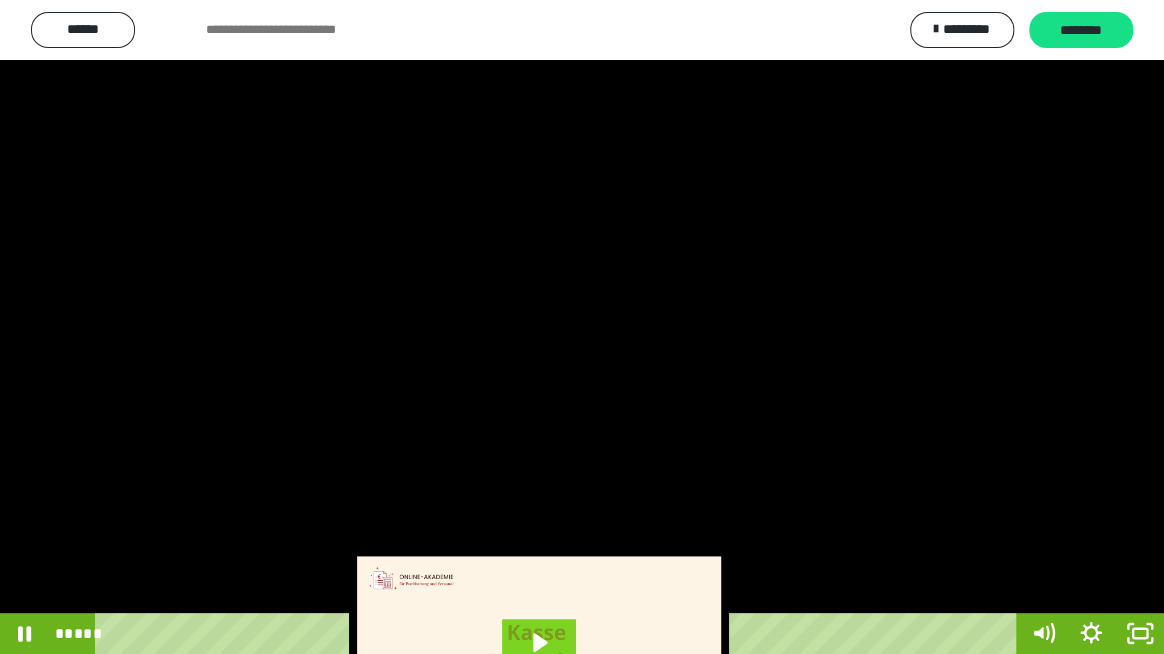 click at bounding box center [582, 327] 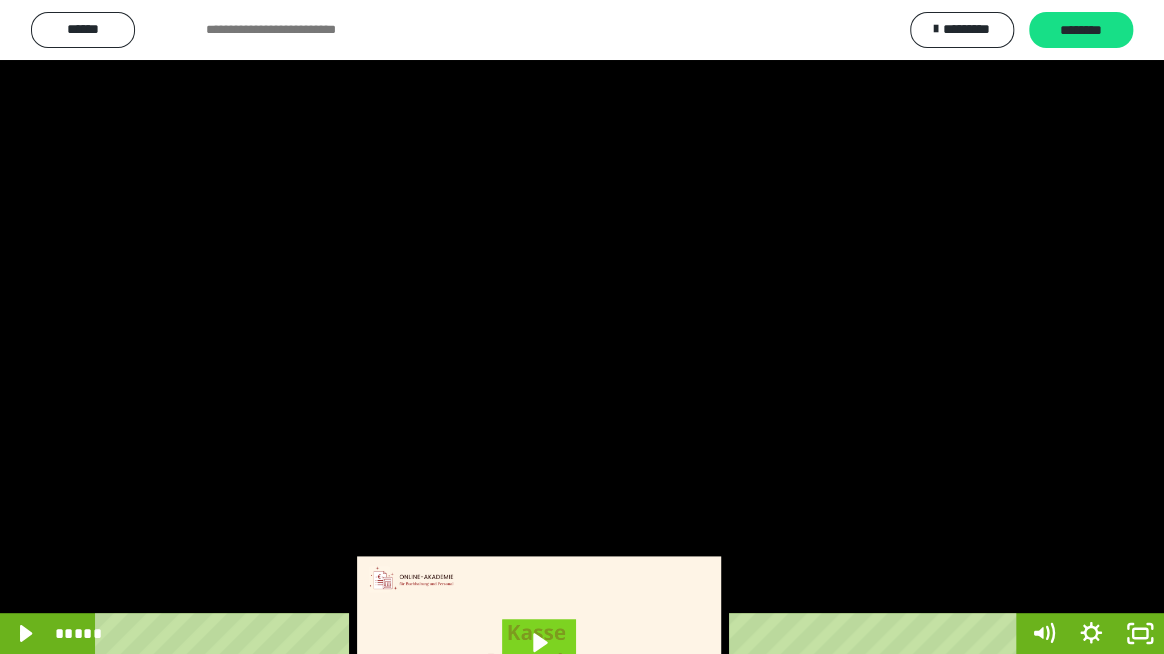 click at bounding box center (582, 327) 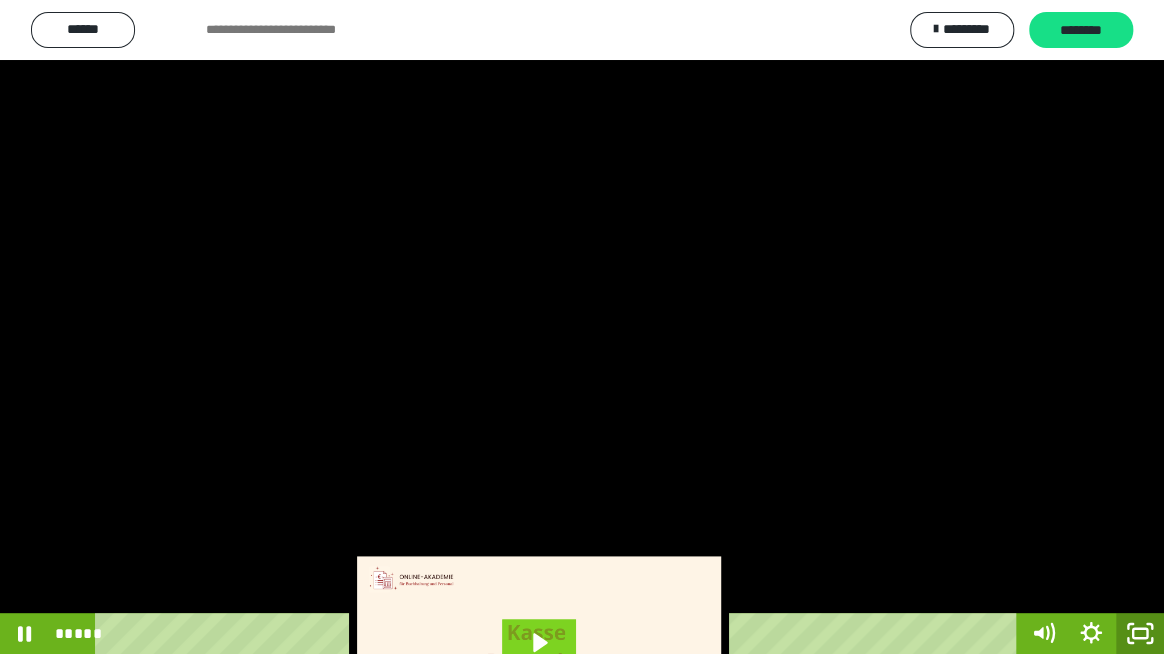click 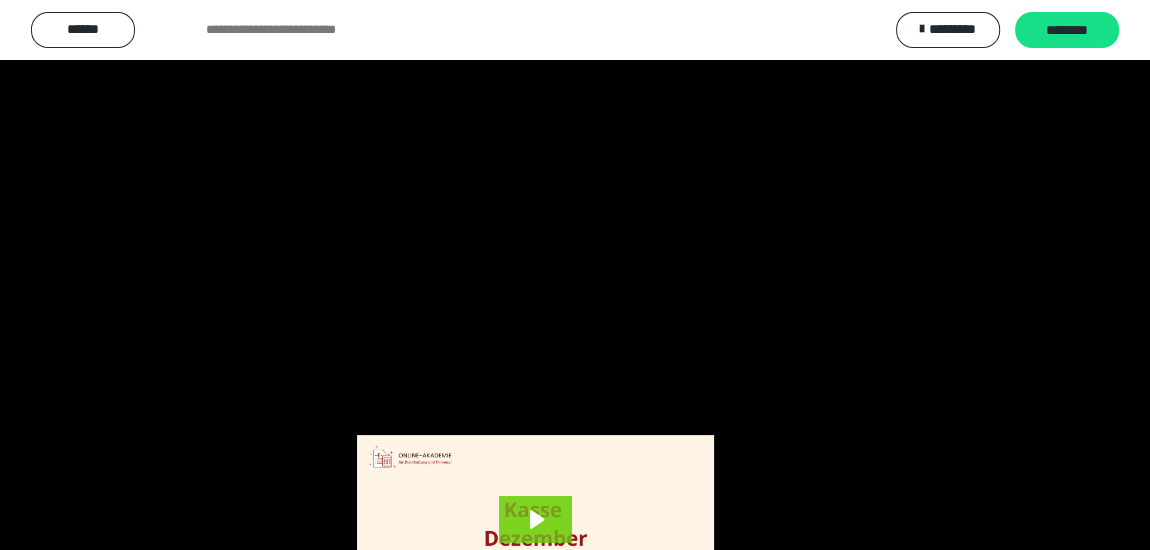 scroll, scrollTop: 529, scrollLeft: 0, axis: vertical 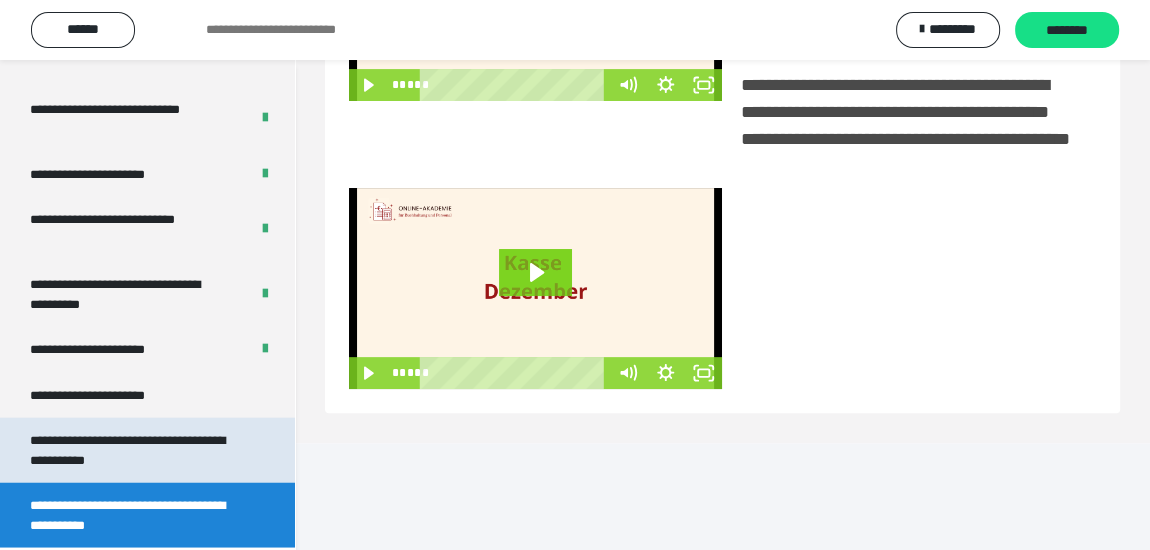 click on "**********" at bounding box center (132, 450) 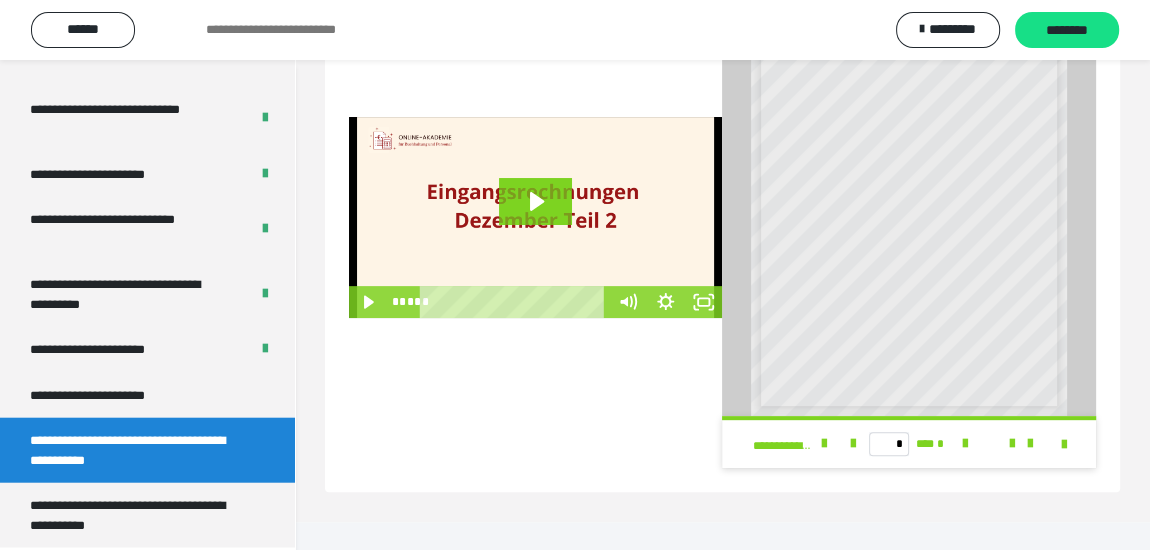 scroll, scrollTop: 549, scrollLeft: 0, axis: vertical 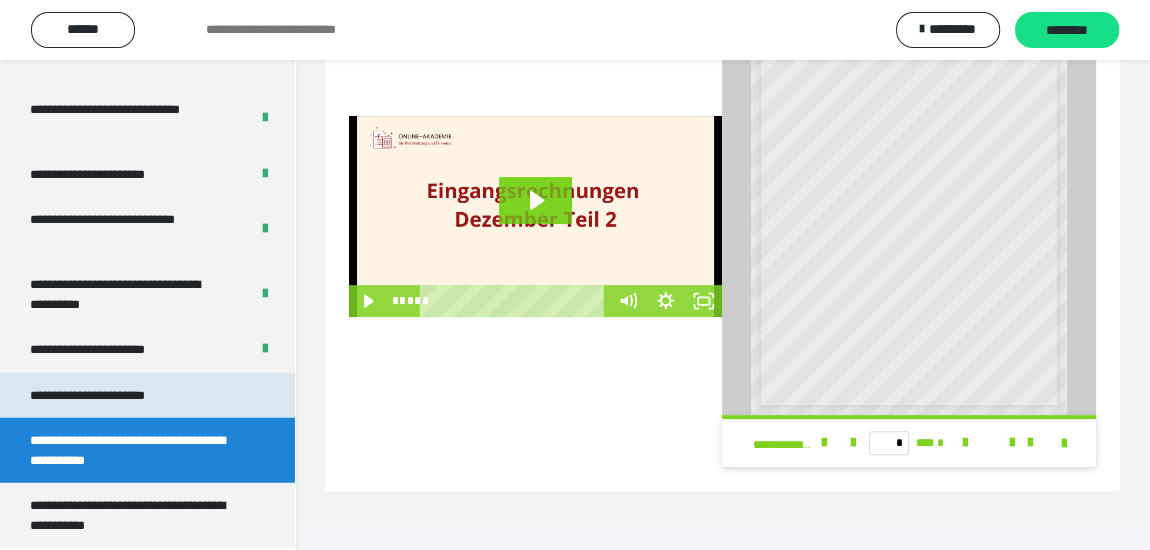 click on "**********" at bounding box center (111, 396) 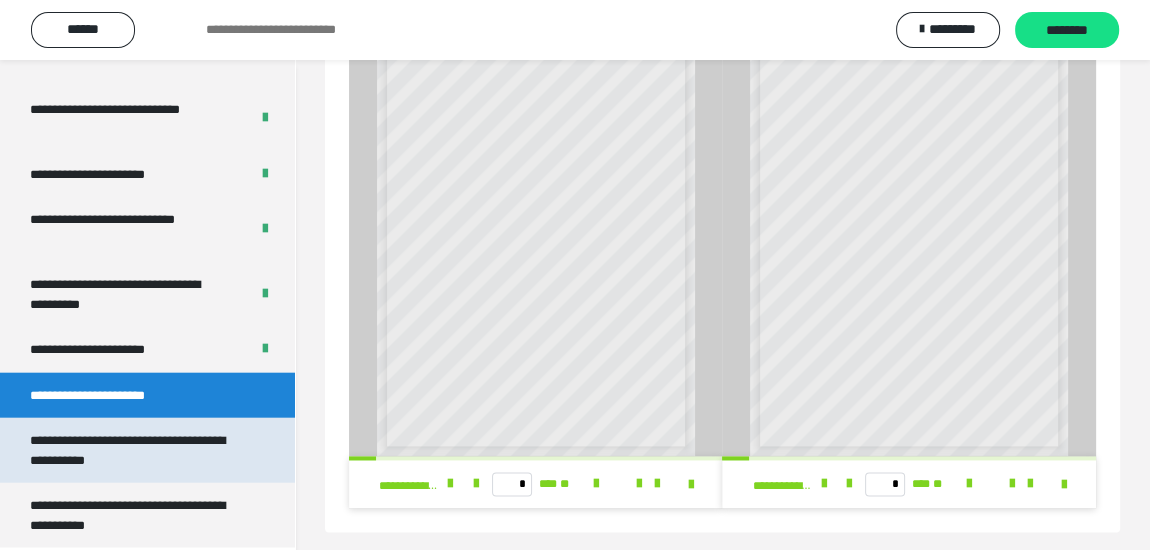 scroll, scrollTop: 2316, scrollLeft: 0, axis: vertical 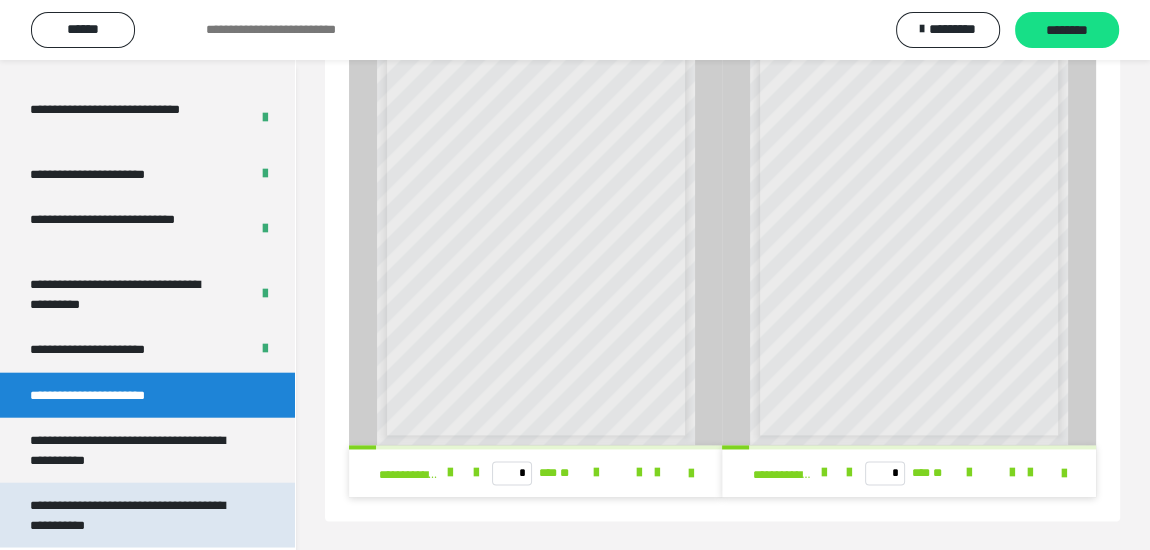 click on "**********" at bounding box center [132, 515] 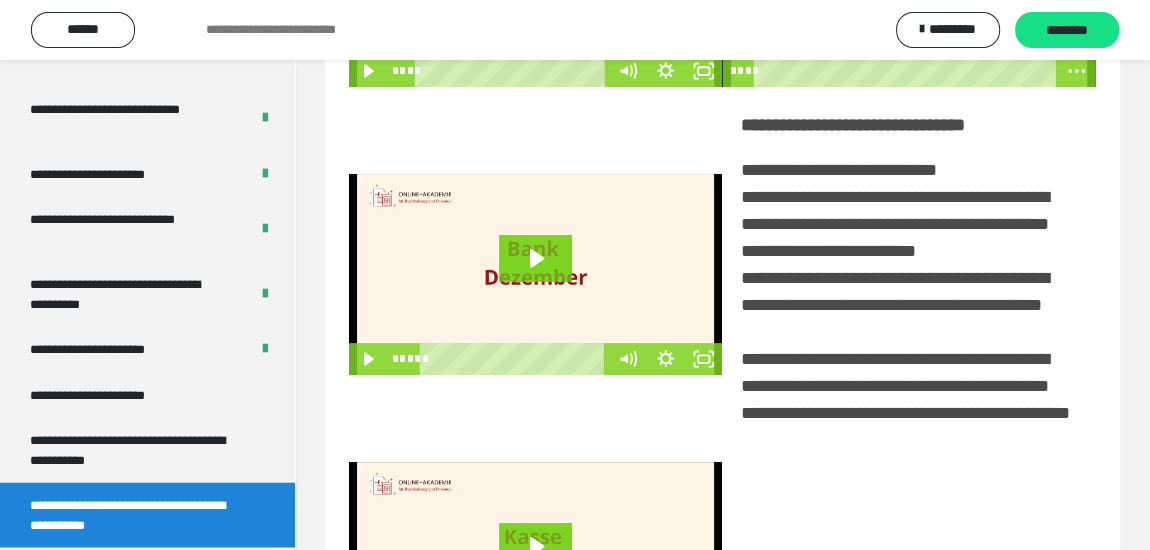 scroll, scrollTop: 529, scrollLeft: 0, axis: vertical 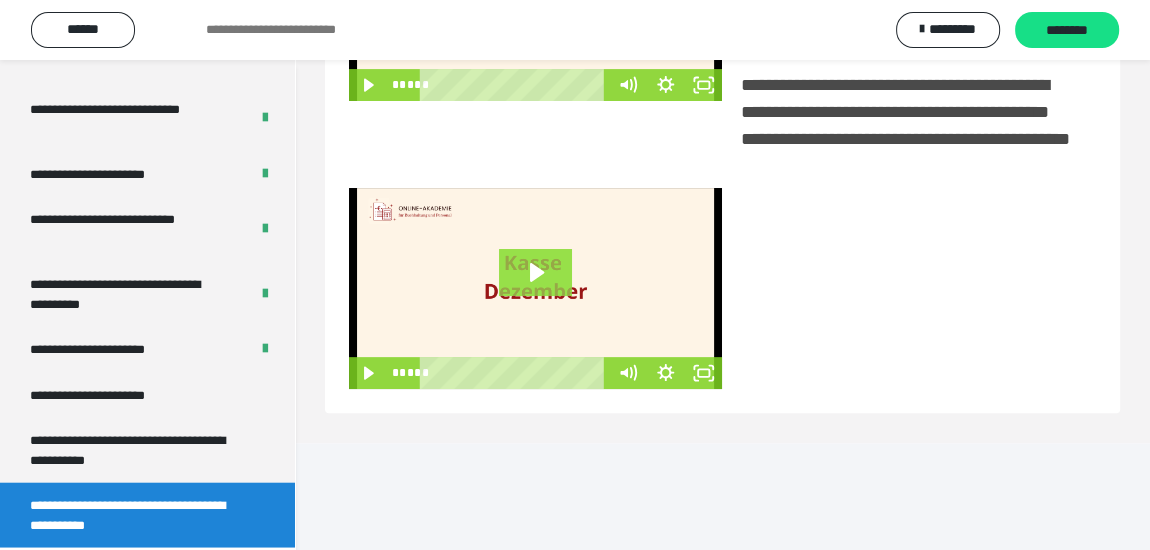 click 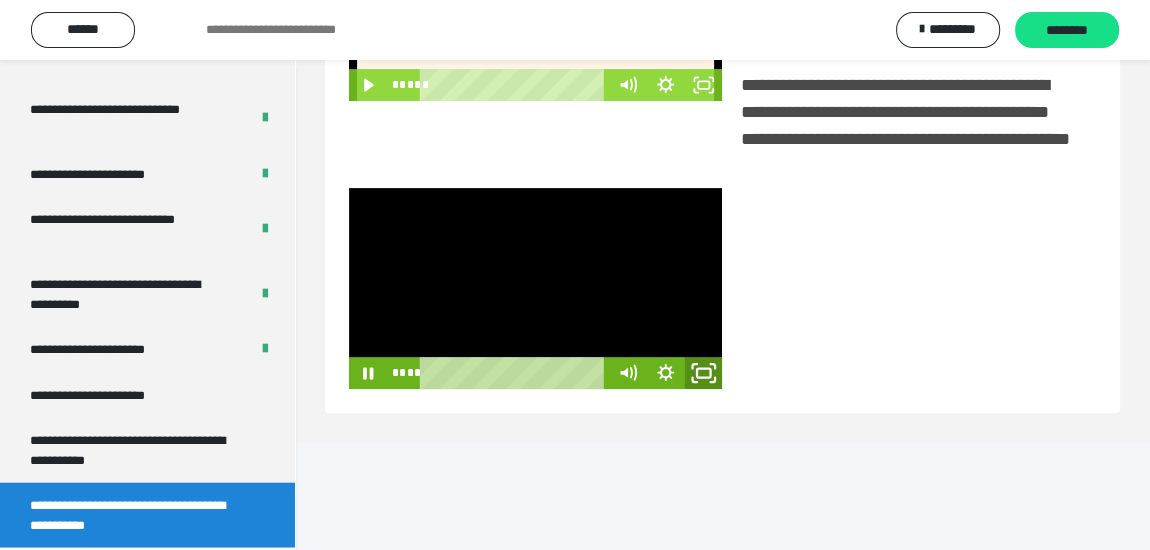 click 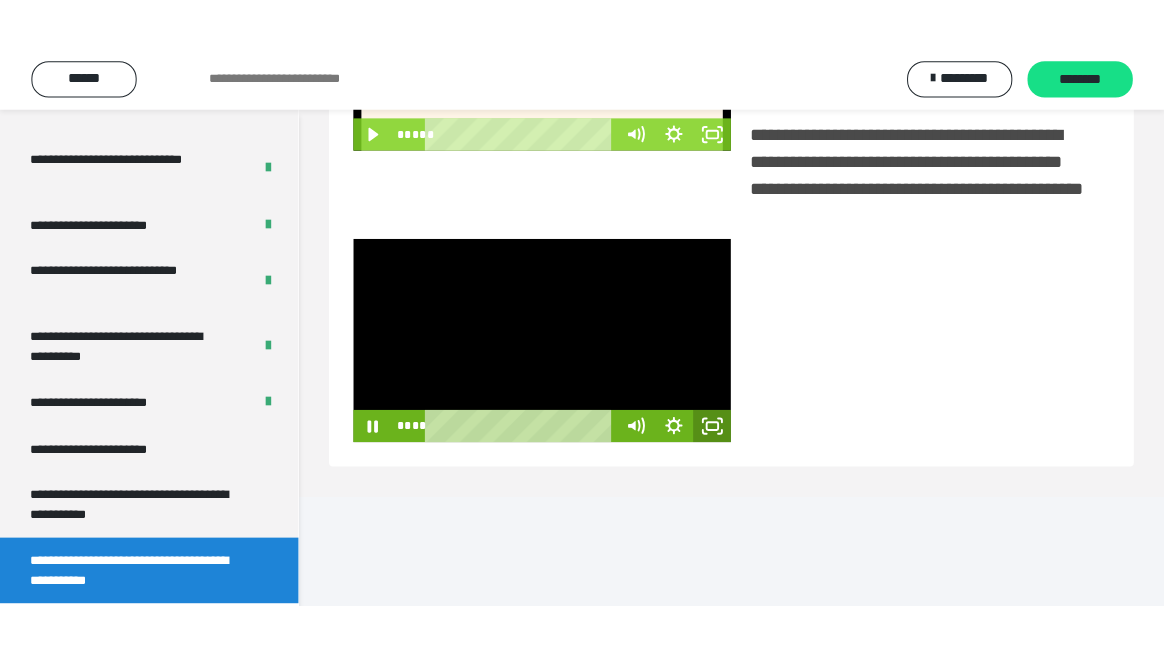 scroll, scrollTop: 433, scrollLeft: 0, axis: vertical 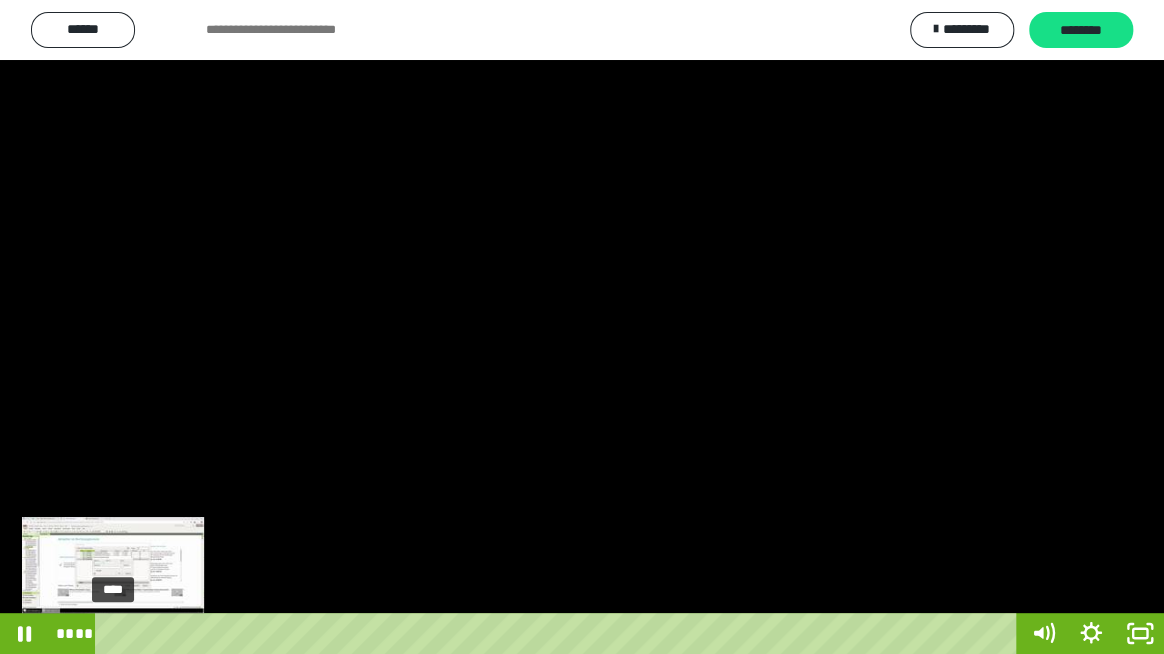 click on "****" at bounding box center (559, 633) 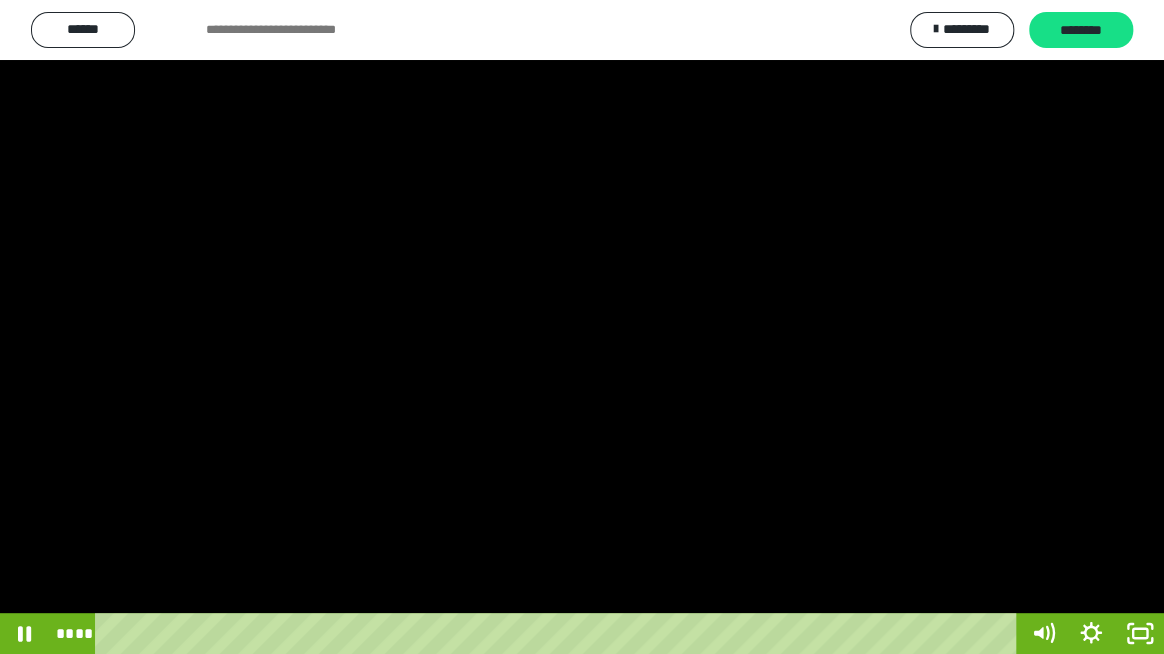 click at bounding box center [582, 327] 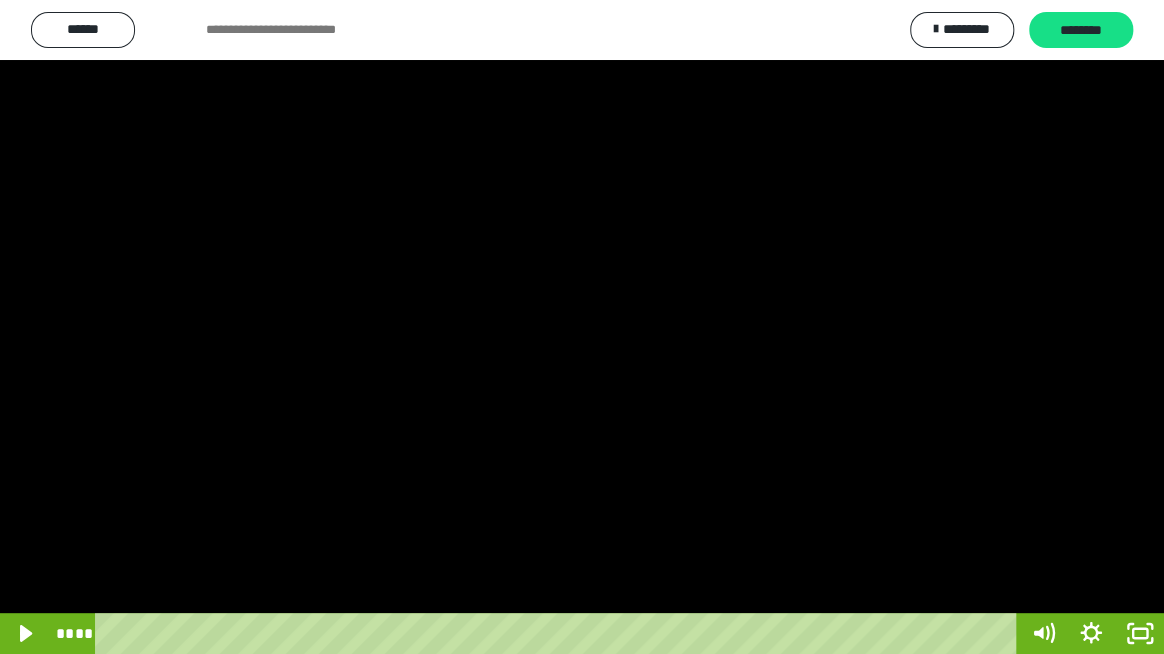 click at bounding box center (582, 327) 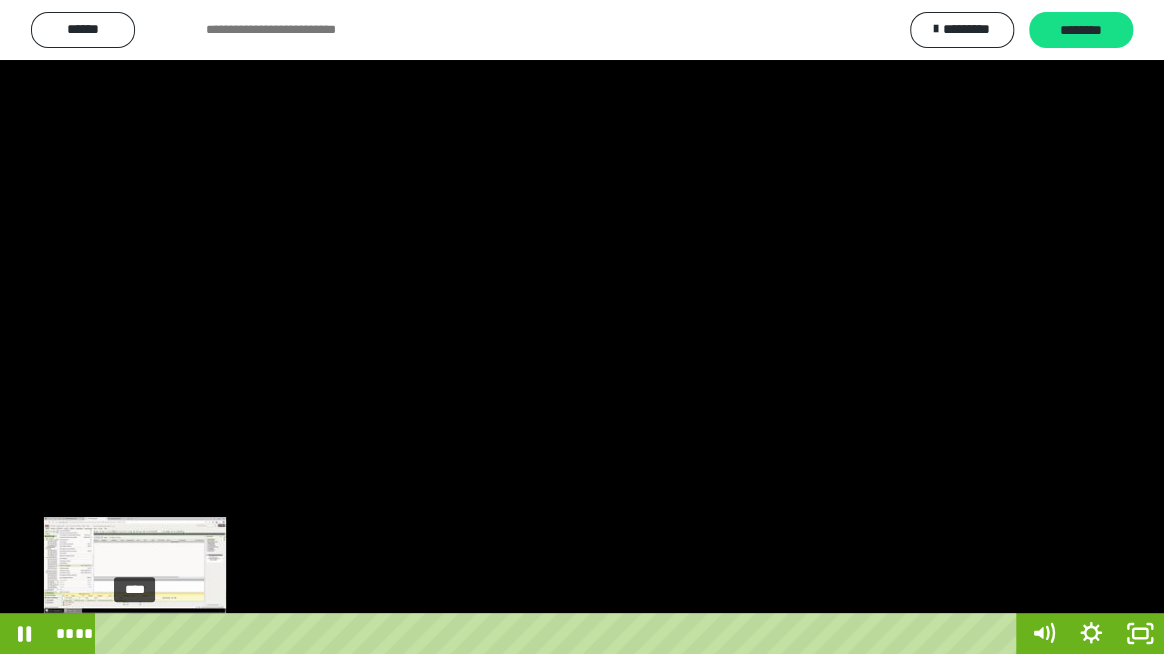 click at bounding box center (135, 634) 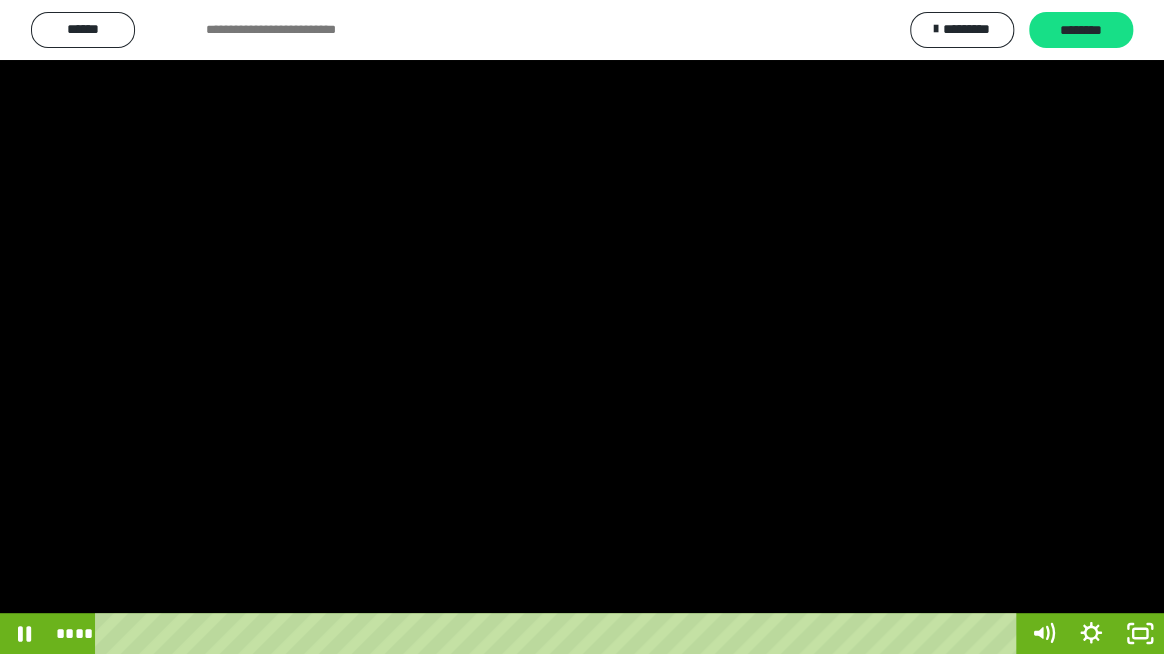 click at bounding box center (582, 327) 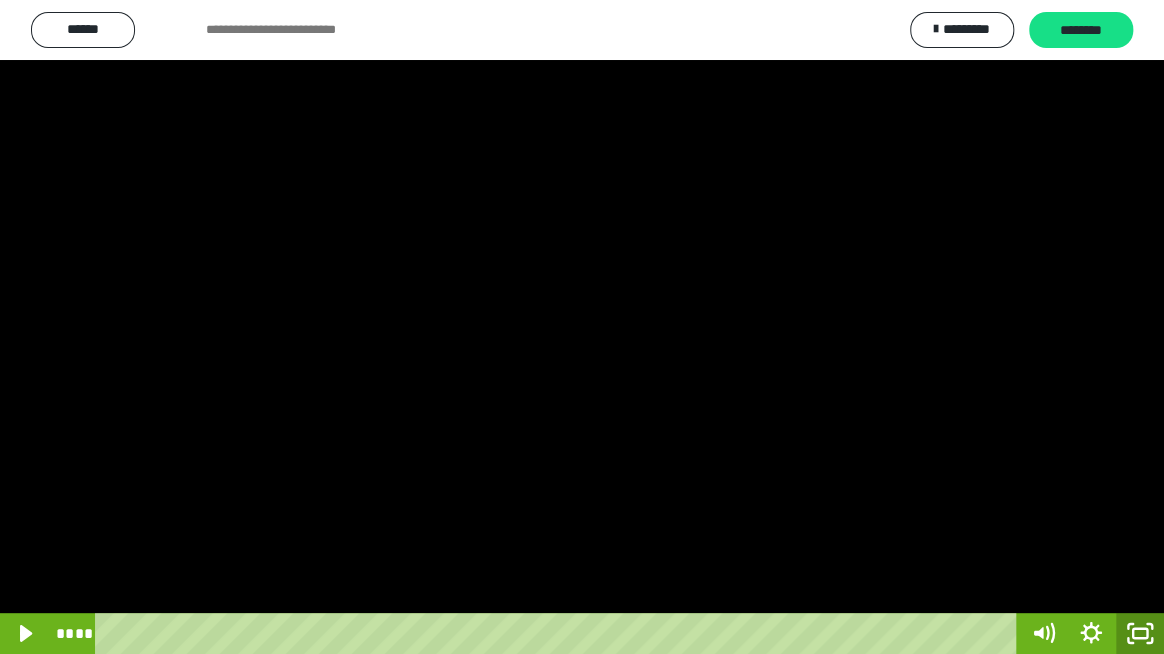 click 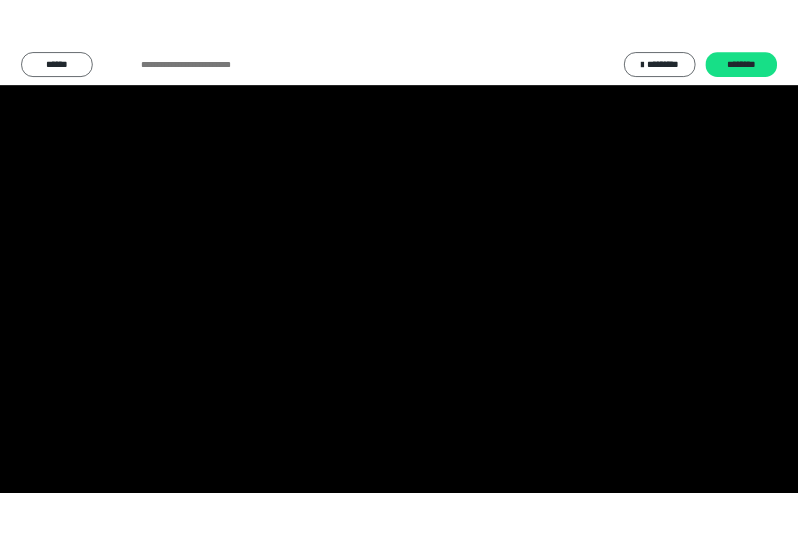 scroll, scrollTop: 4006, scrollLeft: 0, axis: vertical 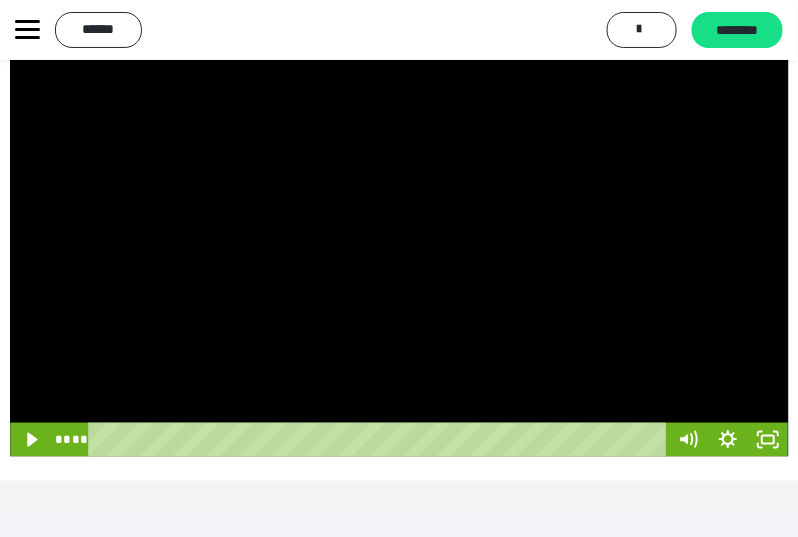 click at bounding box center (399, 247) 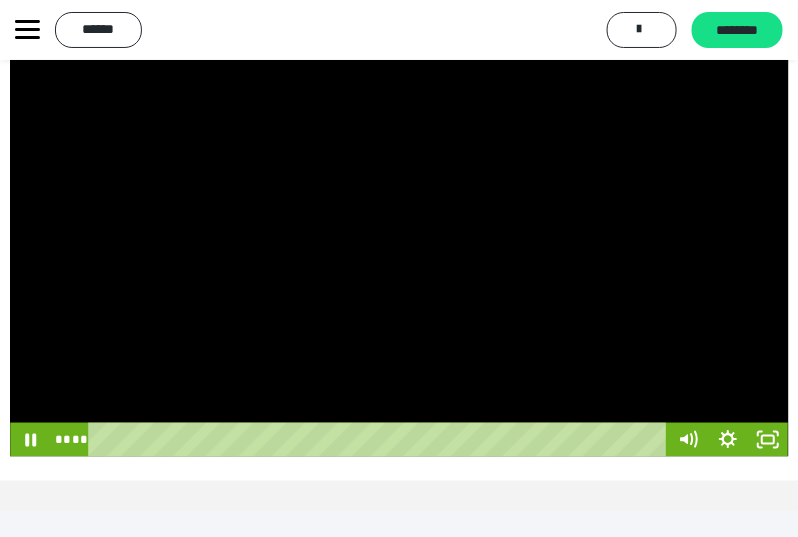 click at bounding box center (399, 247) 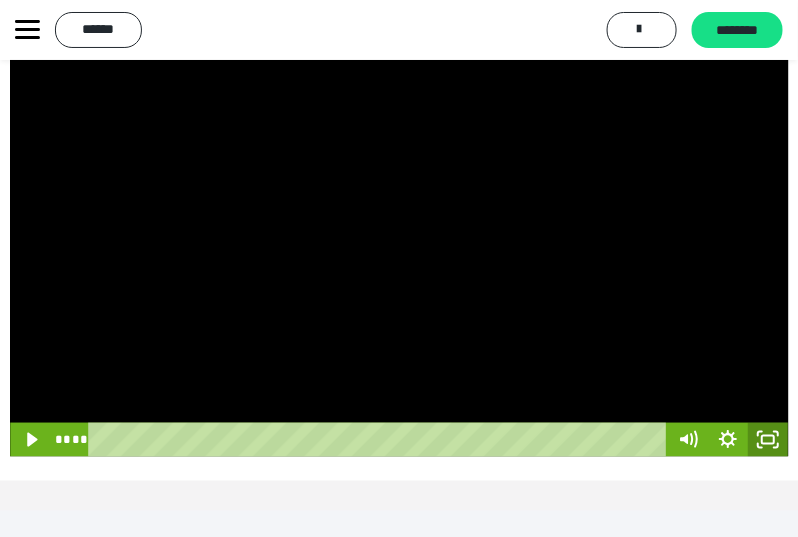 click 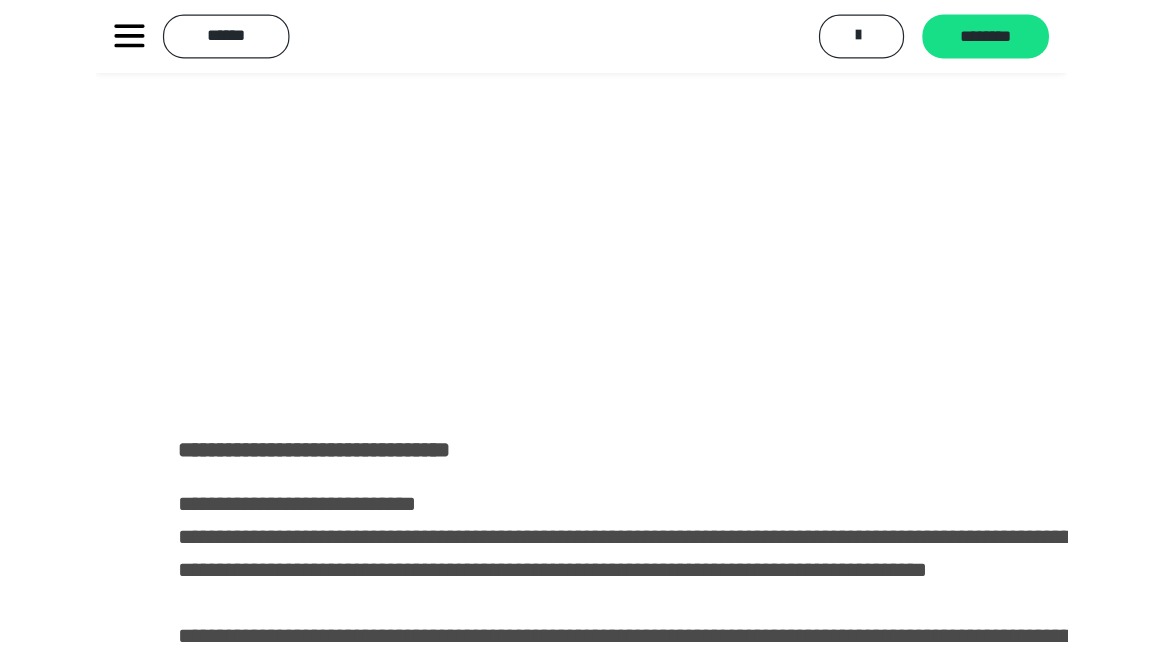 scroll, scrollTop: 433, scrollLeft: 0, axis: vertical 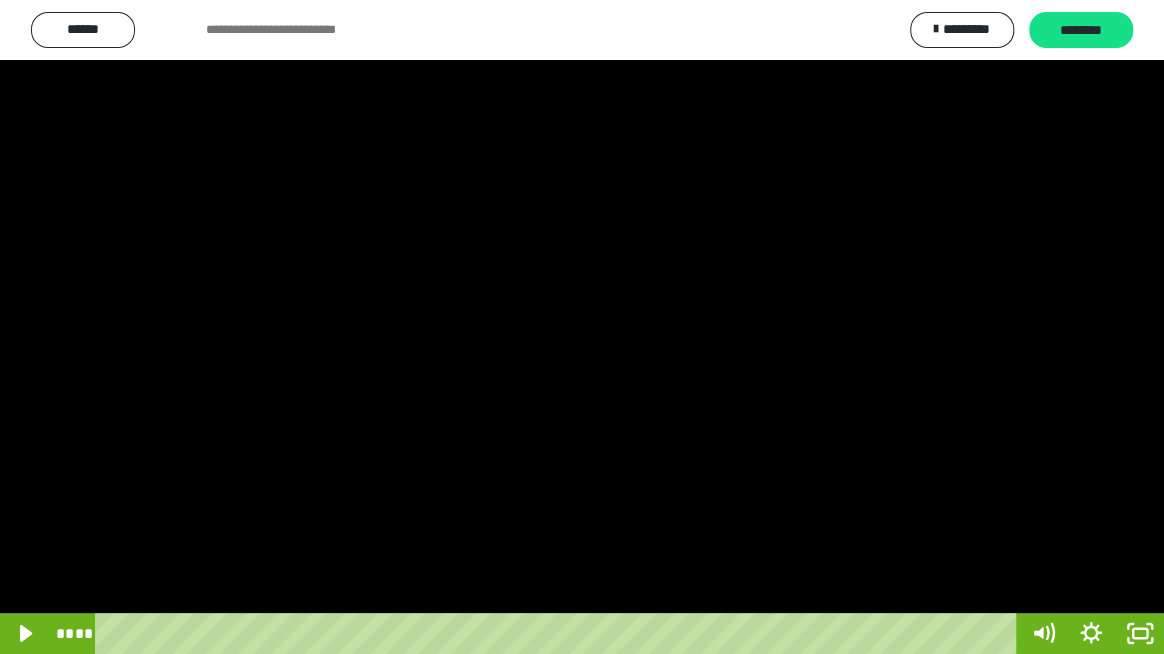click at bounding box center [582, 327] 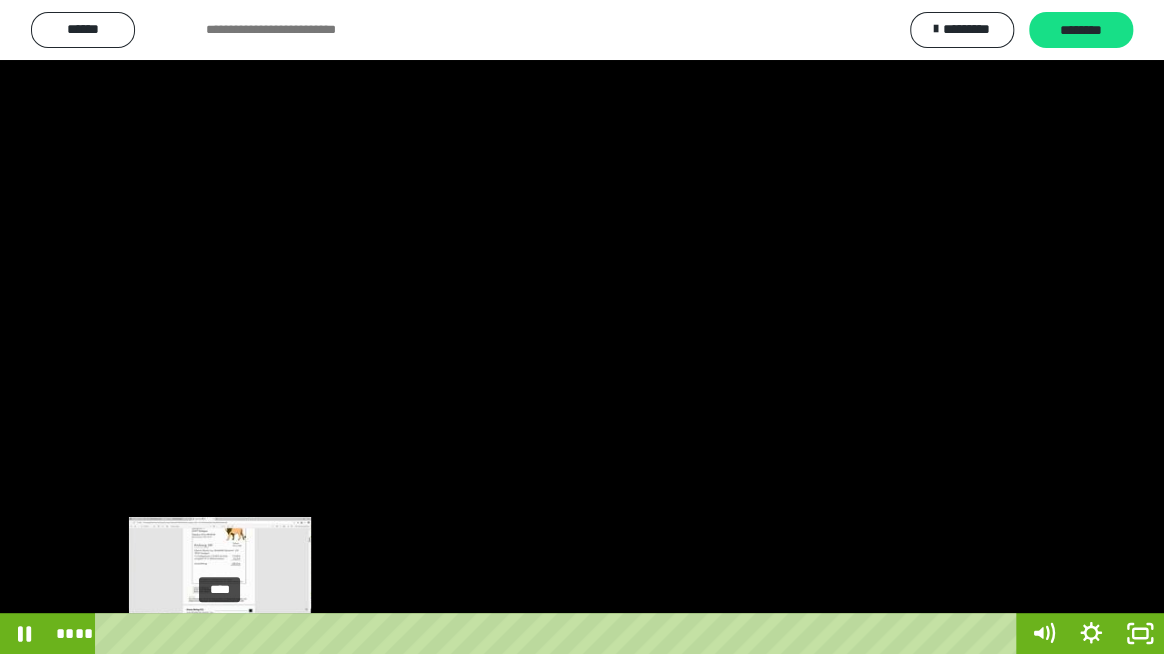 click on "****" at bounding box center [559, 633] 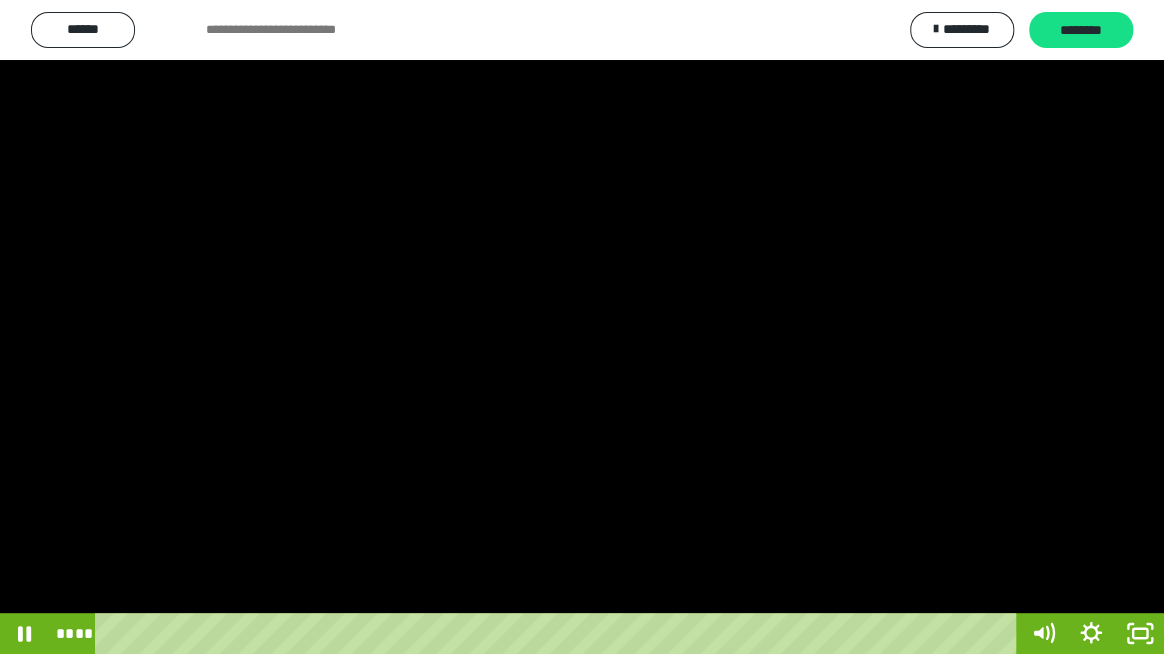 click at bounding box center [582, 327] 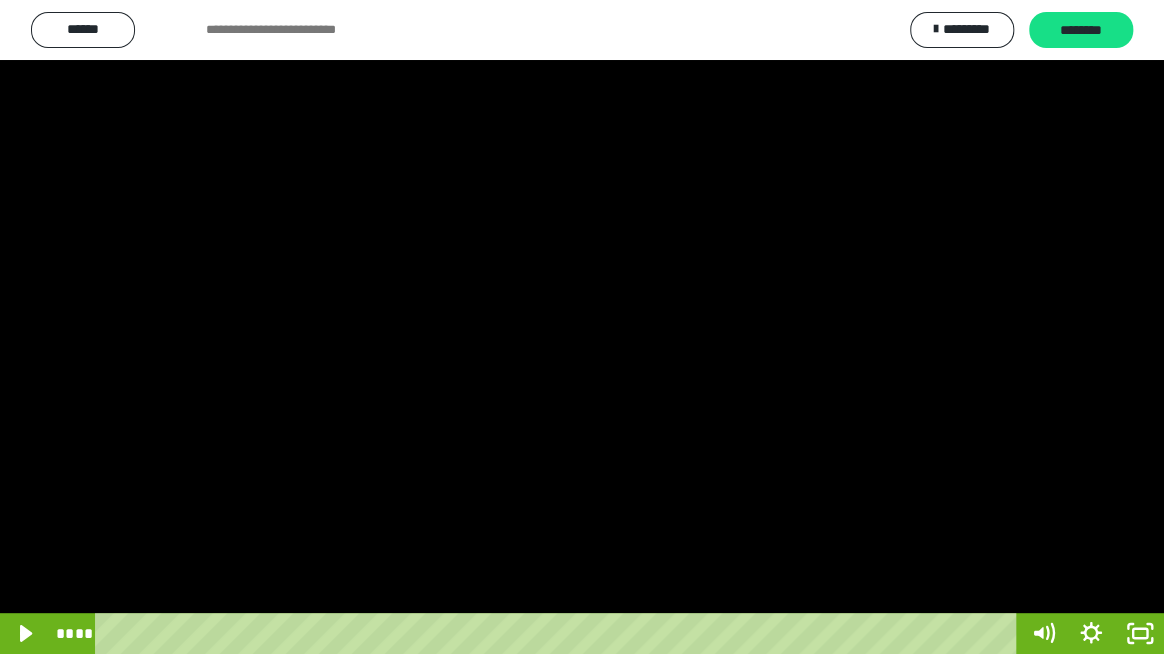 click at bounding box center (582, 327) 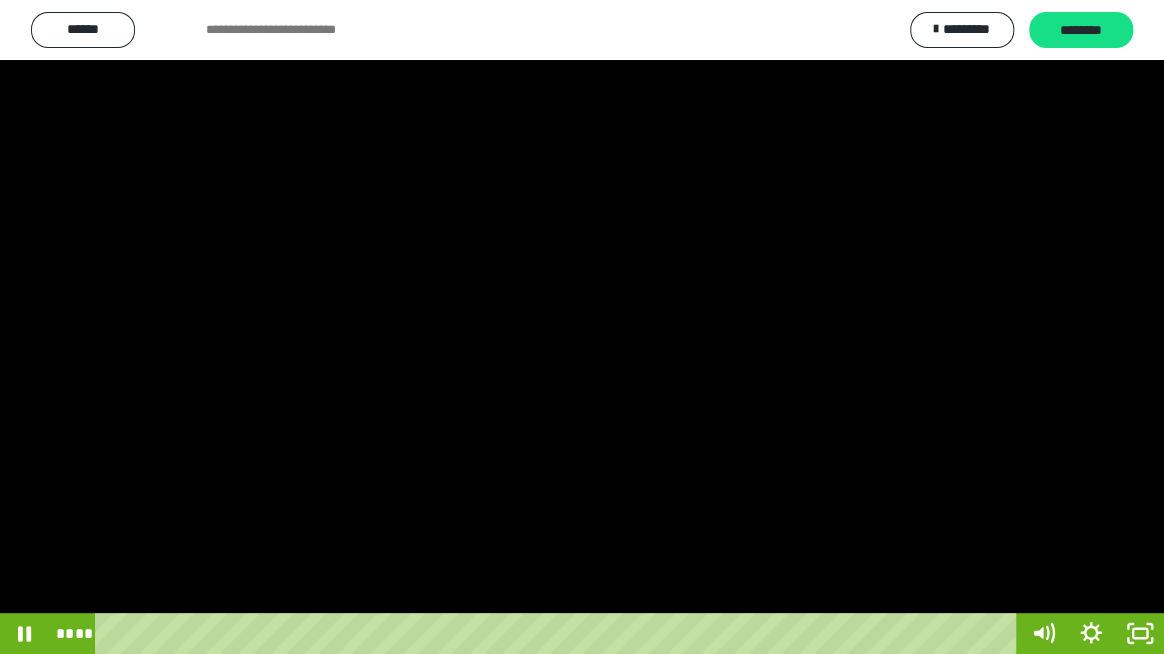 click at bounding box center (582, 327) 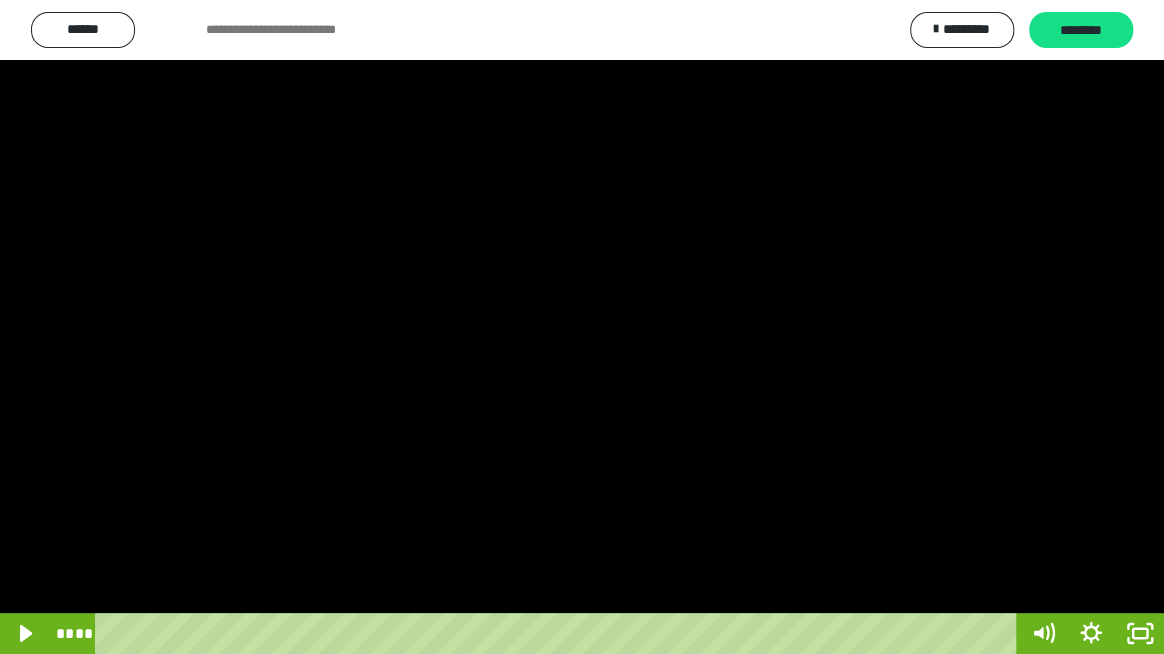 click at bounding box center [582, 327] 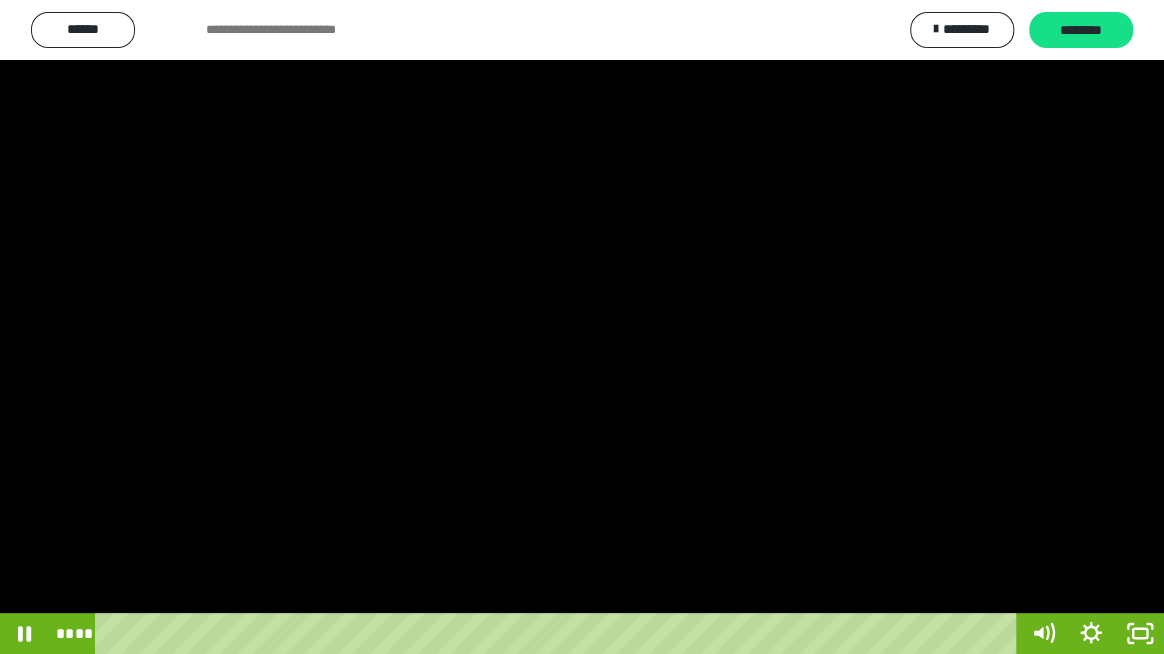 click at bounding box center [582, 327] 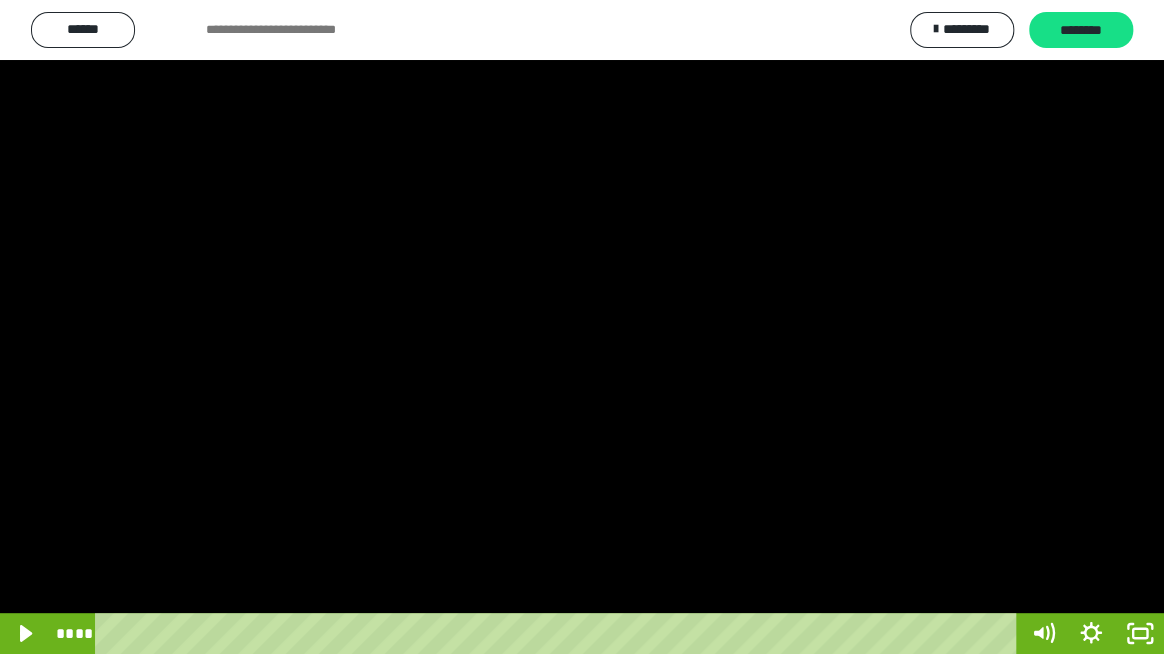 click at bounding box center (582, 327) 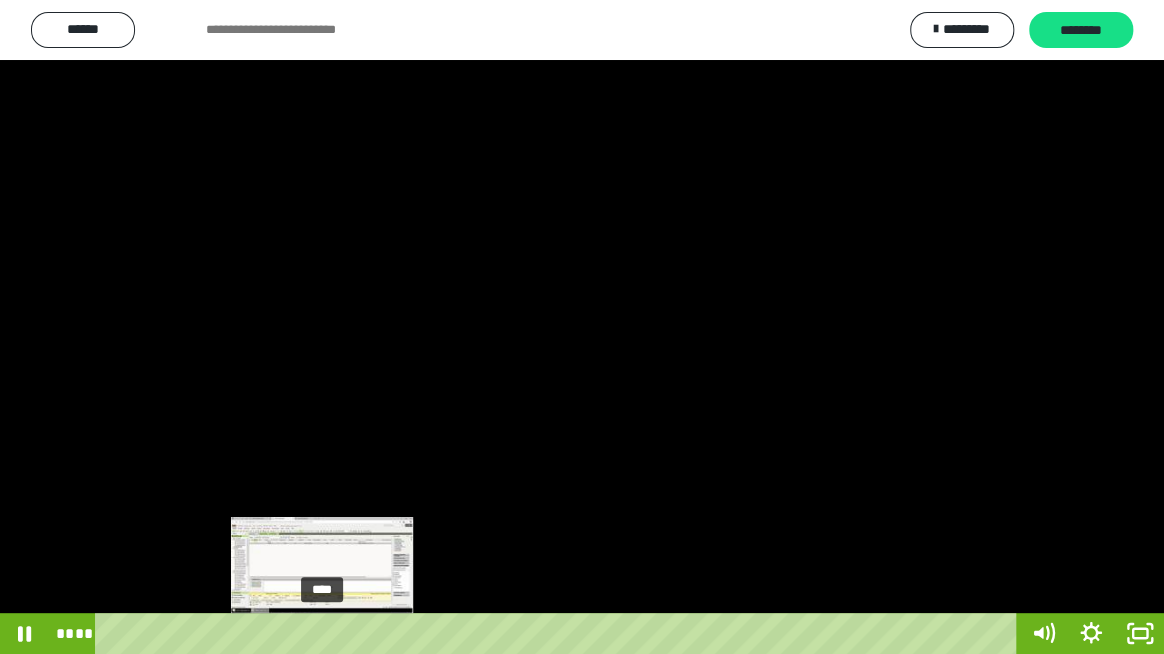 click on "****" at bounding box center (559, 633) 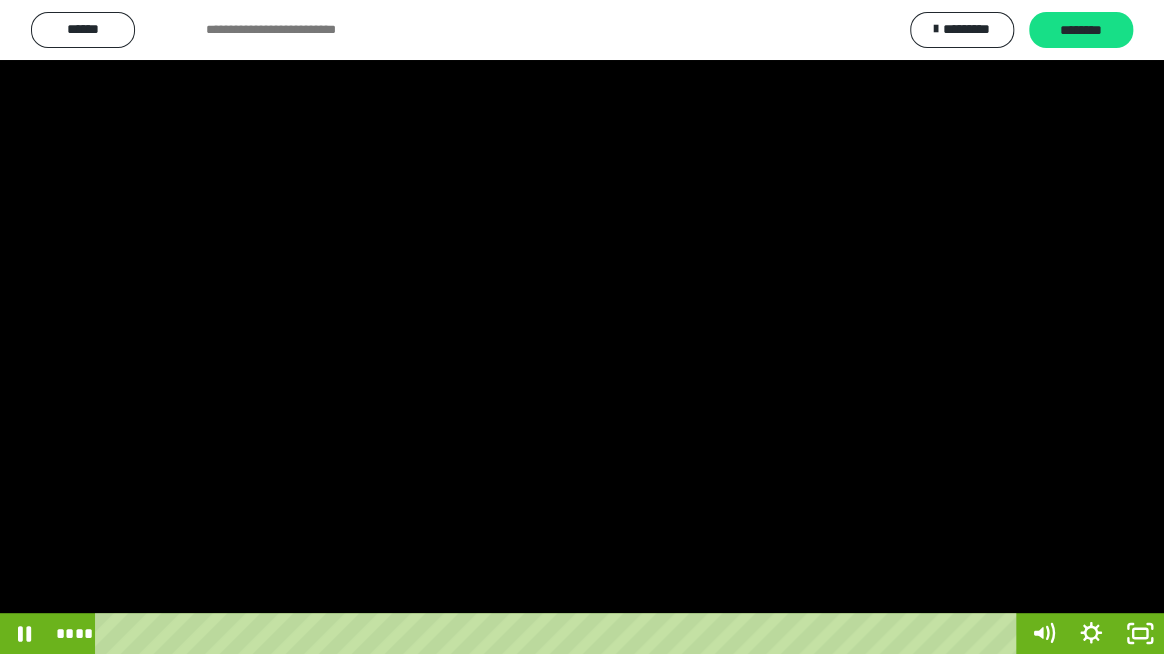 click at bounding box center [582, 327] 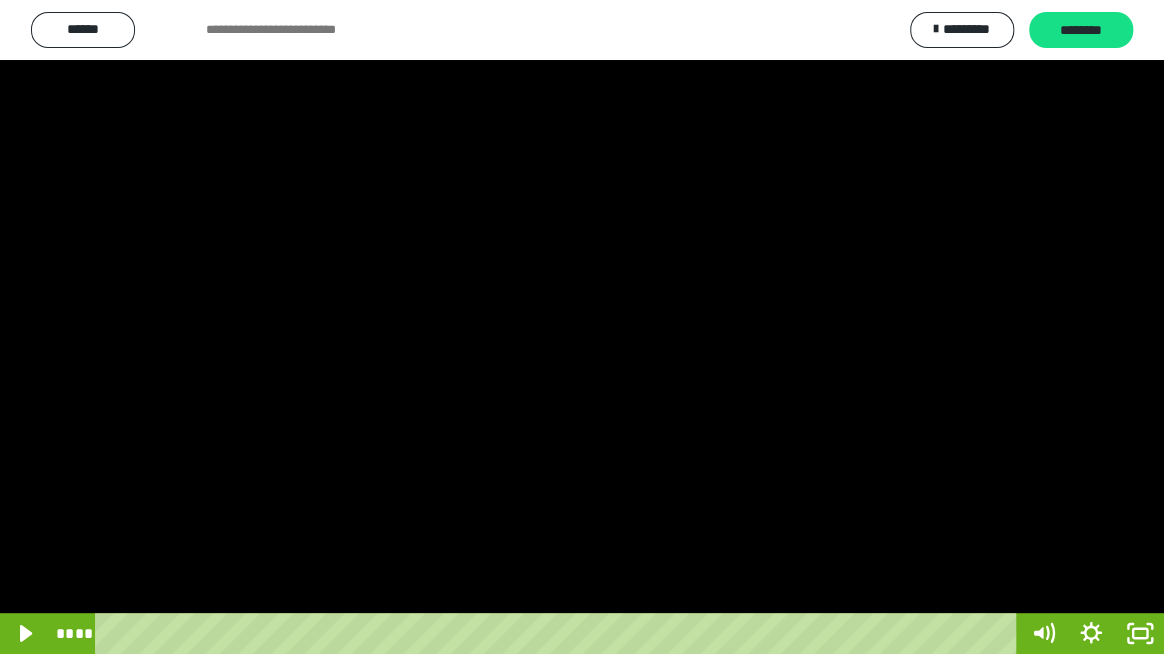 click at bounding box center [582, 327] 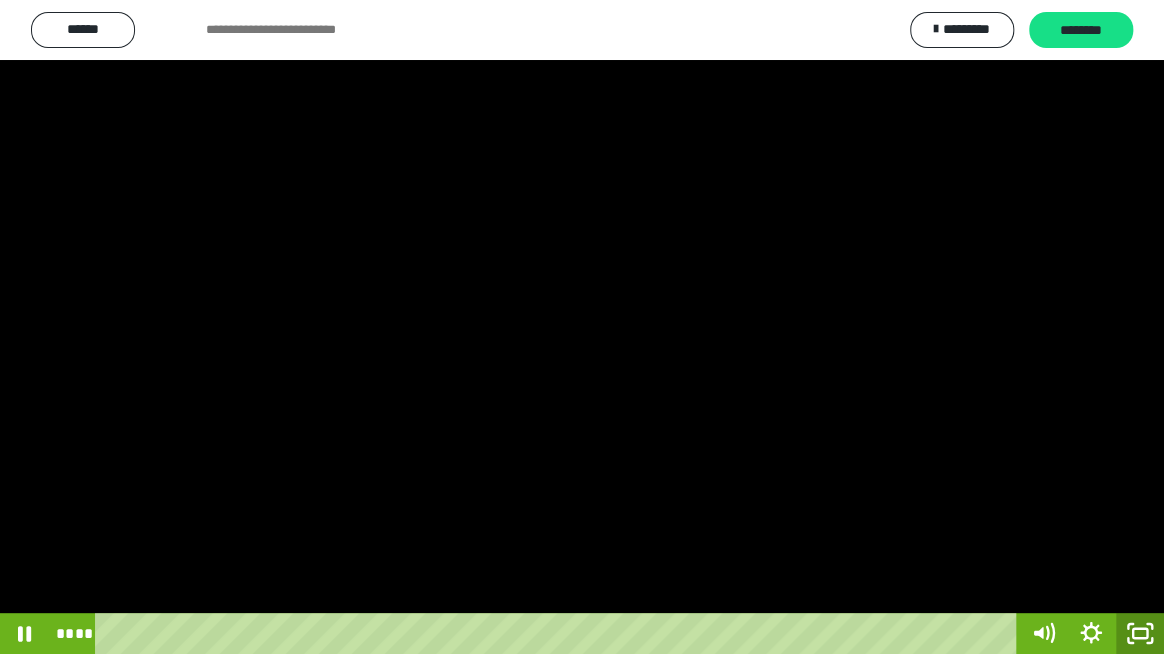 click 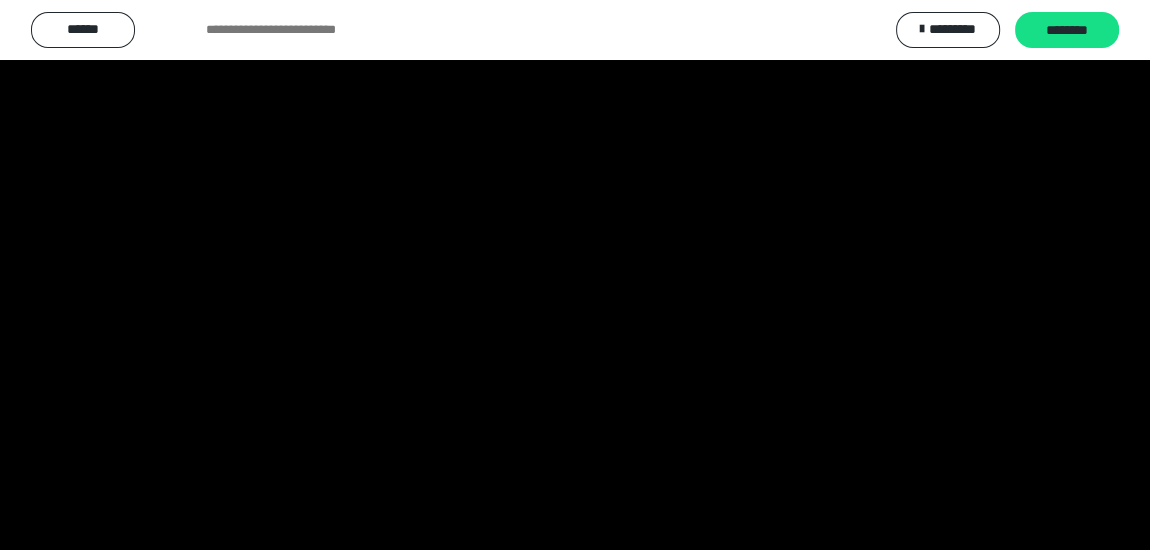 scroll, scrollTop: 4006, scrollLeft: 0, axis: vertical 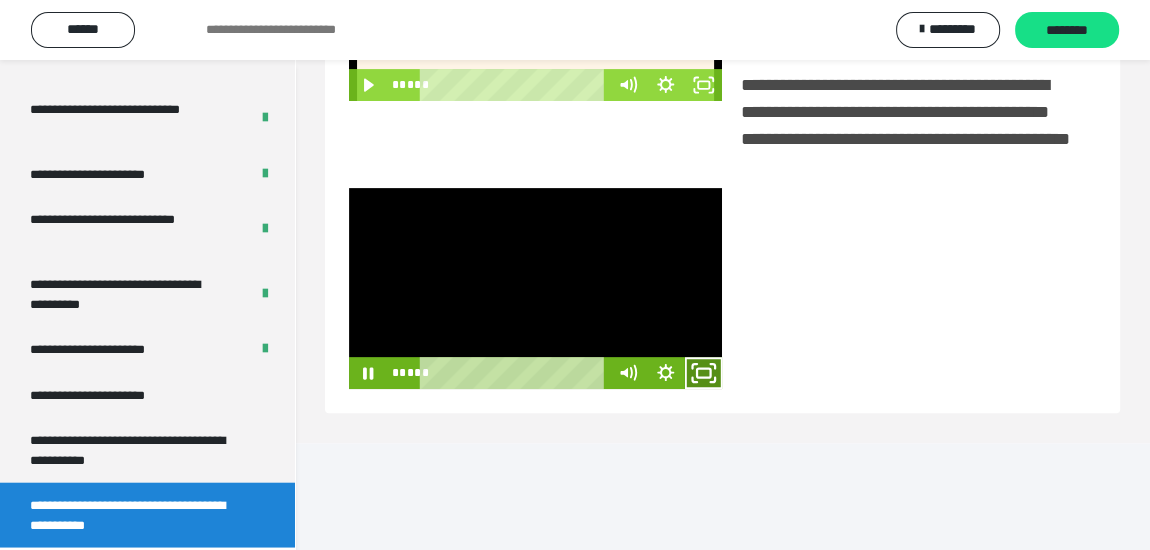click 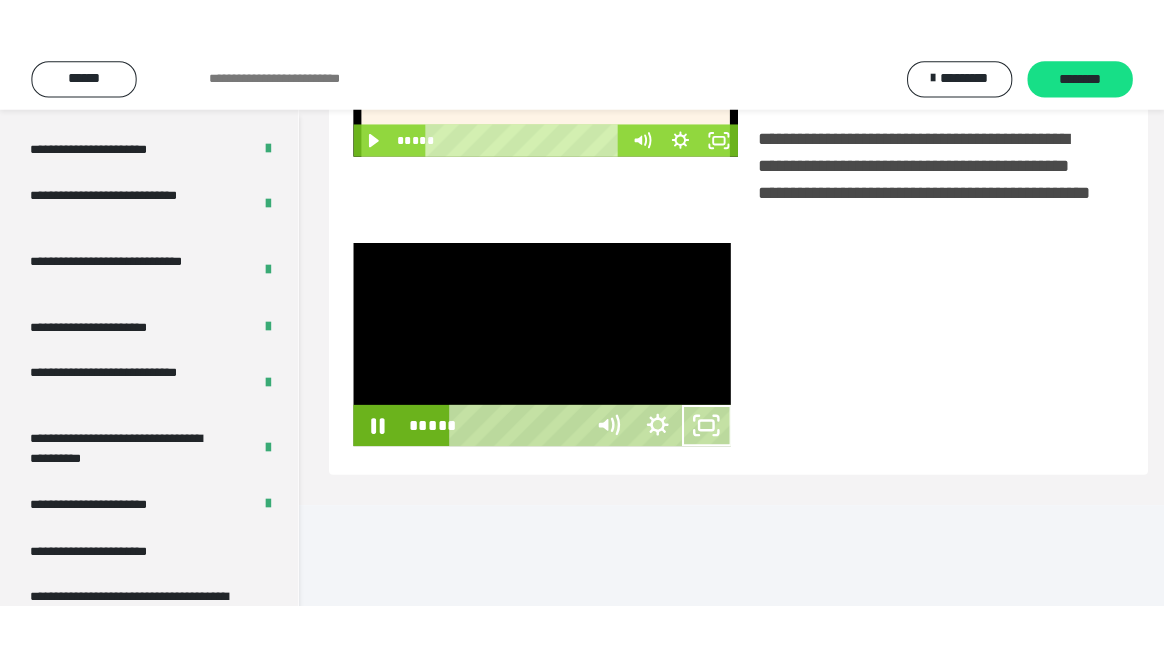 scroll, scrollTop: 433, scrollLeft: 0, axis: vertical 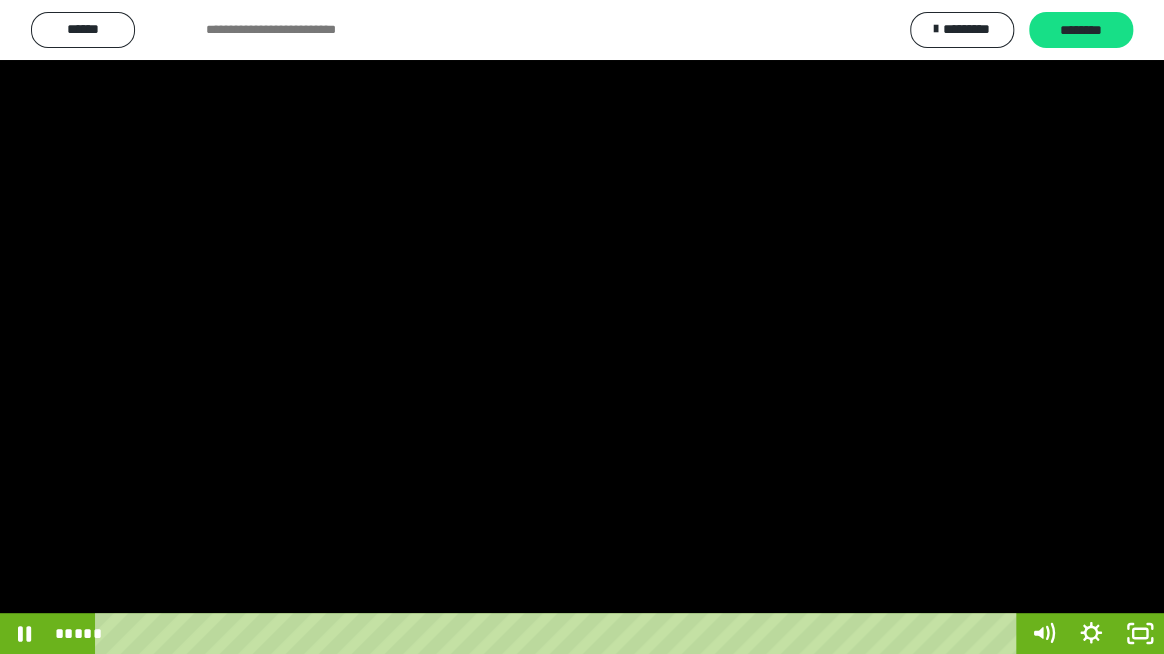 click at bounding box center (582, 327) 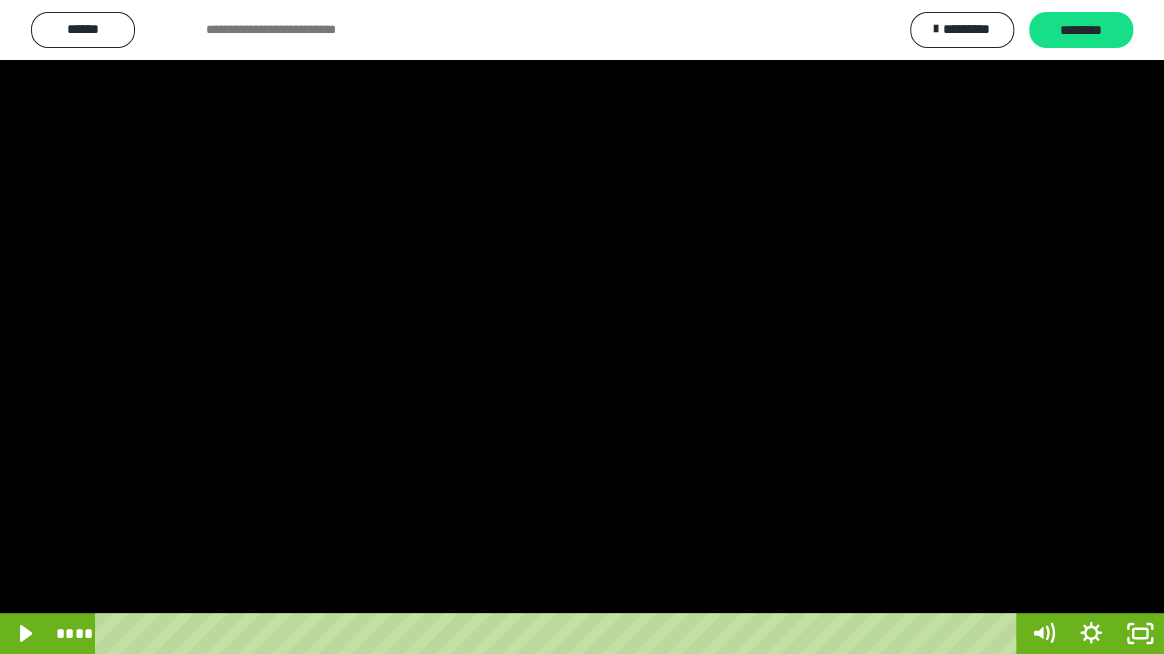 click at bounding box center [582, 327] 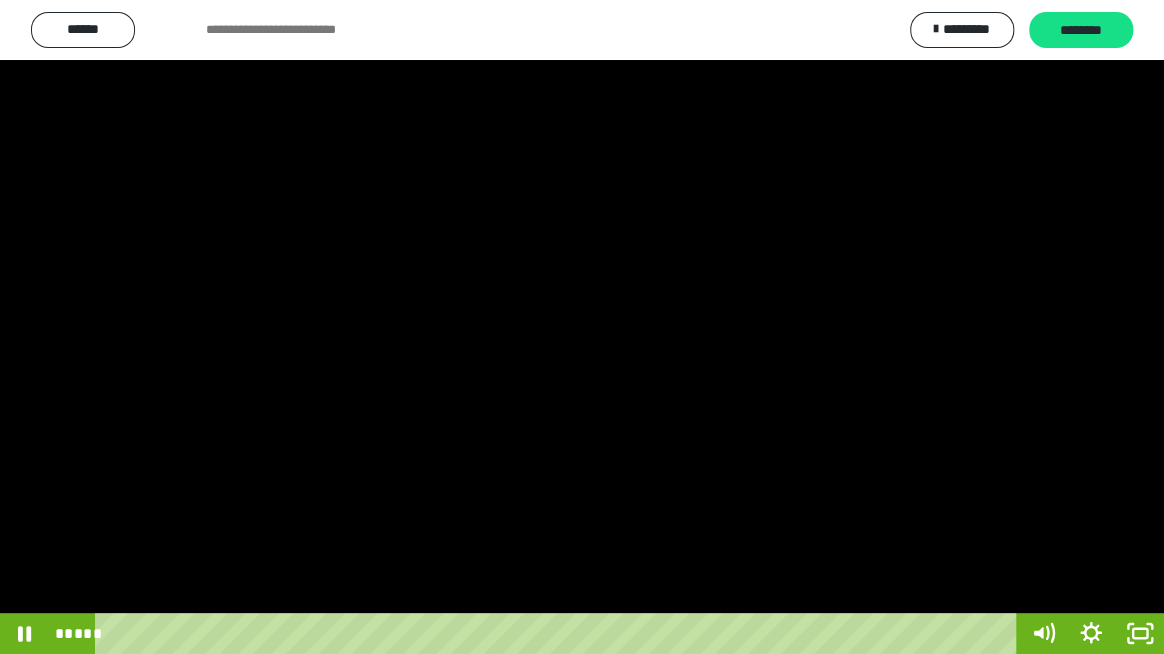 click at bounding box center [582, 327] 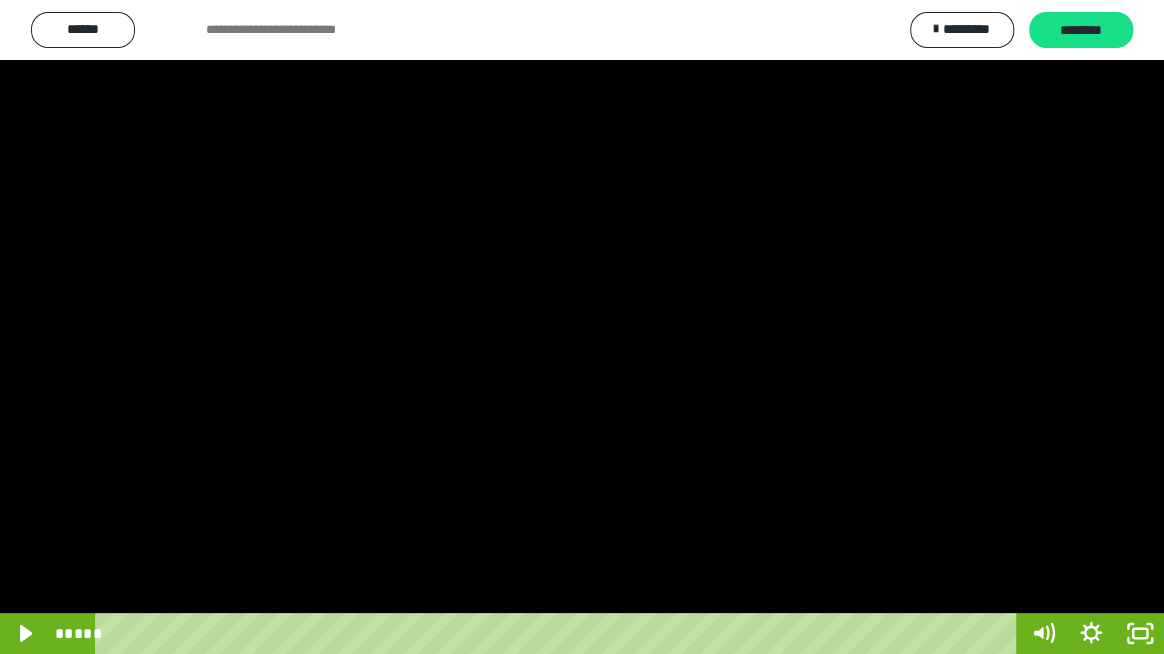 click at bounding box center [582, 327] 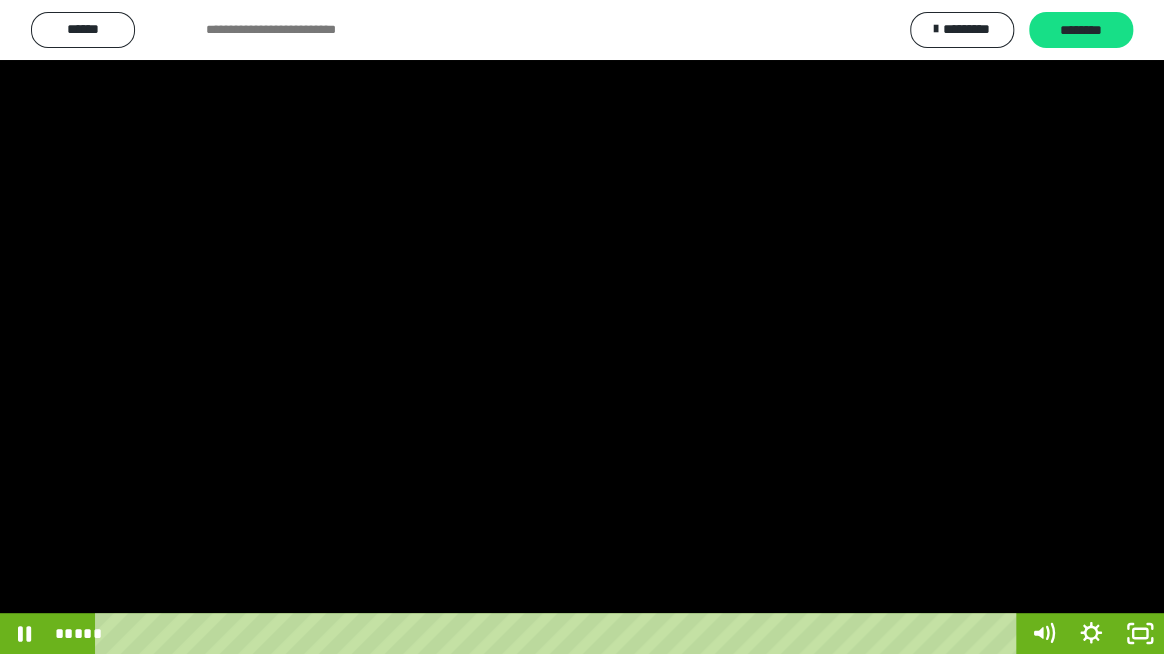 click at bounding box center [582, 327] 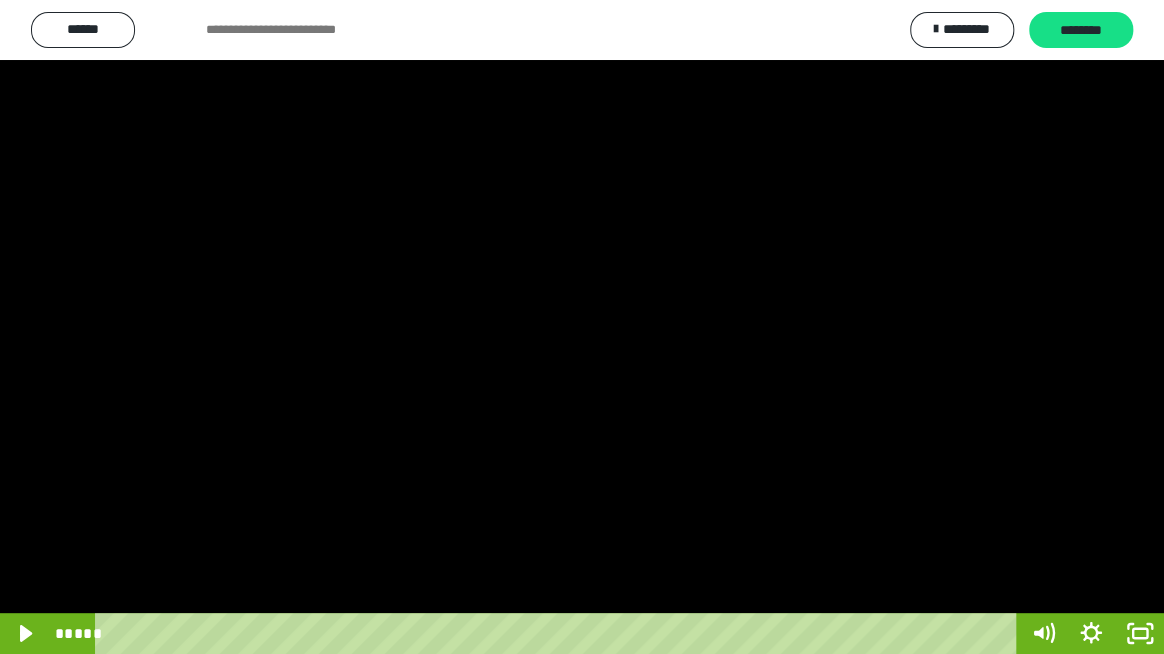 click at bounding box center [582, 327] 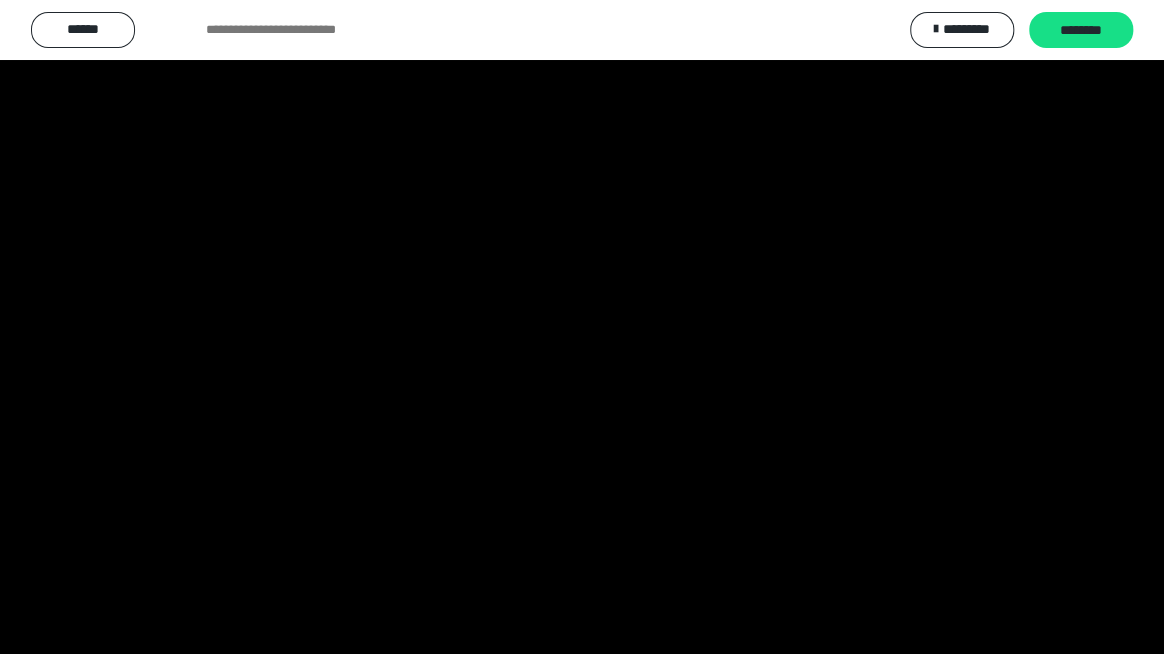 click at bounding box center (582, 327) 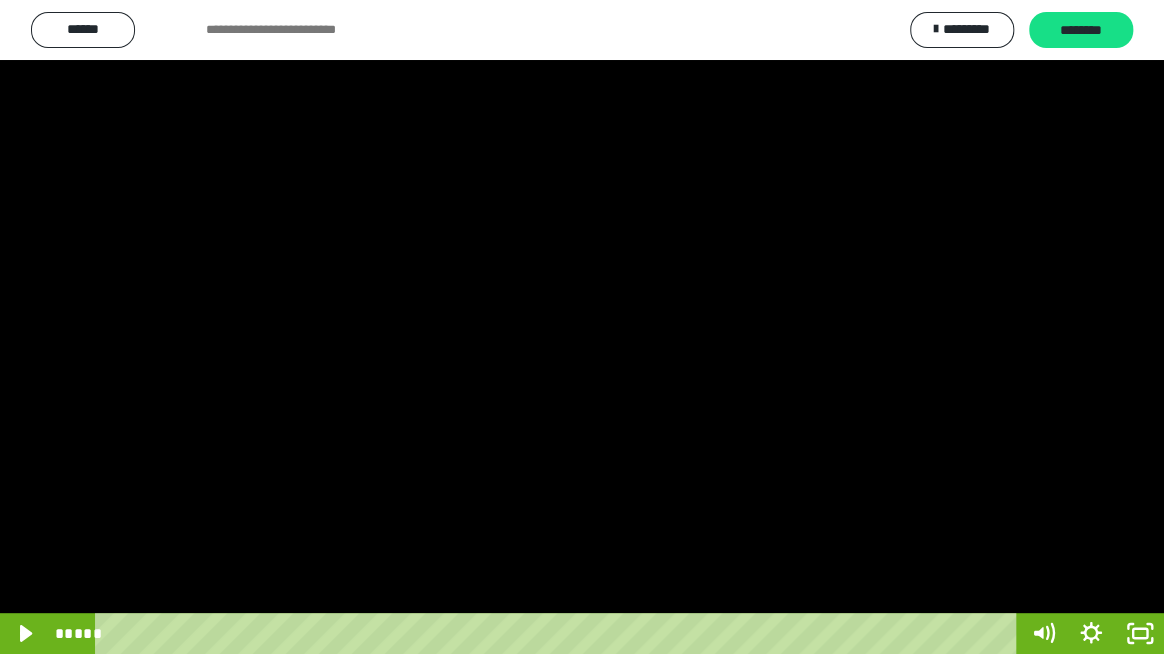 click at bounding box center [582, 327] 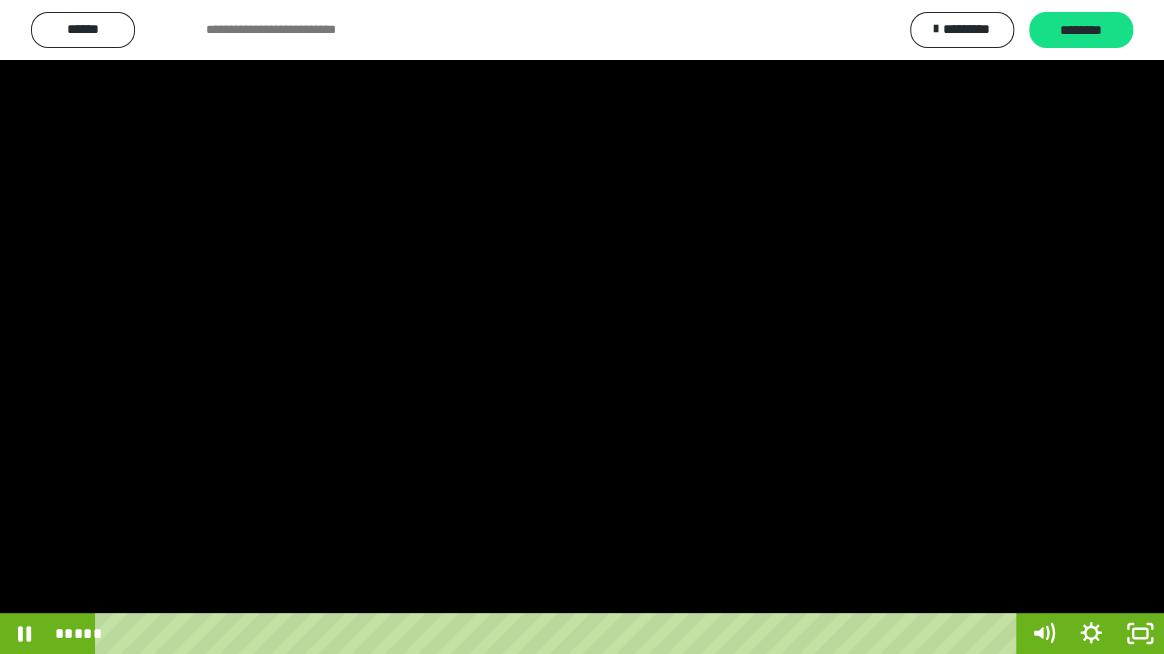 click at bounding box center (582, 327) 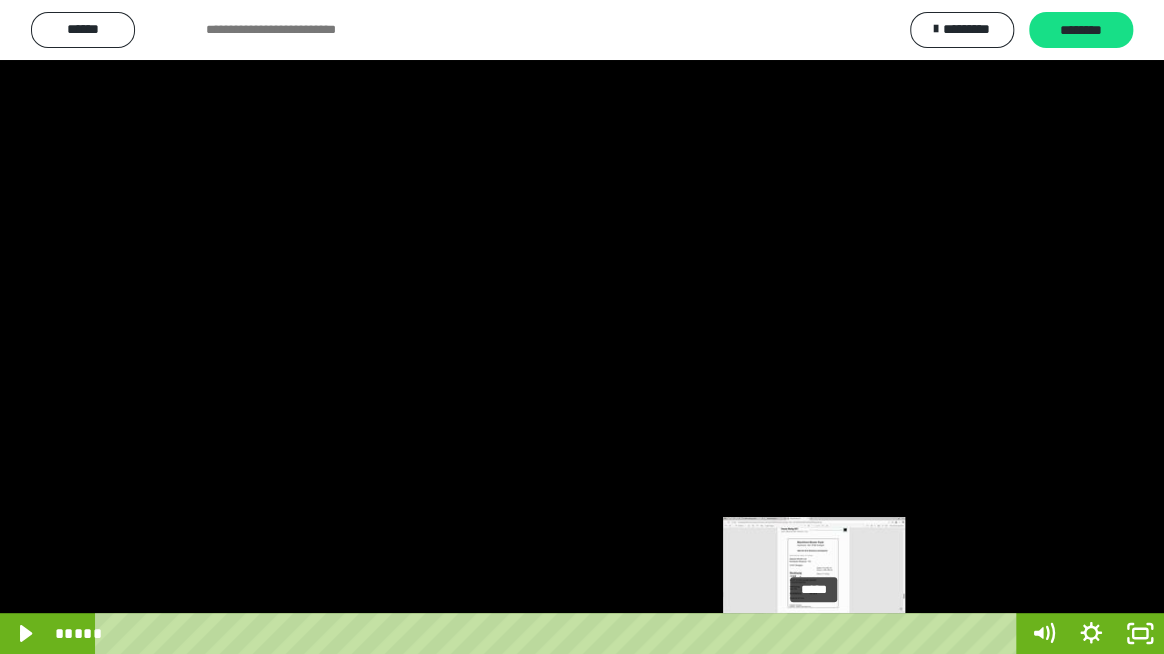 click on "*****" at bounding box center [559, 633] 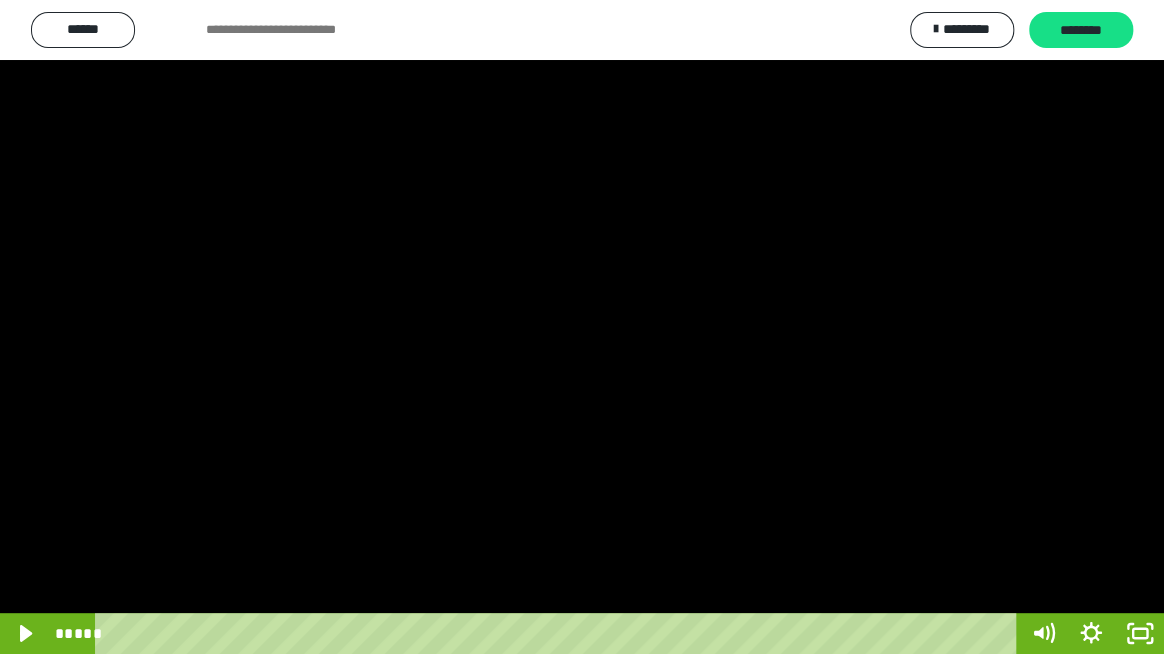 click at bounding box center (582, 327) 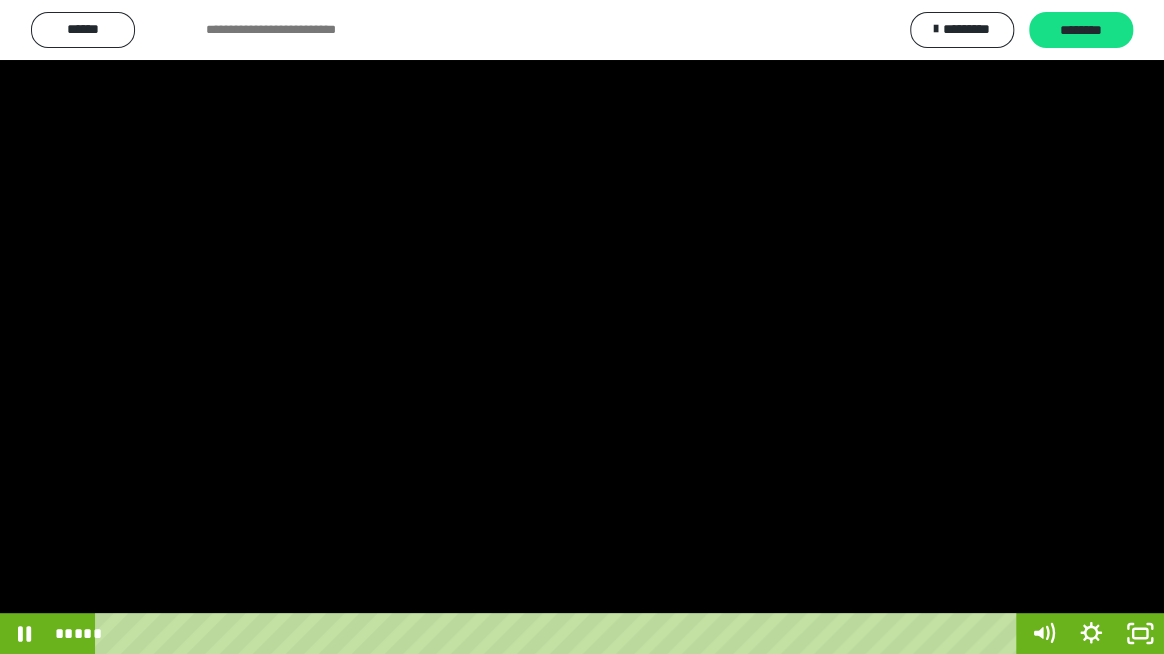 click at bounding box center [582, 327] 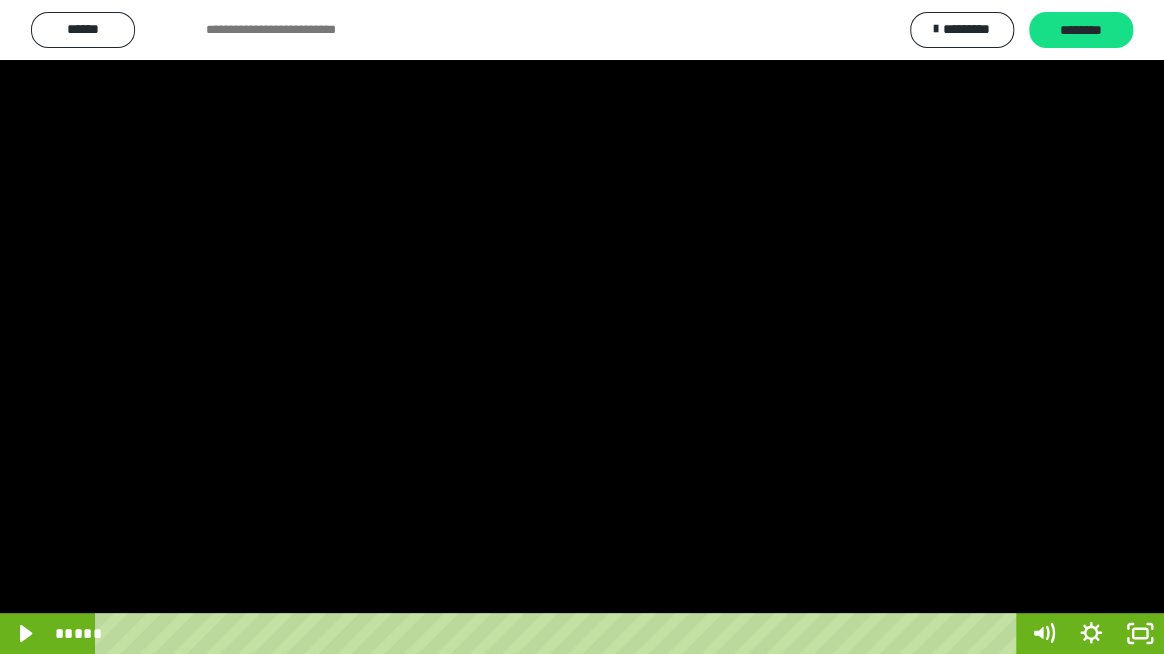 click at bounding box center [582, 327] 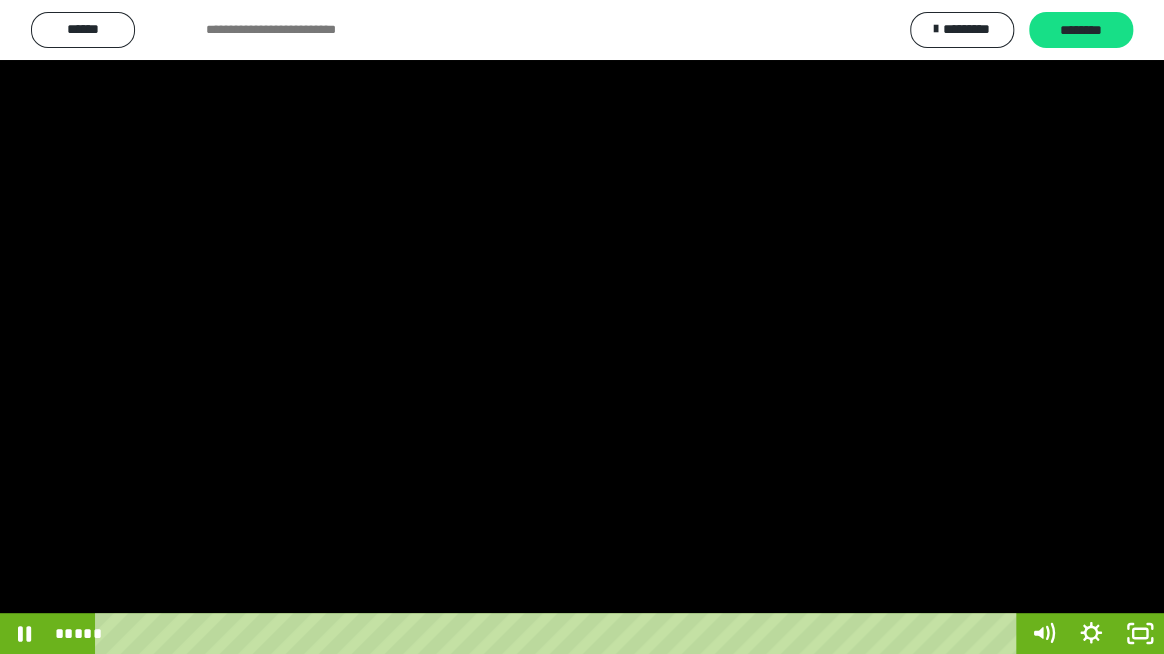 click at bounding box center [582, 327] 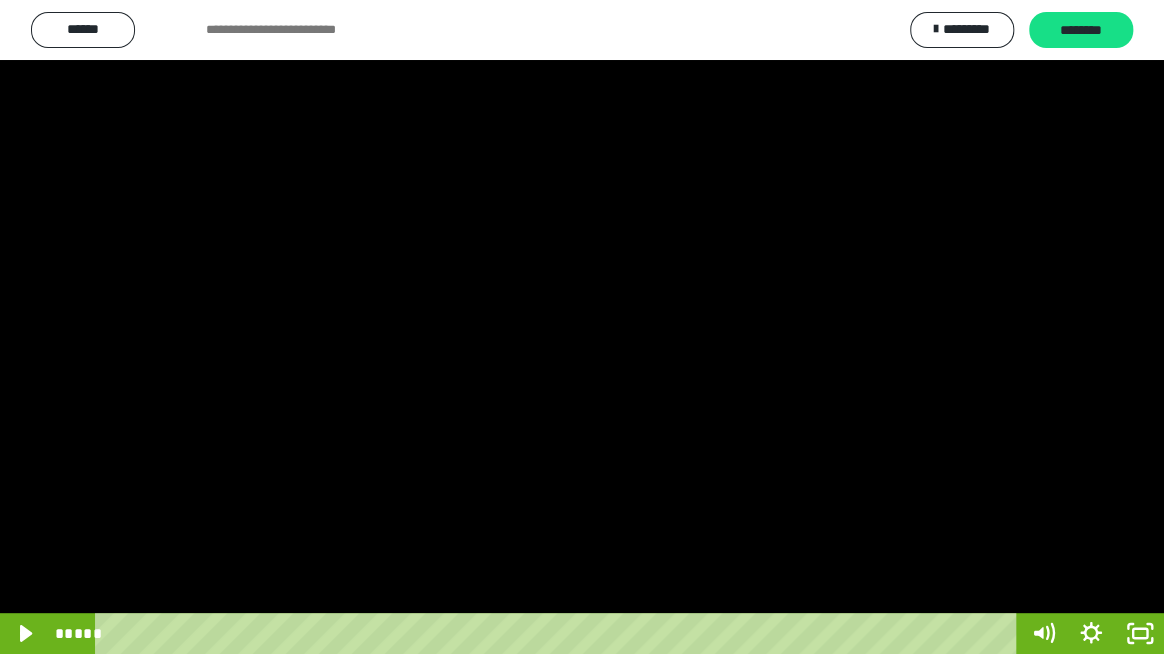 type 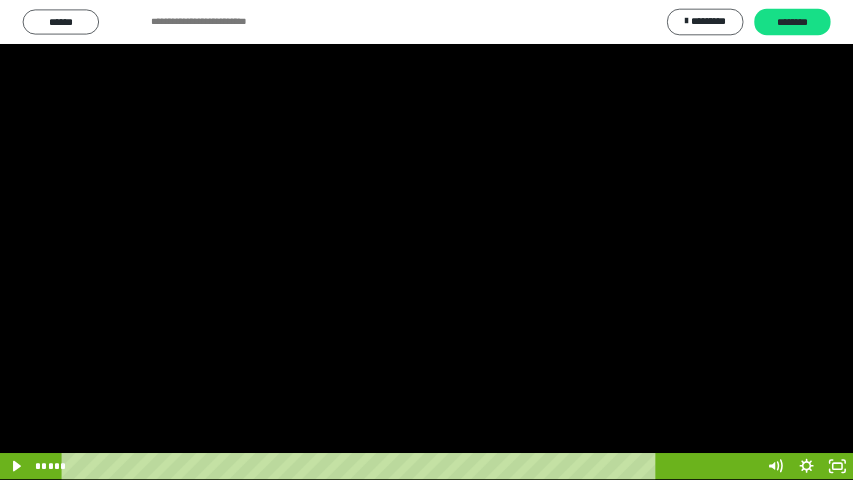 scroll, scrollTop: 433, scrollLeft: 0, axis: vertical 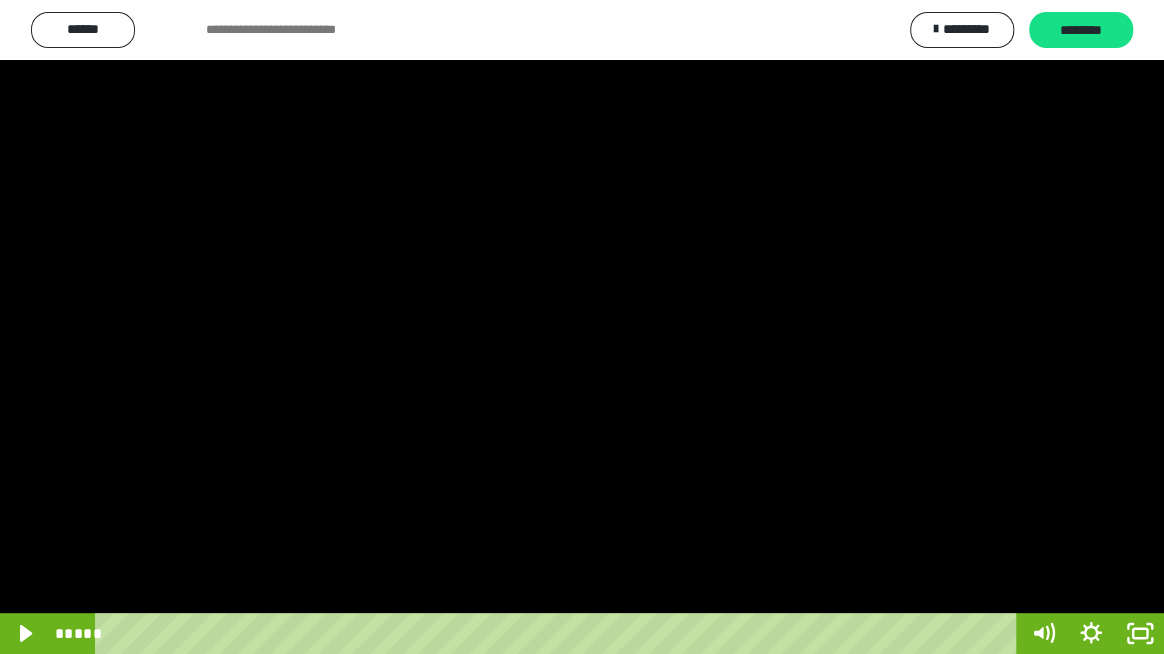 click at bounding box center [582, 327] 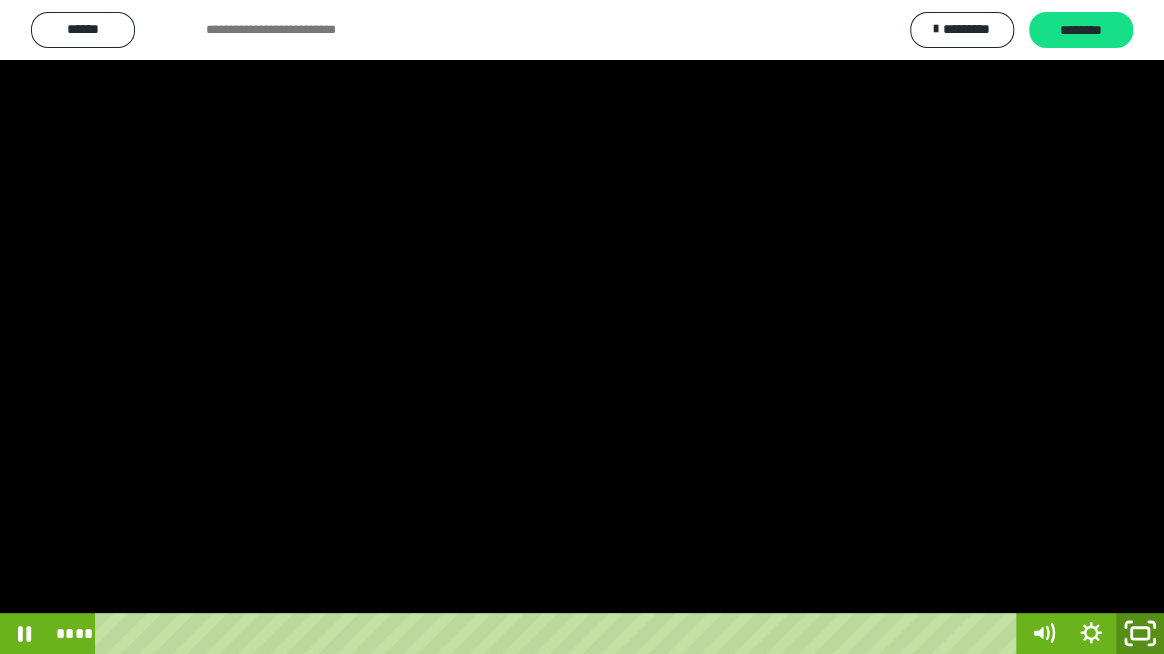 click 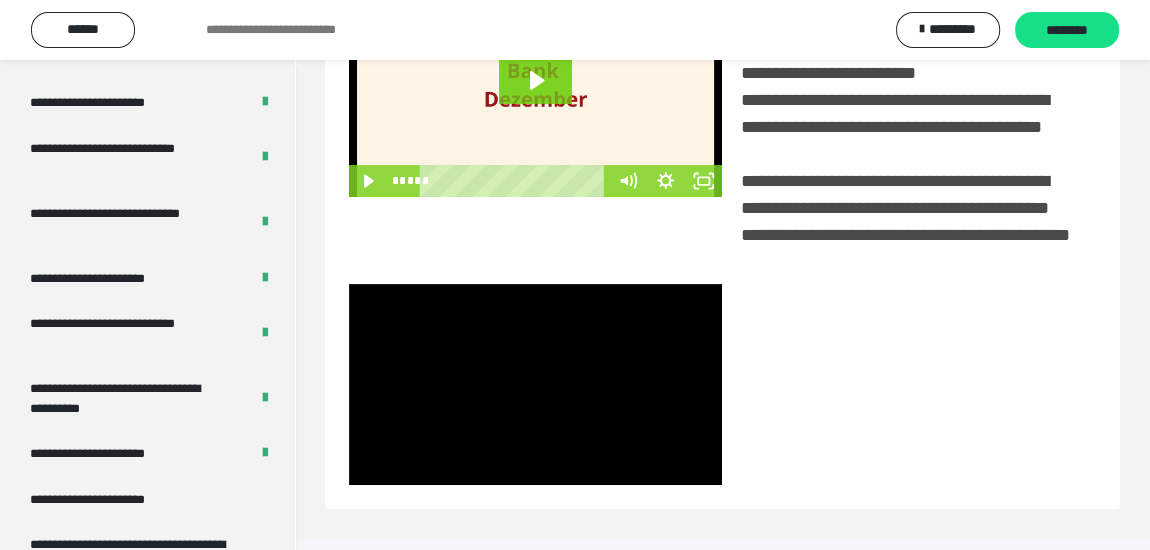 click at bounding box center [535, 96] 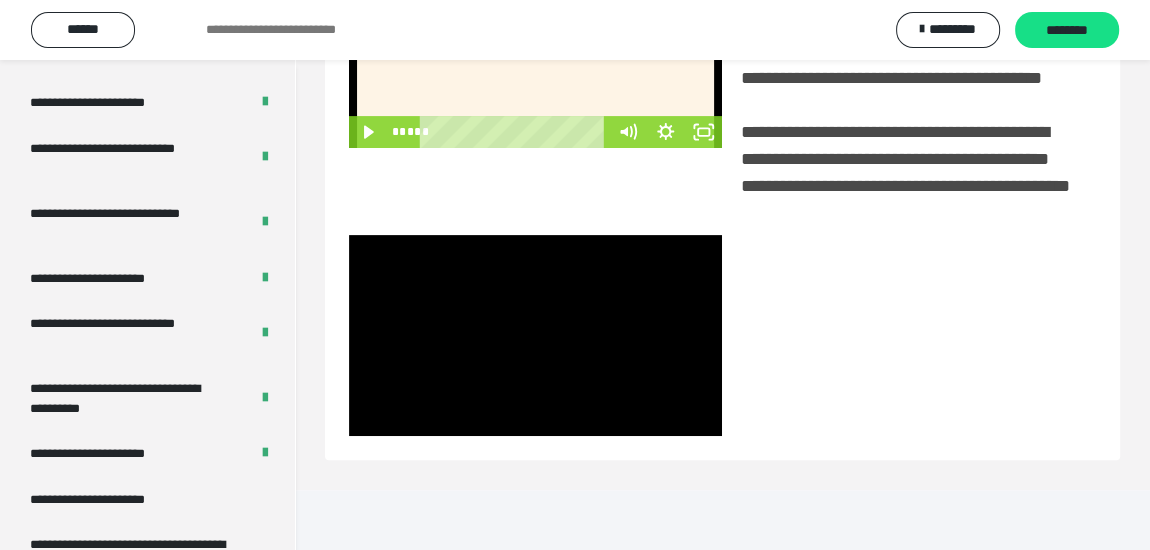scroll, scrollTop: 529, scrollLeft: 0, axis: vertical 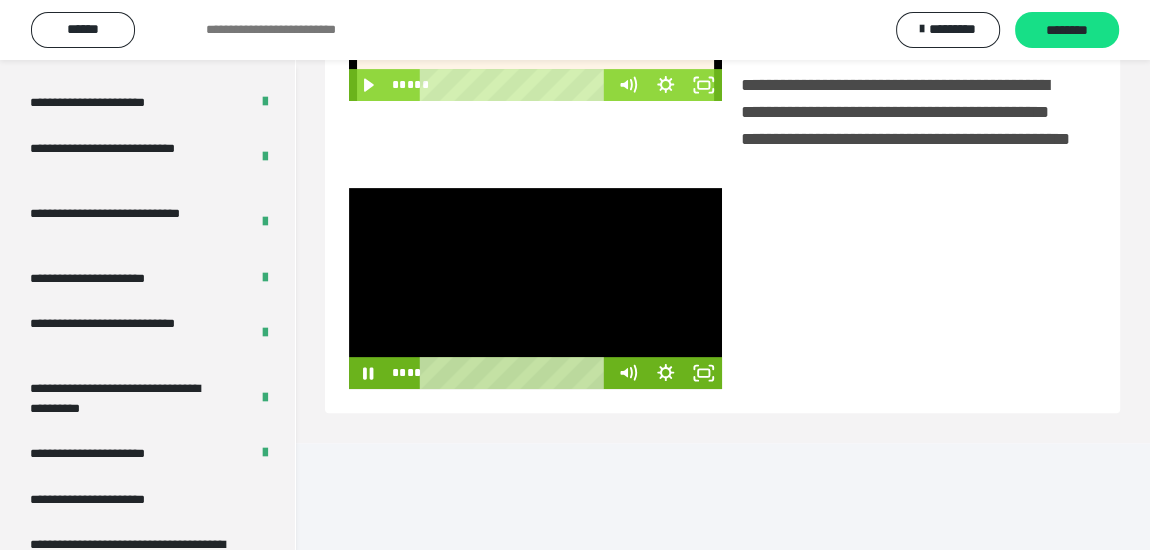 click at bounding box center (535, 288) 